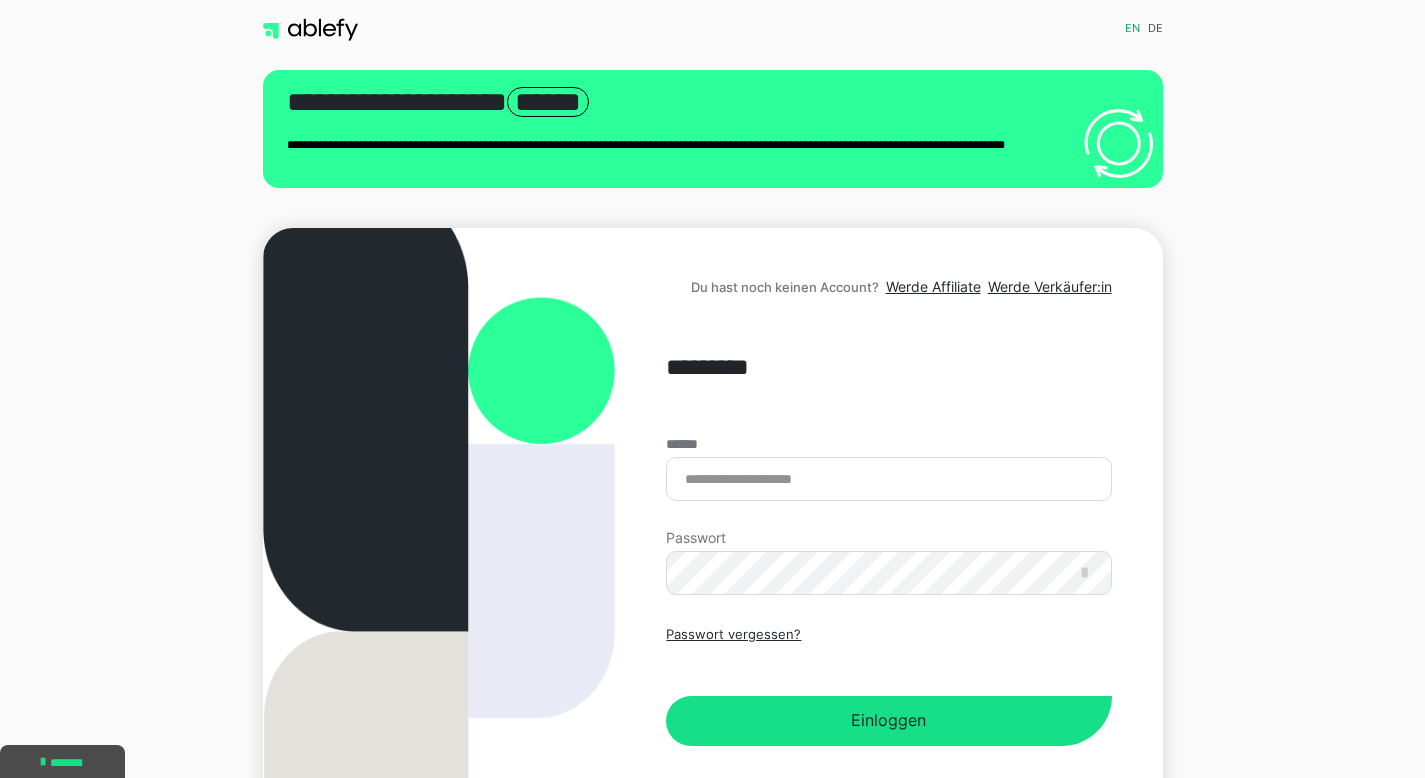 scroll, scrollTop: 0, scrollLeft: 0, axis: both 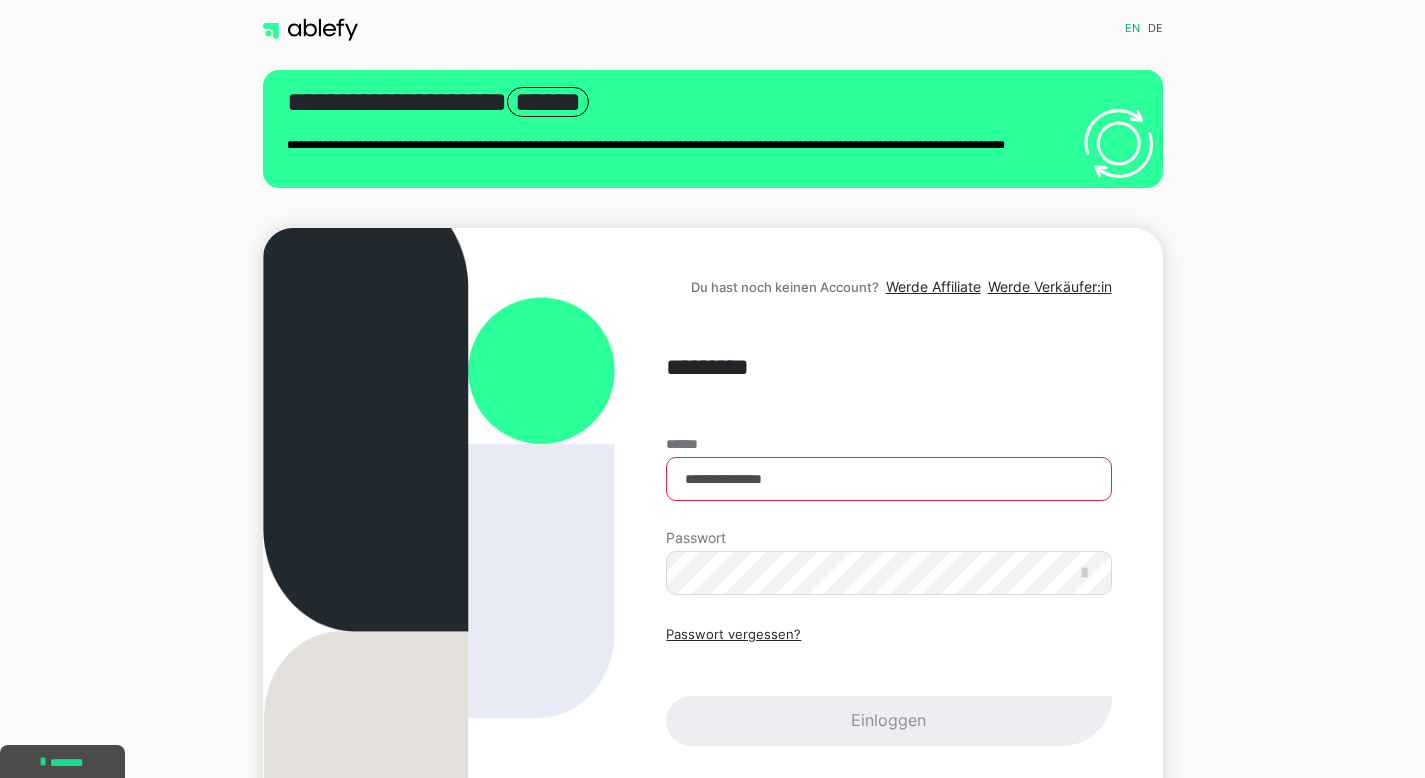 type on "**********" 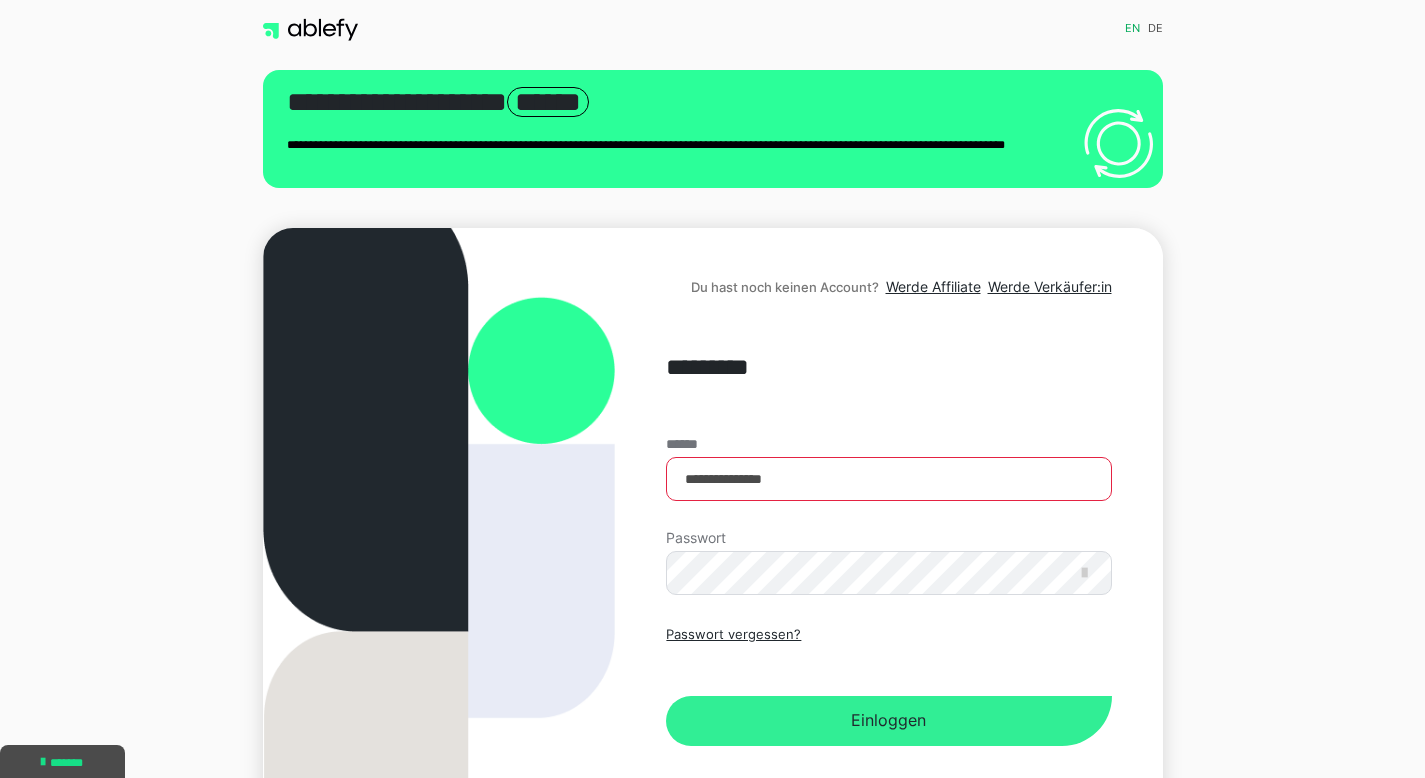 click on "Einloggen" at bounding box center (888, 721) 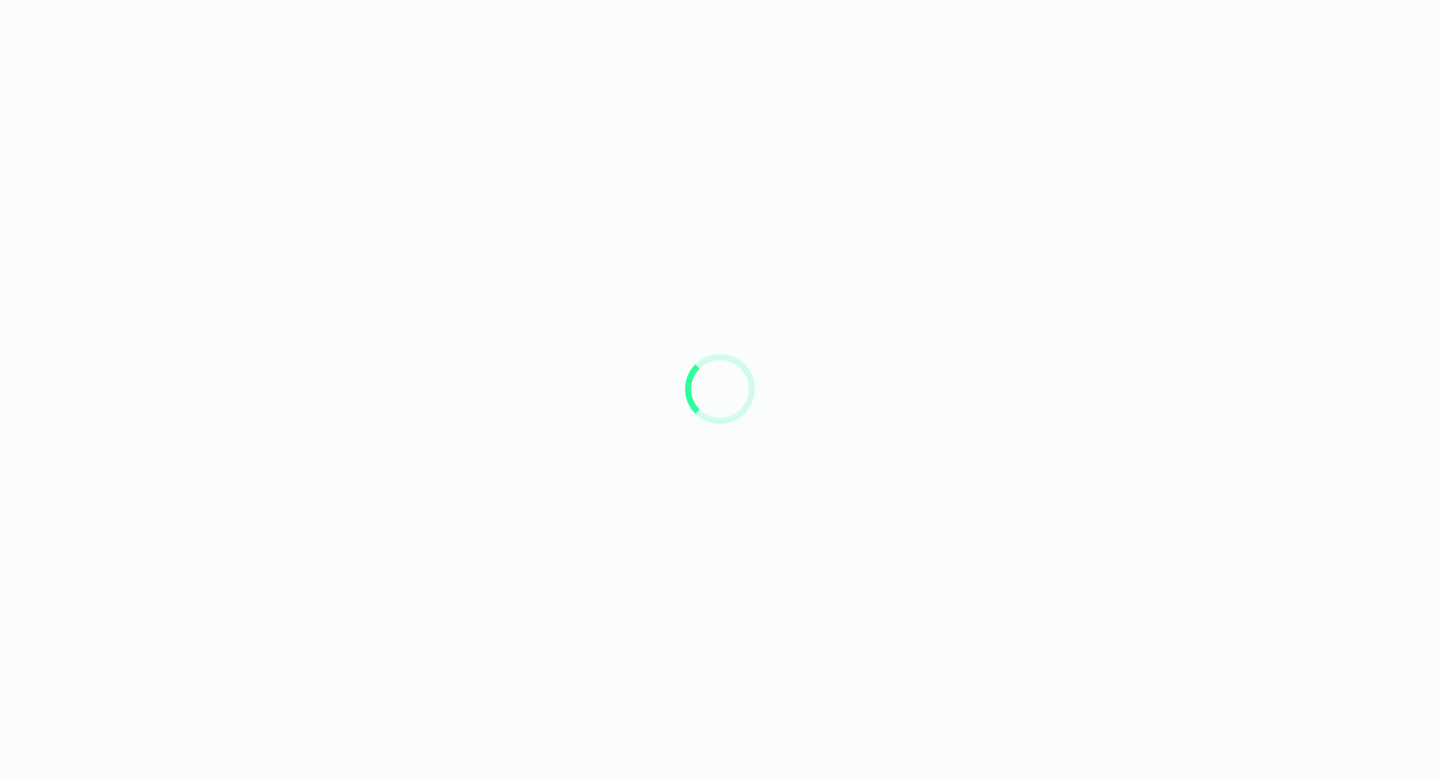 scroll, scrollTop: 0, scrollLeft: 0, axis: both 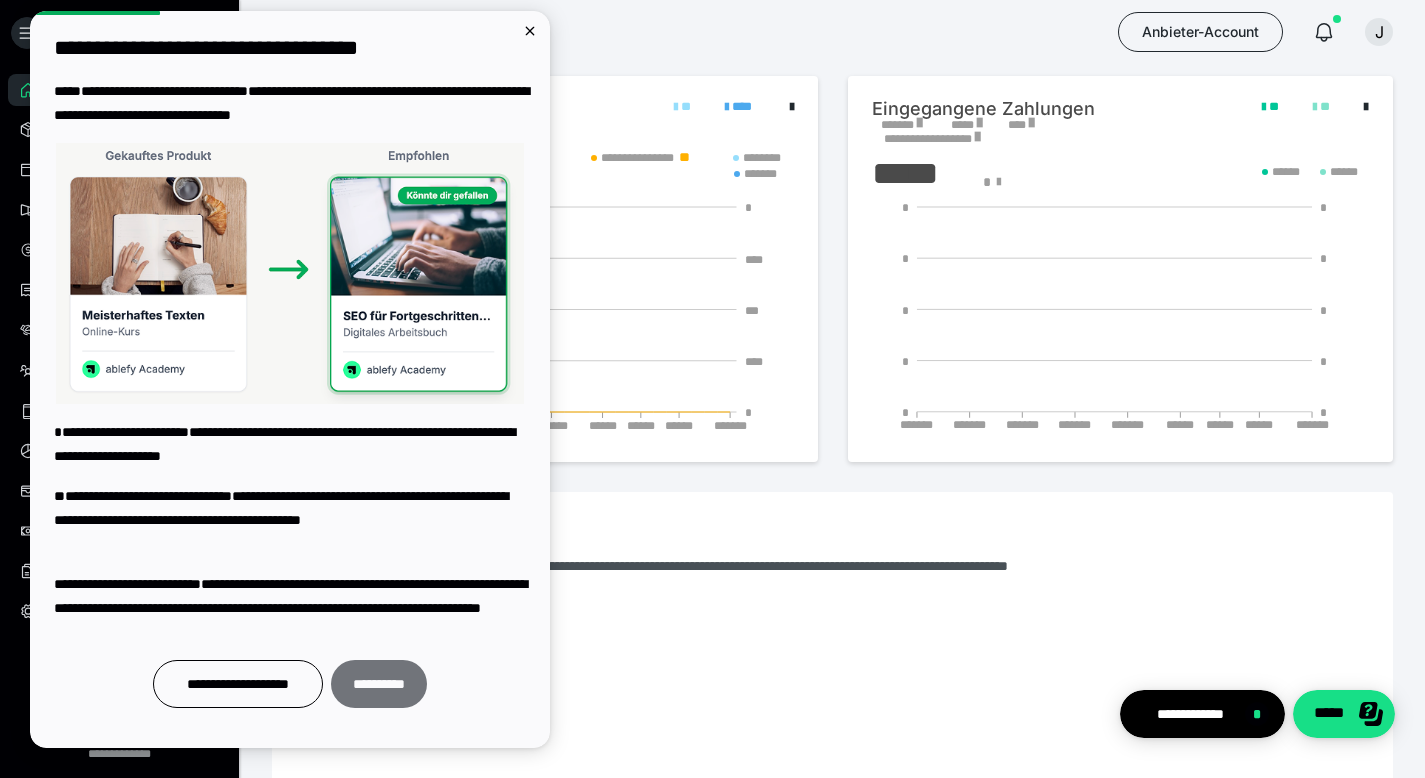 click on "**********" at bounding box center [379, 684] 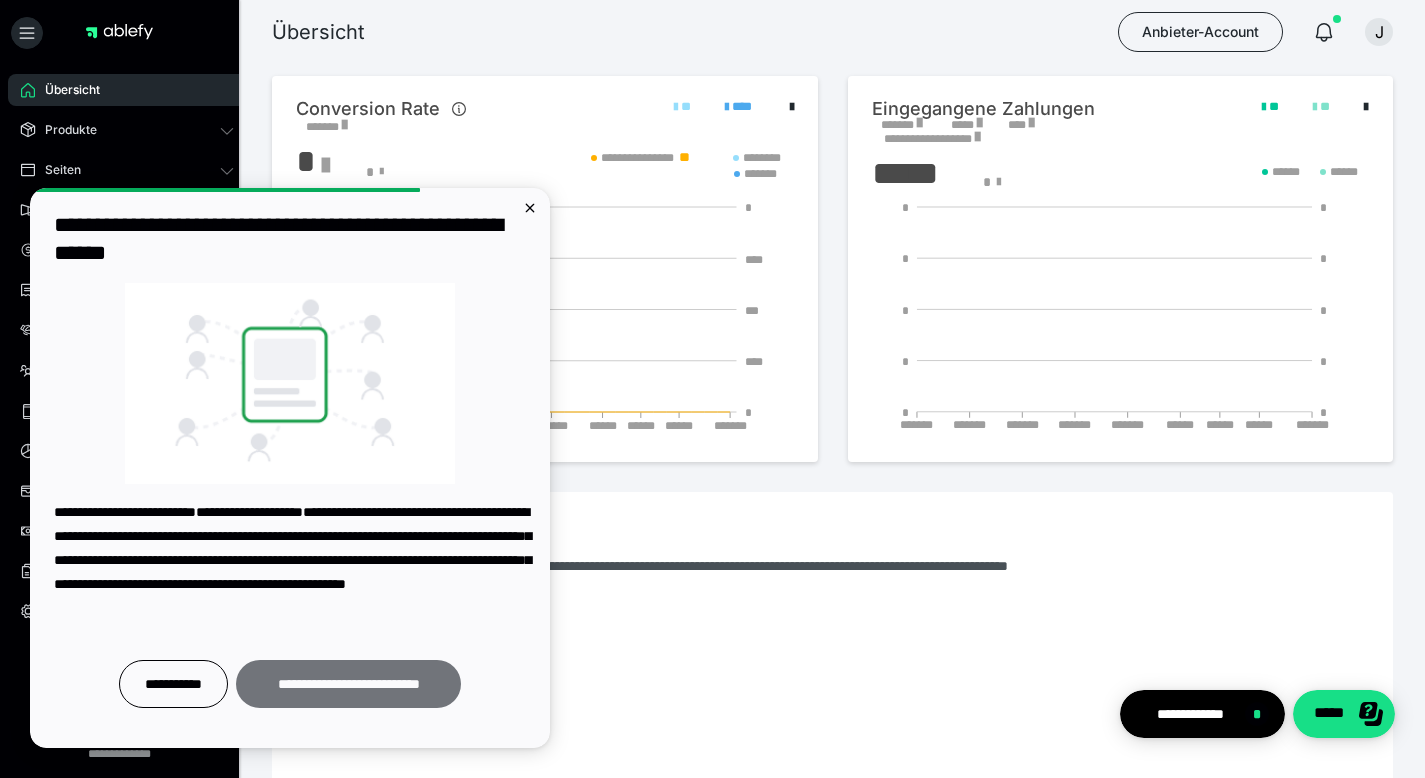 click on "**********" at bounding box center (348, 684) 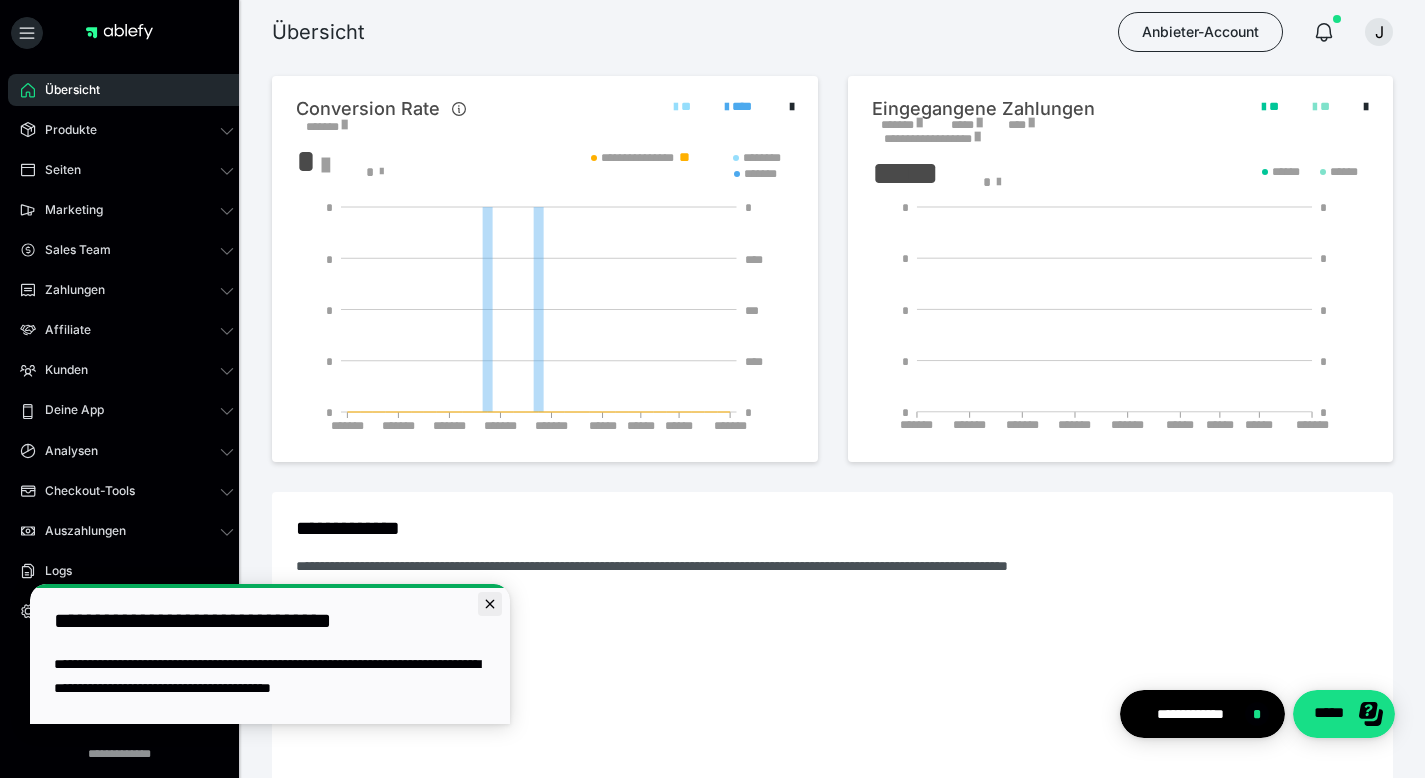 click 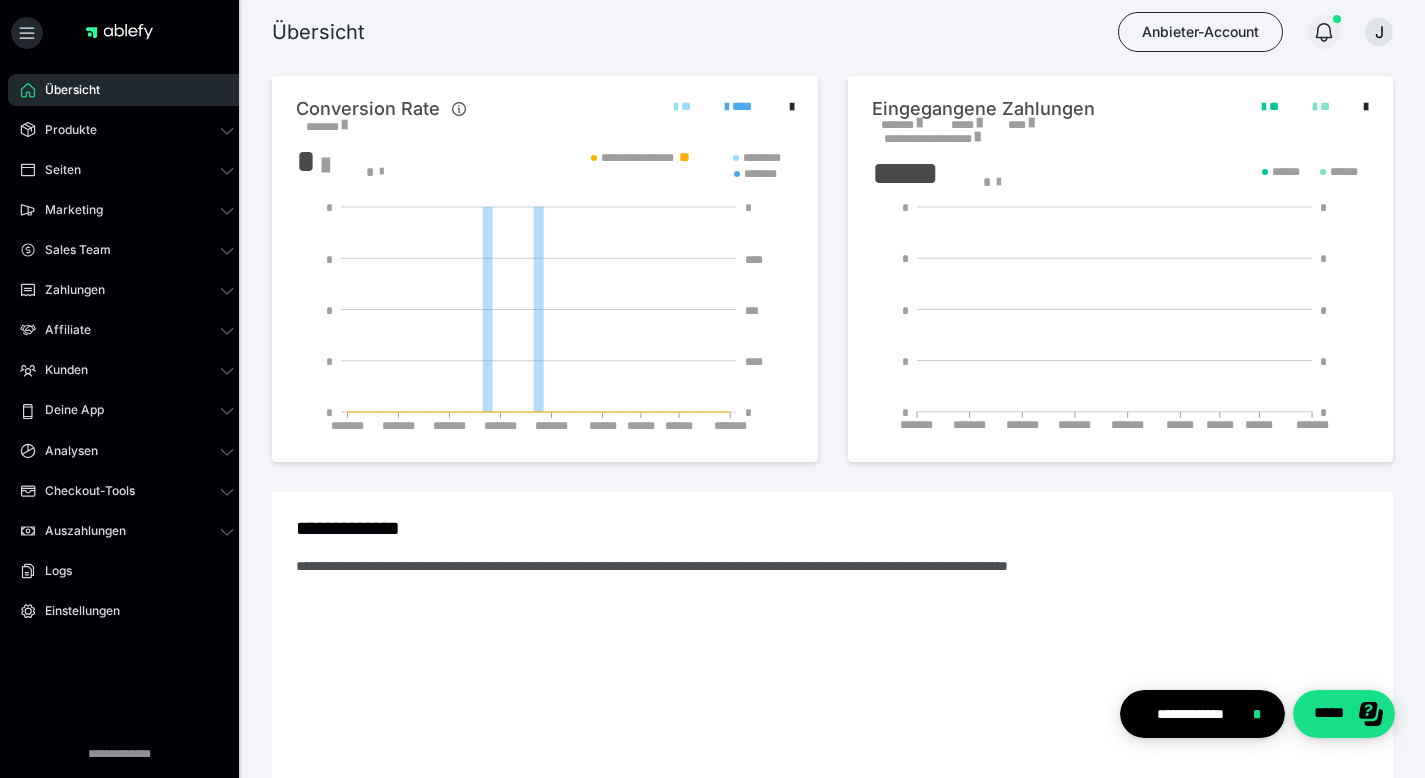 click 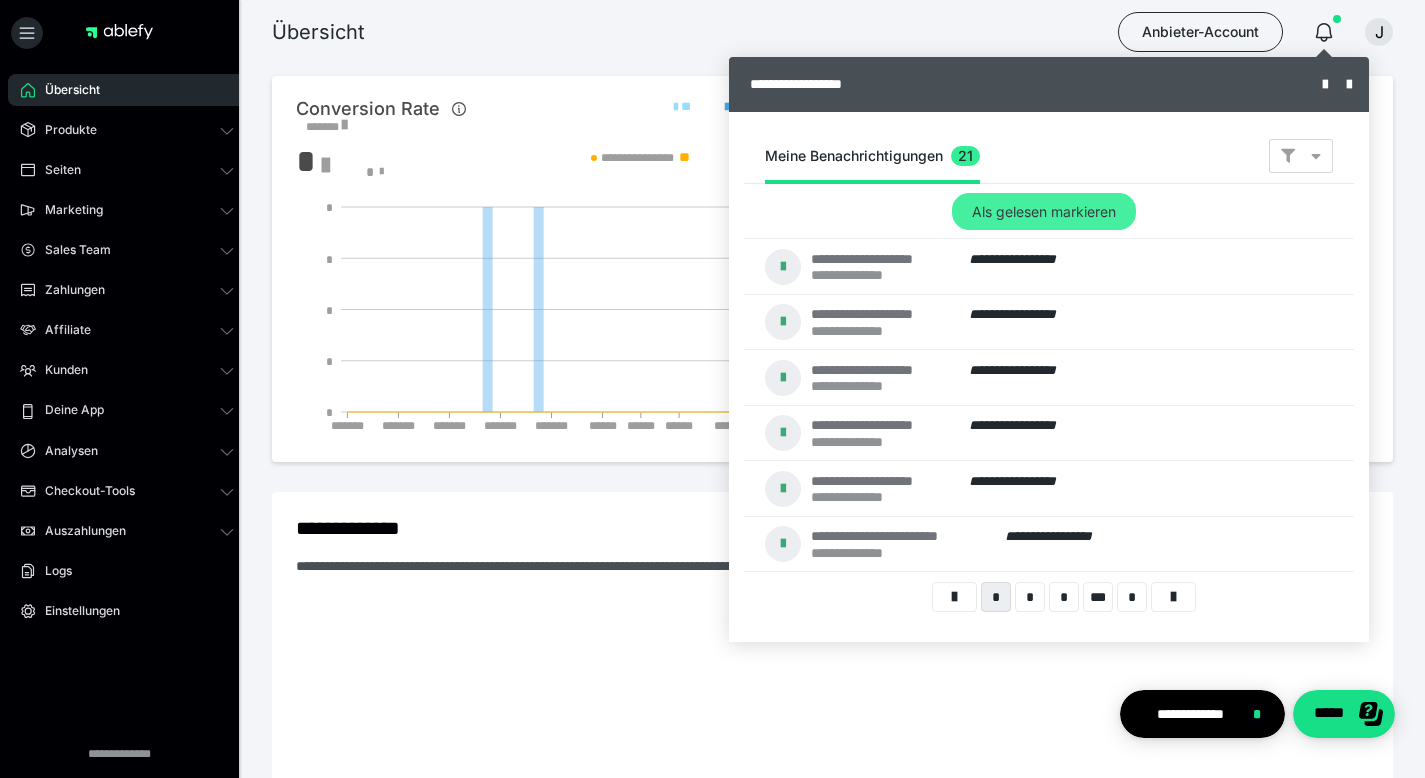 click on "Als gelesen markieren" at bounding box center (1044, 211) 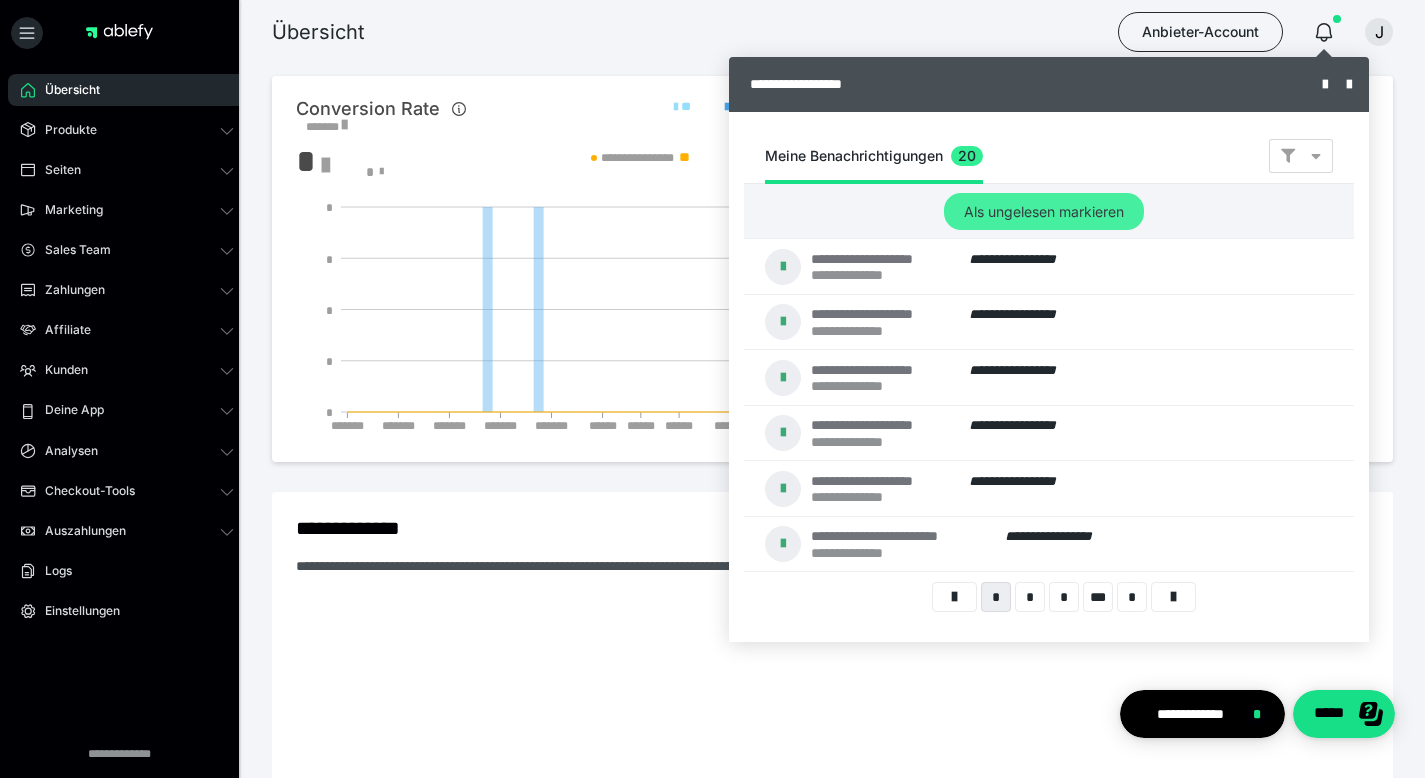 click on "Als ungelesen markieren" at bounding box center [1044, 211] 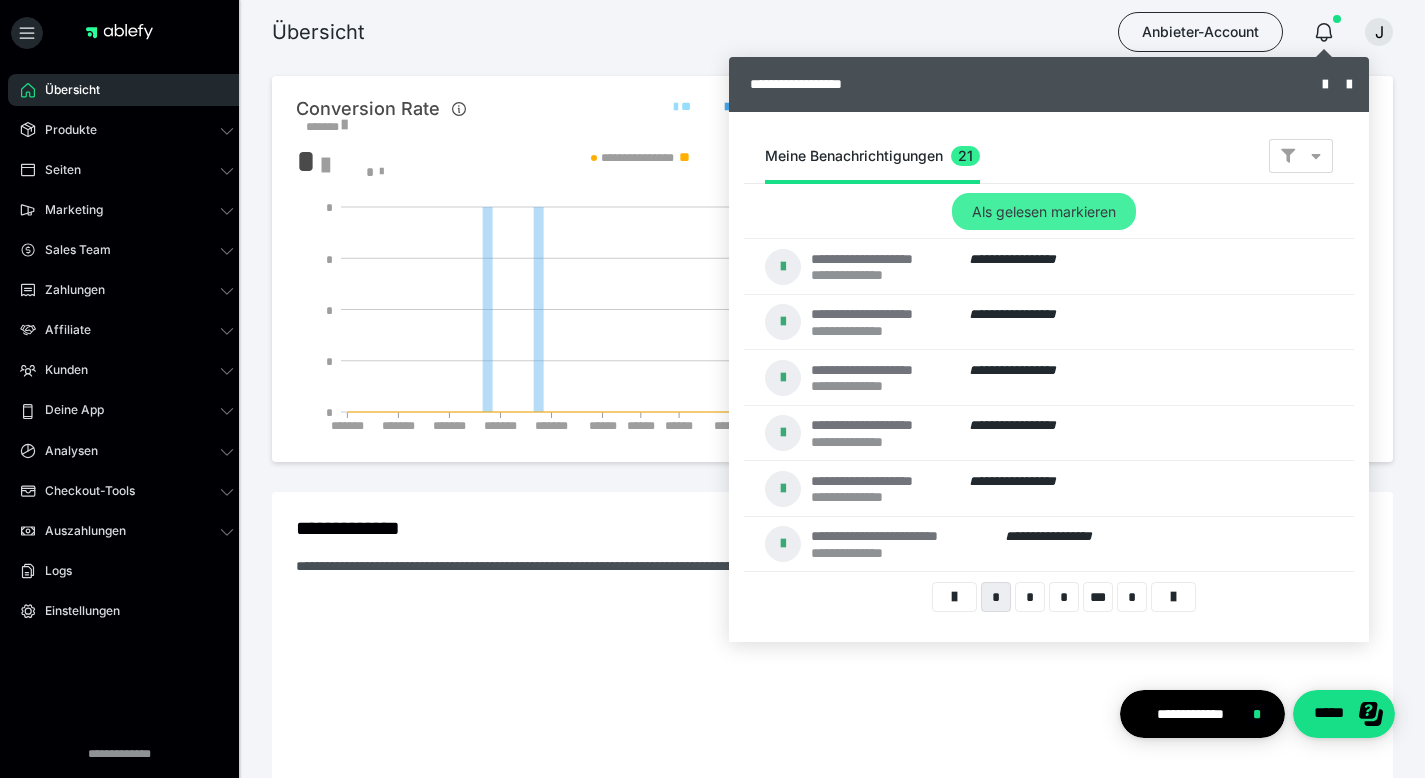 click on "Als gelesen markieren" at bounding box center (1044, 211) 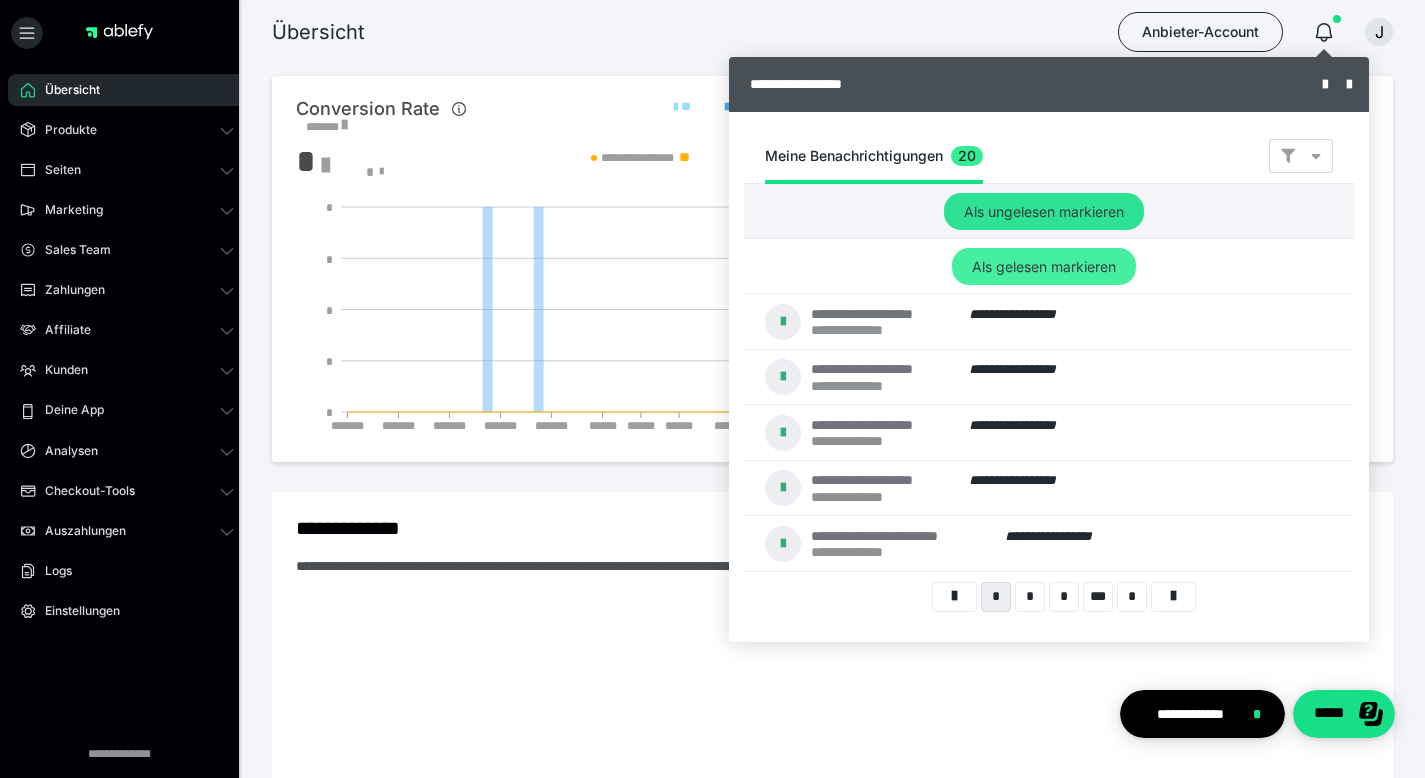 click on "Als gelesen markieren" at bounding box center [1044, 211] 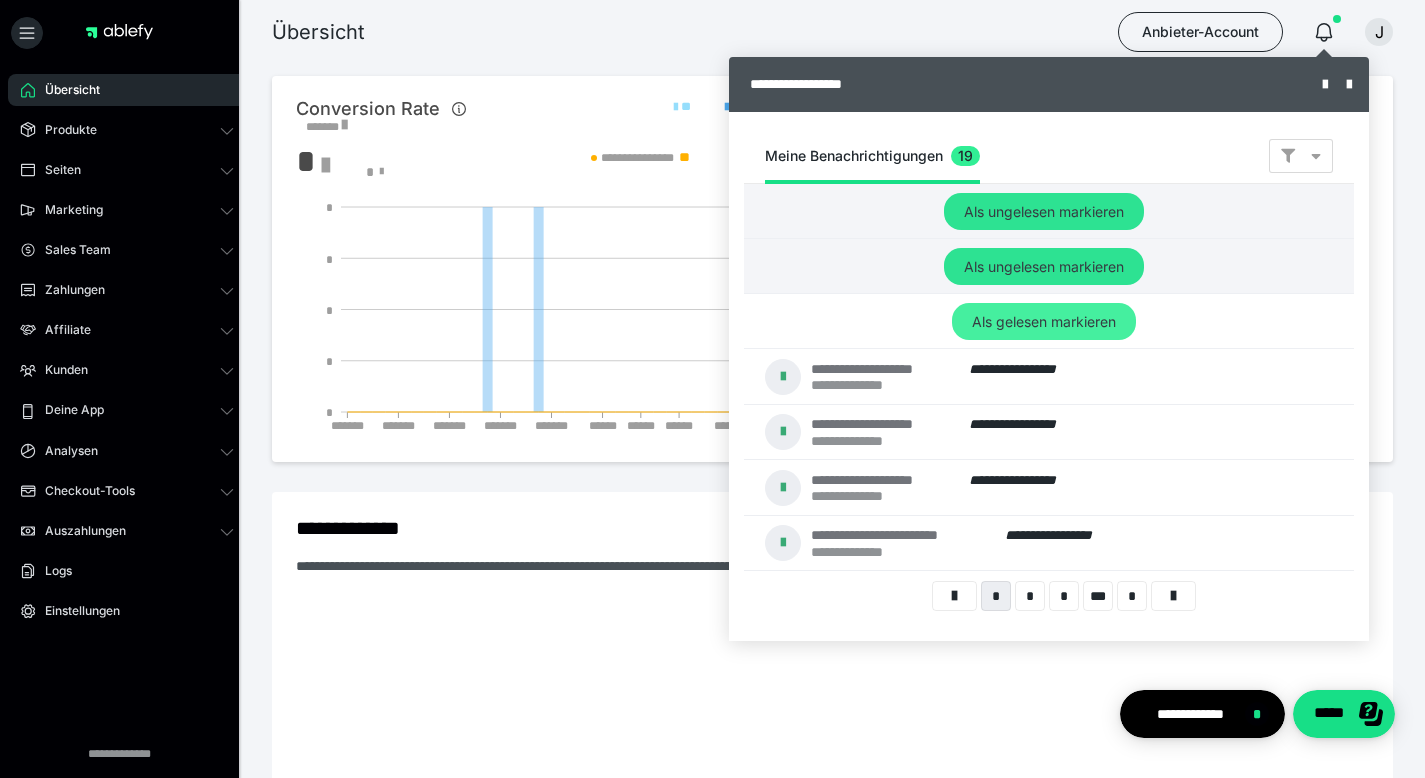 click on "Als gelesen markieren" at bounding box center [1044, 211] 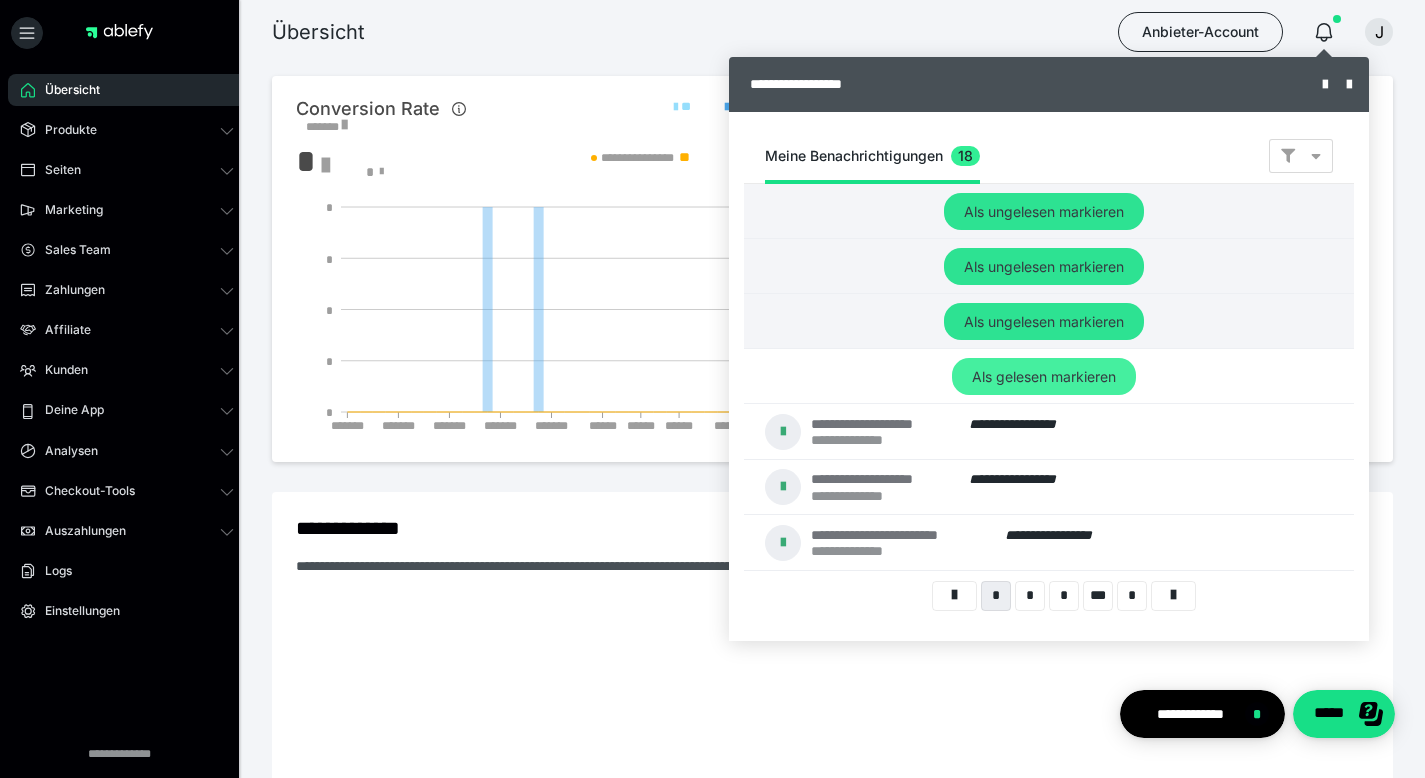 click on "Als gelesen markieren" at bounding box center [1044, 211] 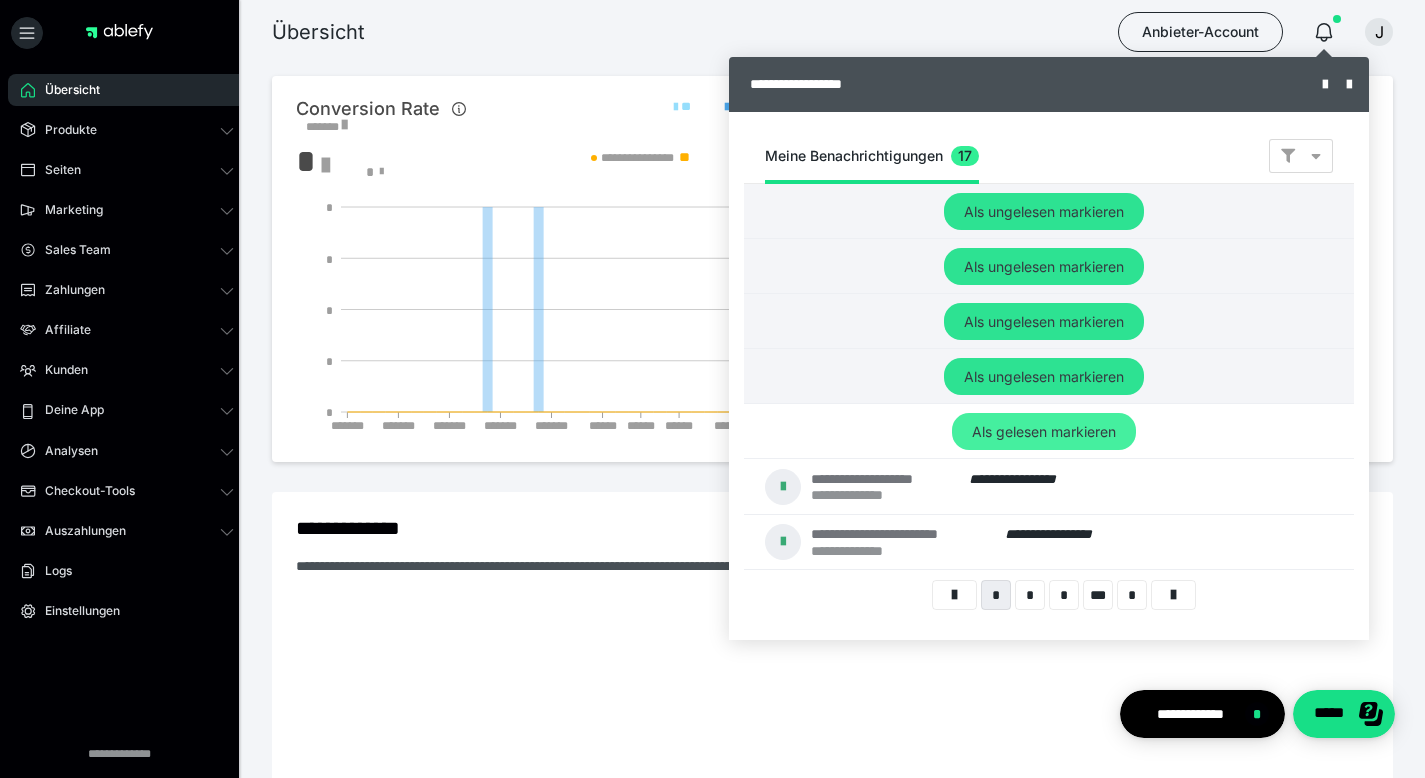 click on "Als gelesen markieren" at bounding box center (1044, 211) 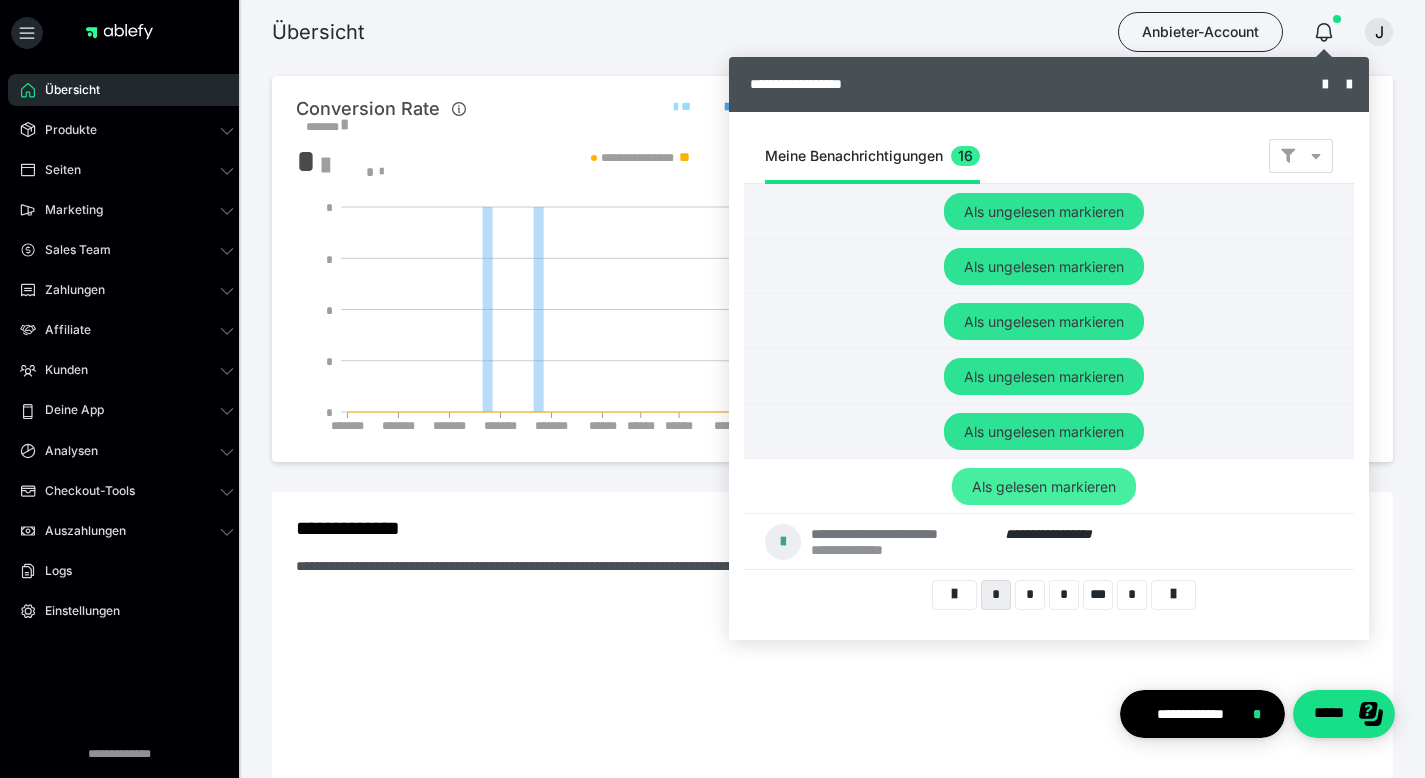 click on "Als gelesen markieren" at bounding box center (1044, 211) 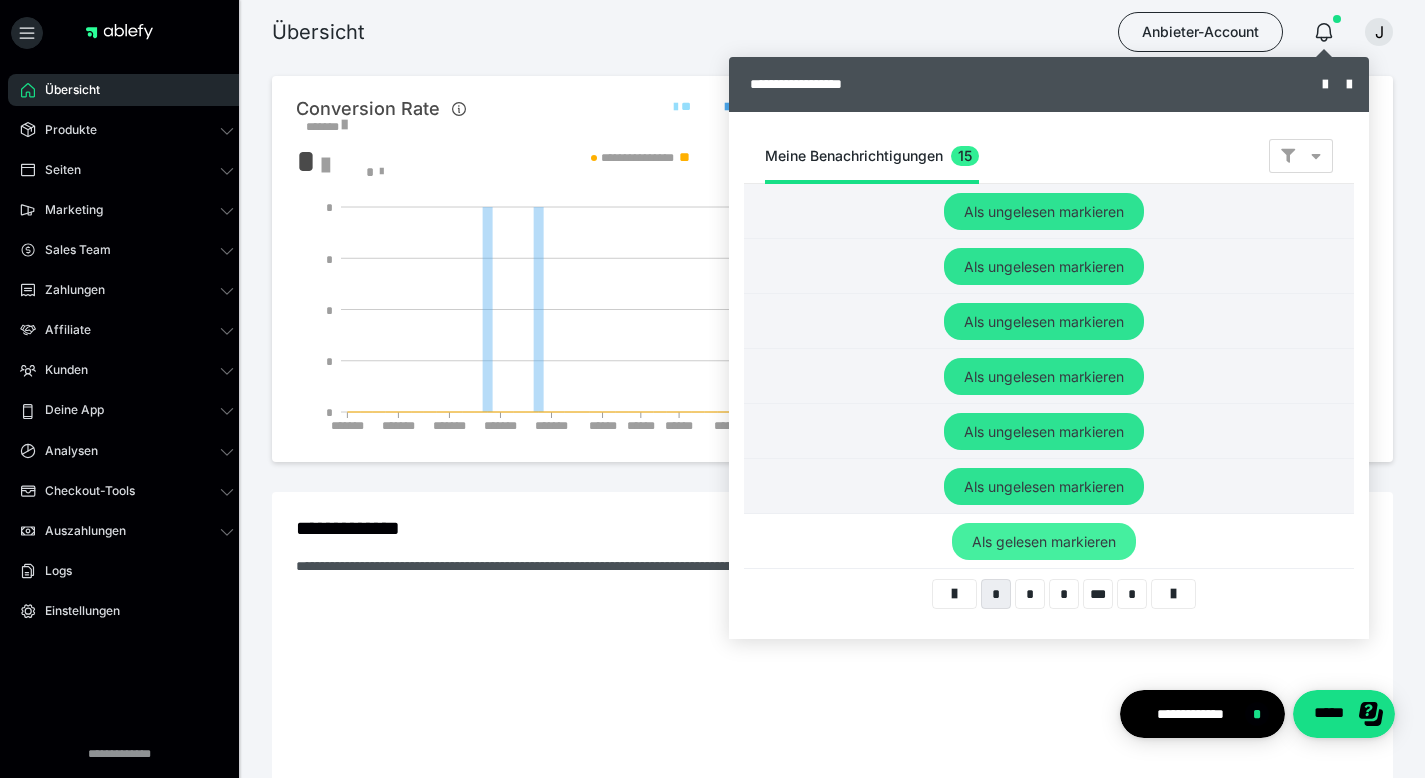 click on "Als gelesen markieren" at bounding box center (1044, 211) 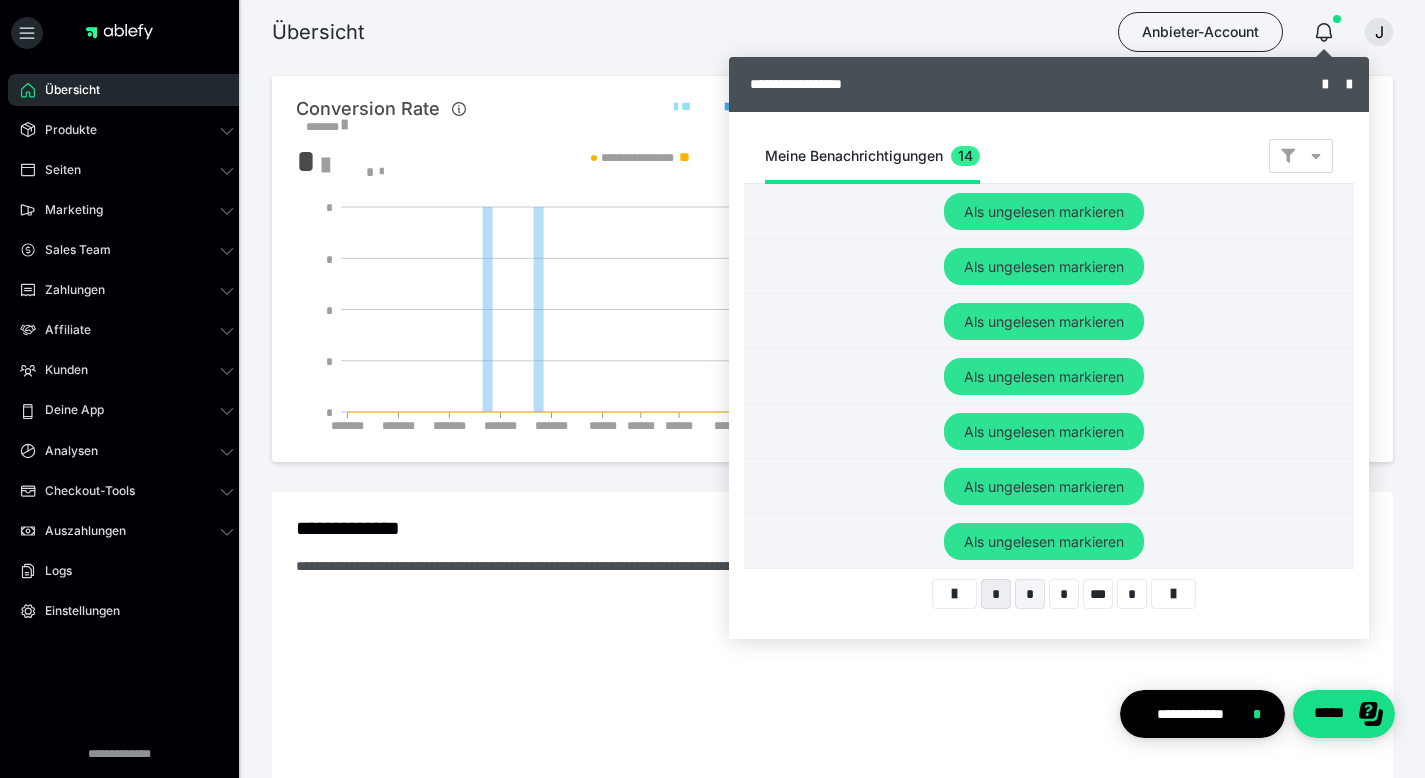 click on "*" at bounding box center (1030, 594) 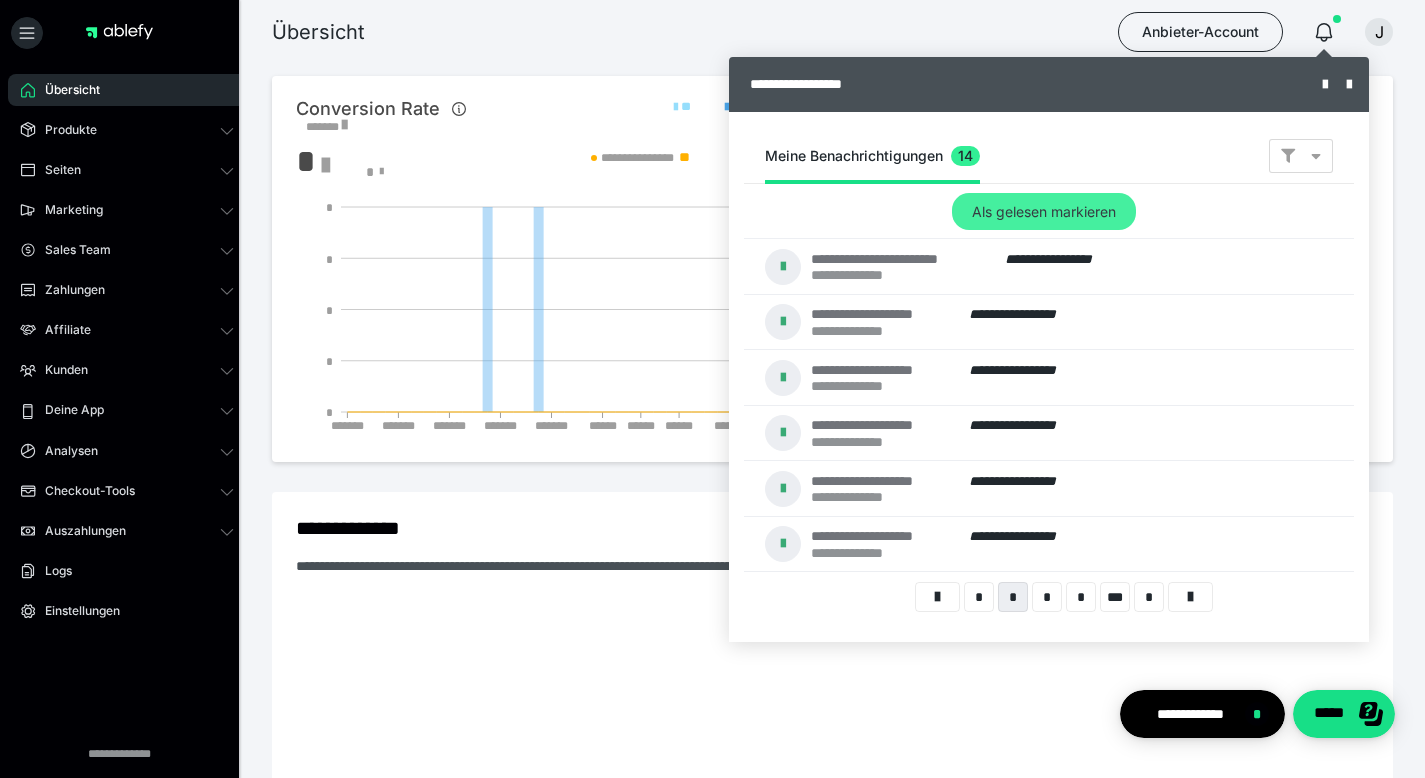 click on "Als gelesen markieren" at bounding box center (1044, 211) 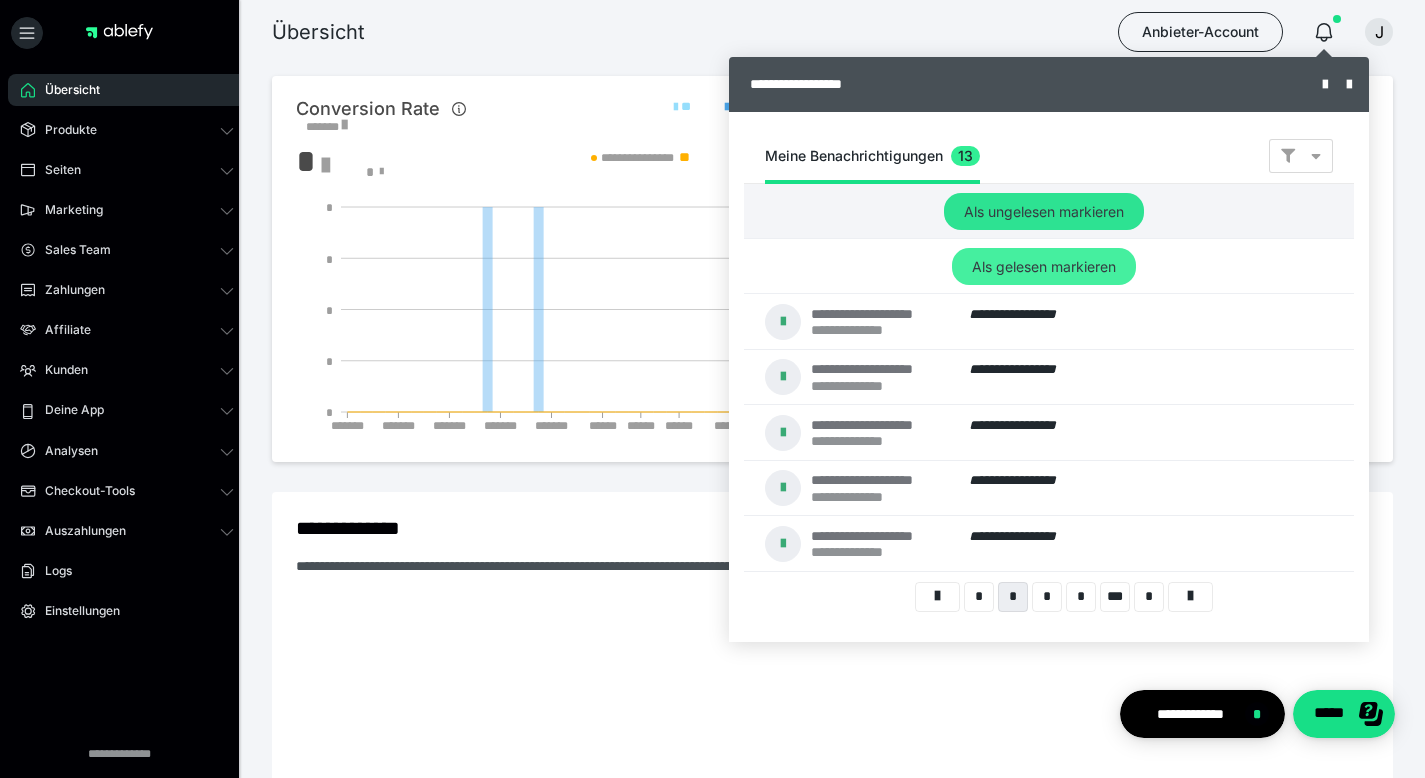 click on "Als gelesen markieren" at bounding box center (1044, 211) 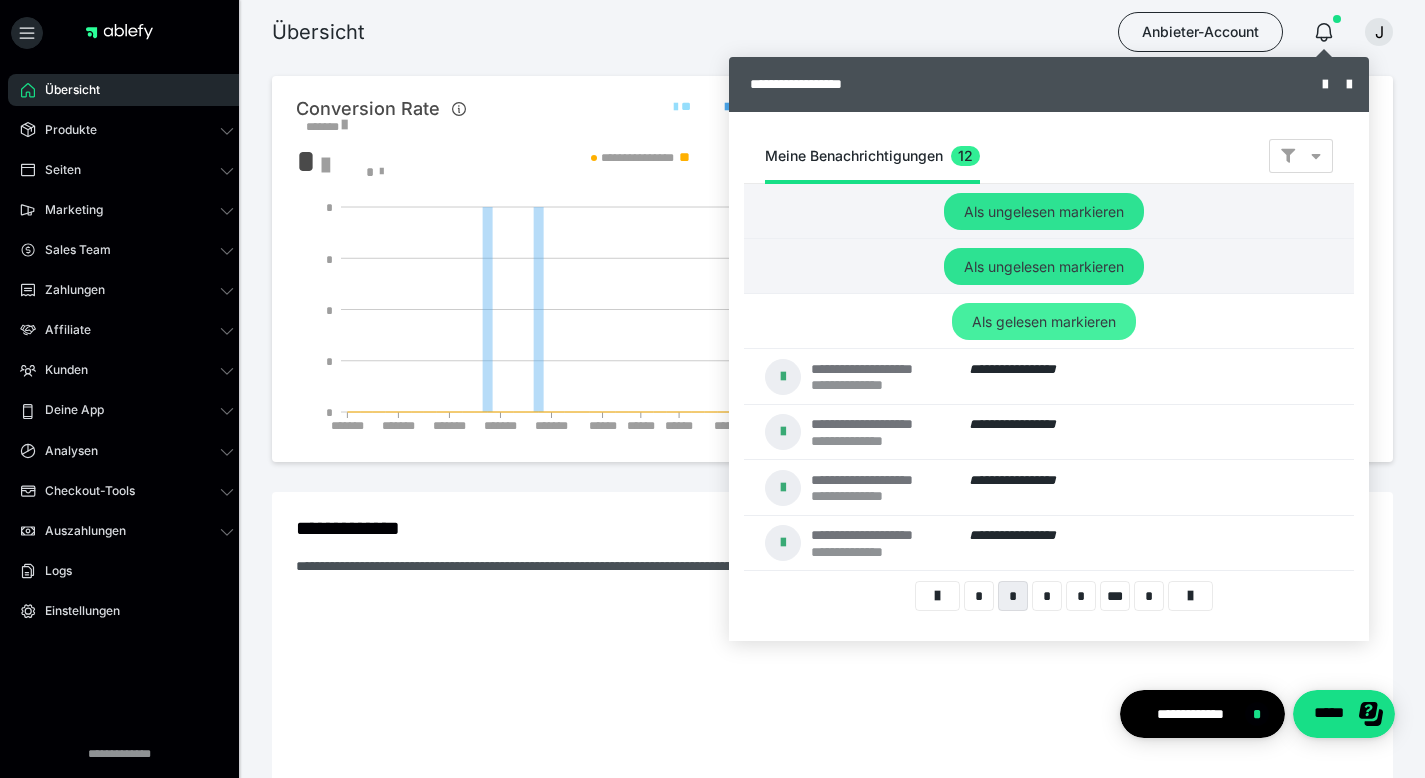click on "Als gelesen markieren" at bounding box center (1044, 211) 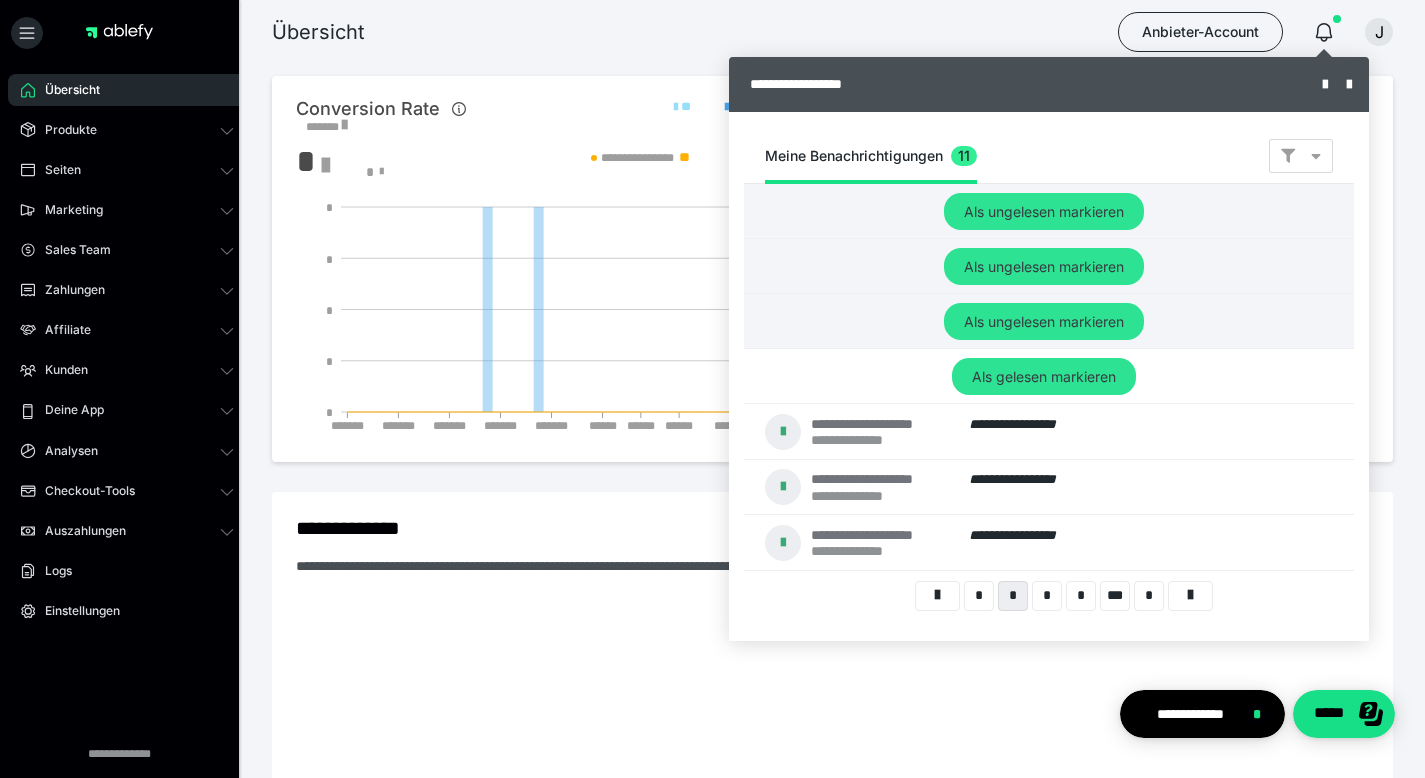 click on "Als gelesen markieren" at bounding box center (1049, 376) 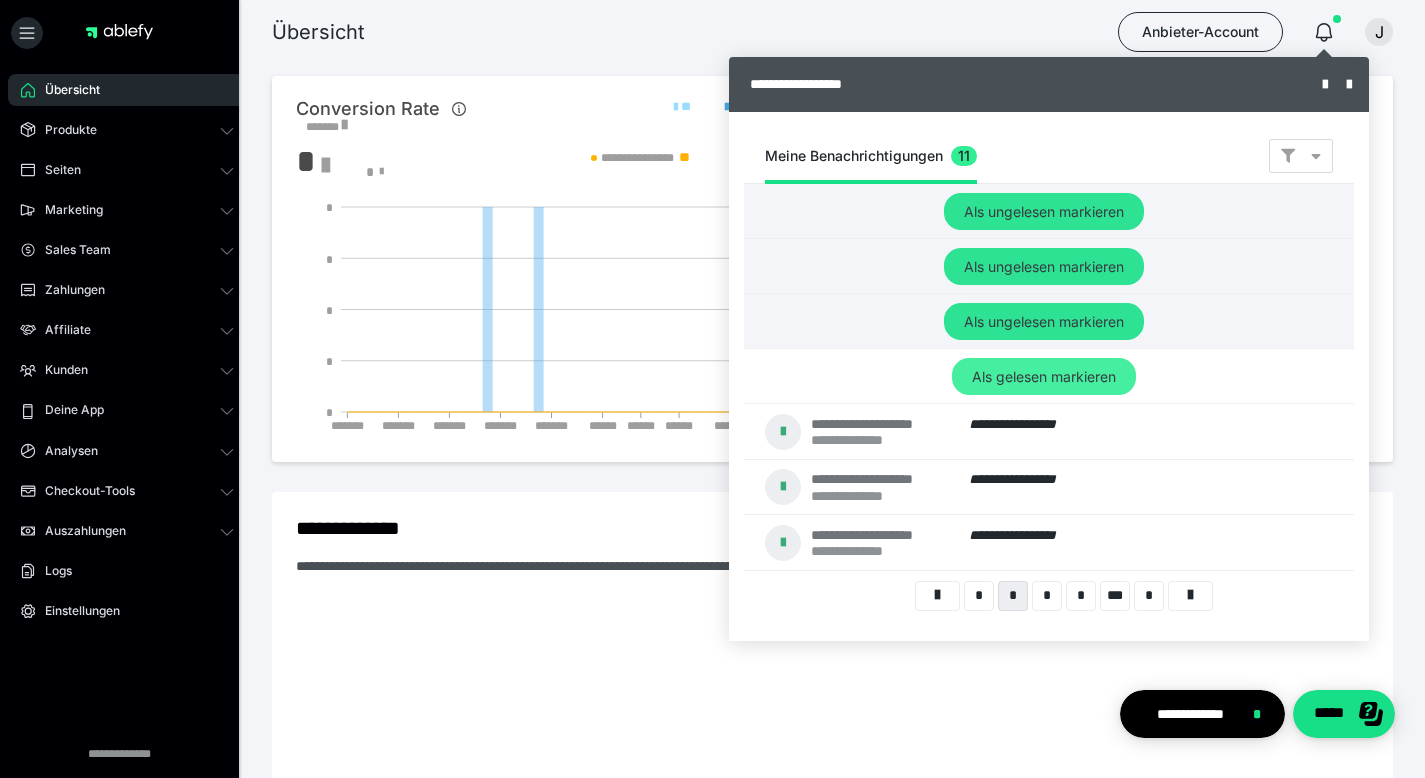 click on "Als gelesen markieren" at bounding box center [1044, 211] 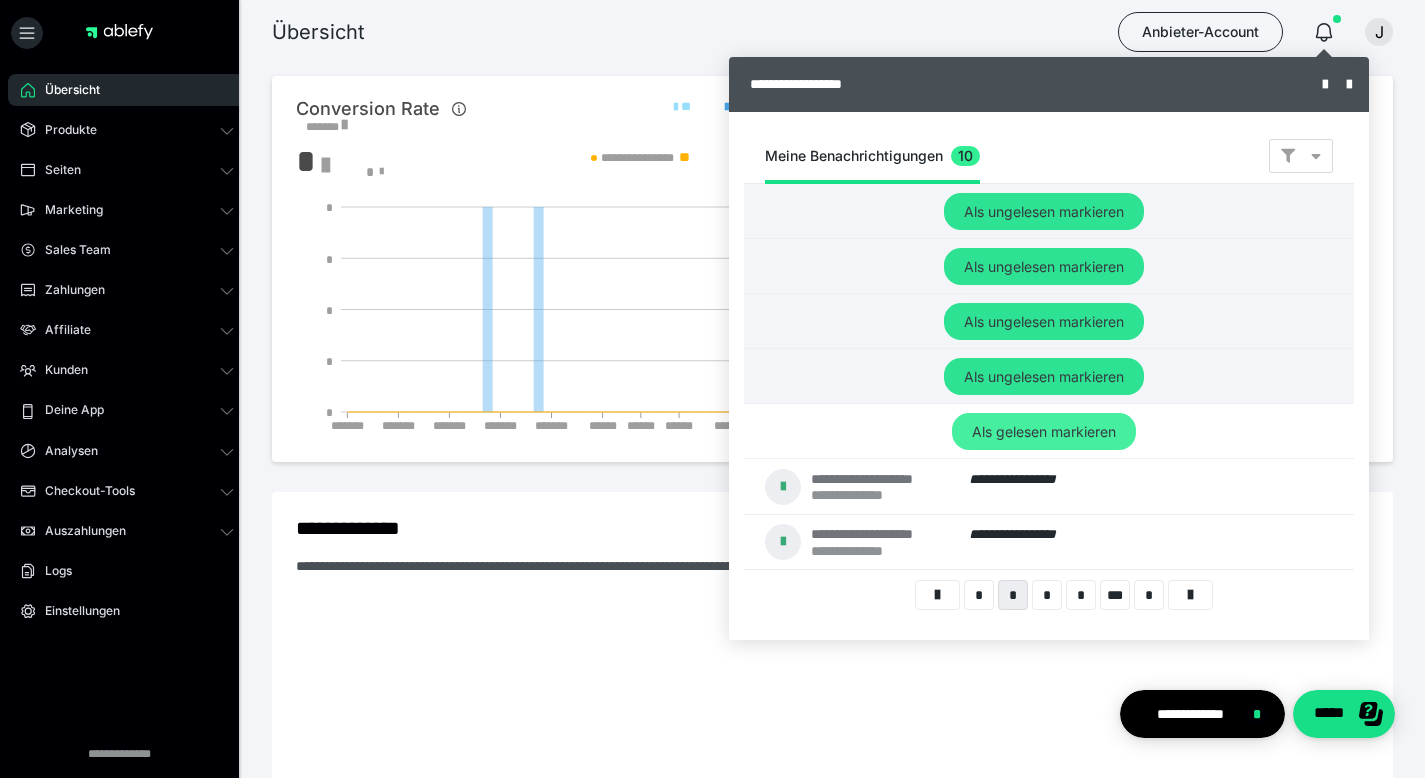 click on "Als gelesen markieren" at bounding box center (1044, 211) 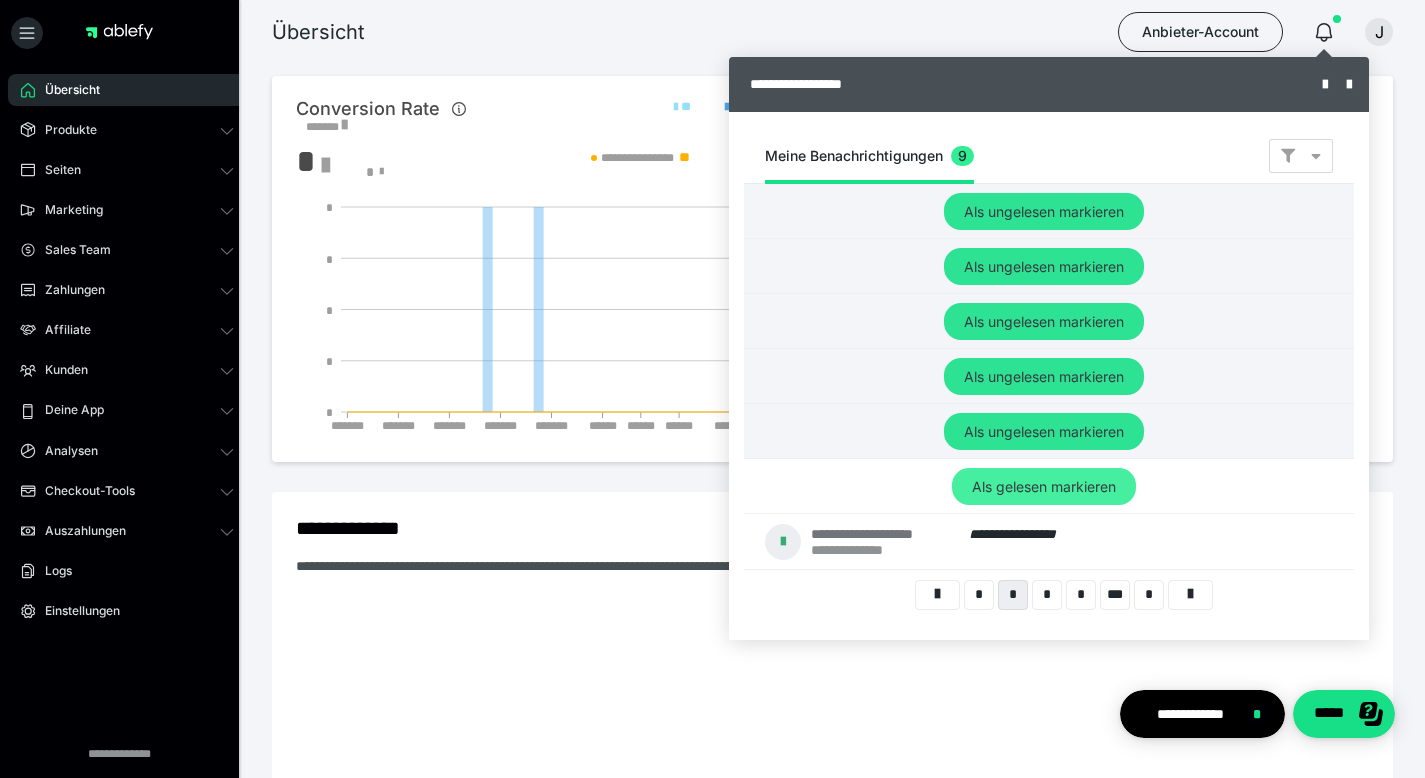 click on "Als gelesen markieren" at bounding box center (1044, 211) 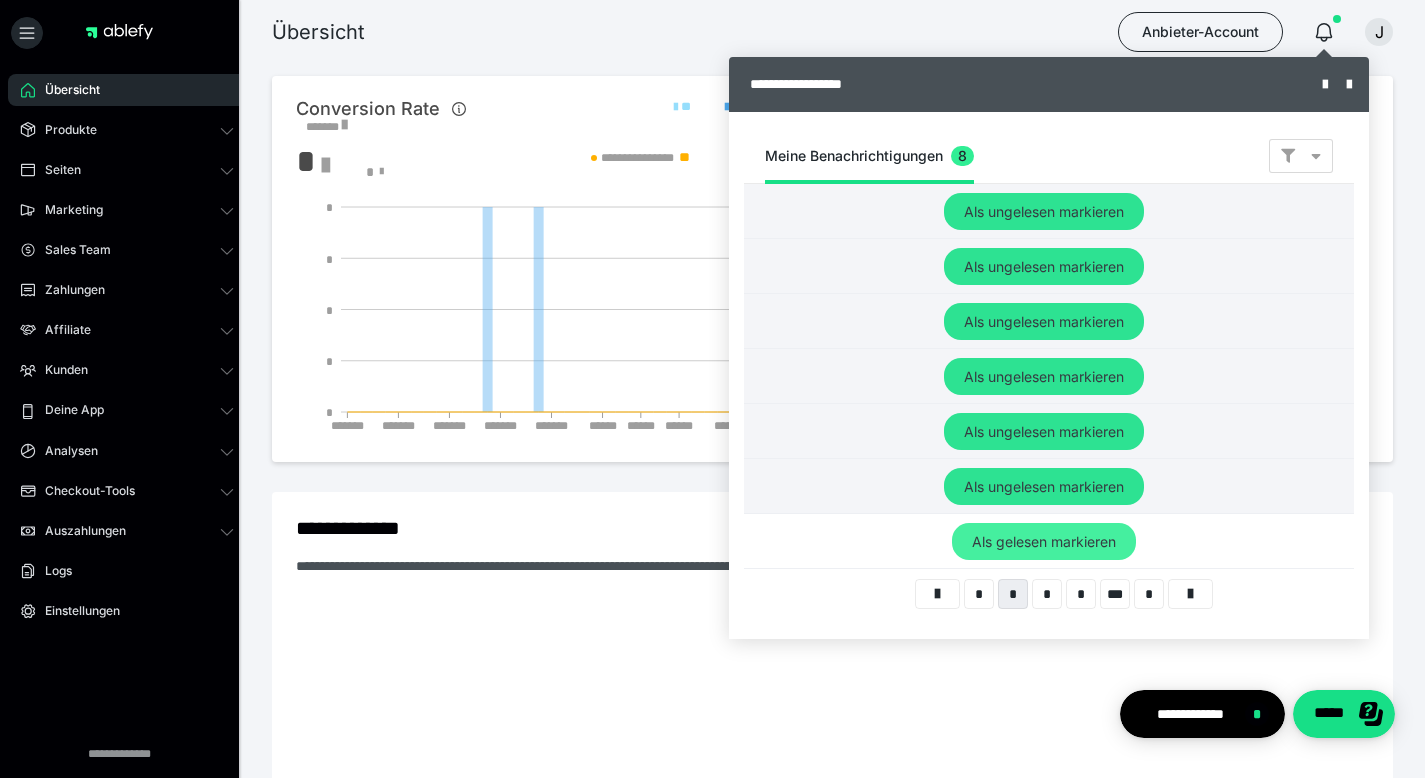 click on "Als gelesen markieren" at bounding box center [1044, 211] 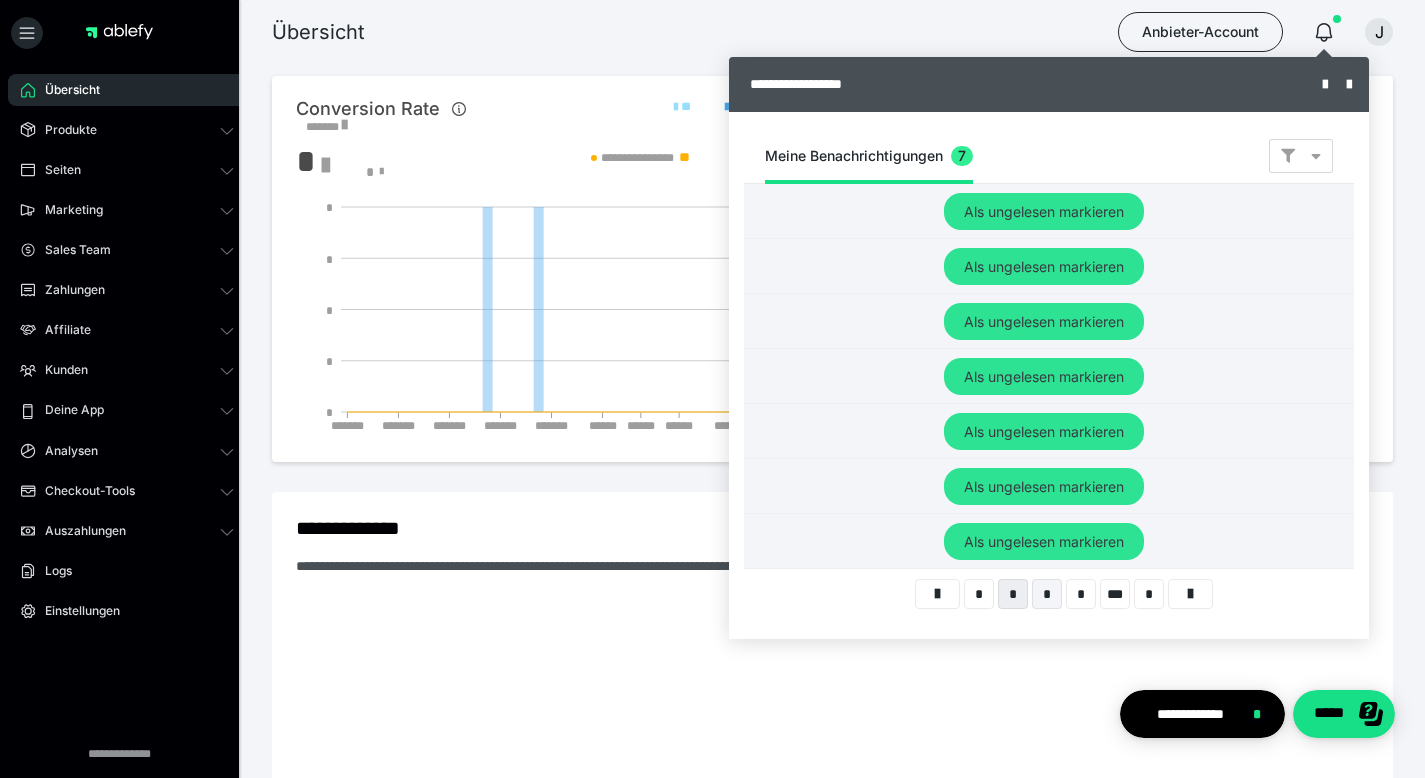 click on "*" at bounding box center (1047, 594) 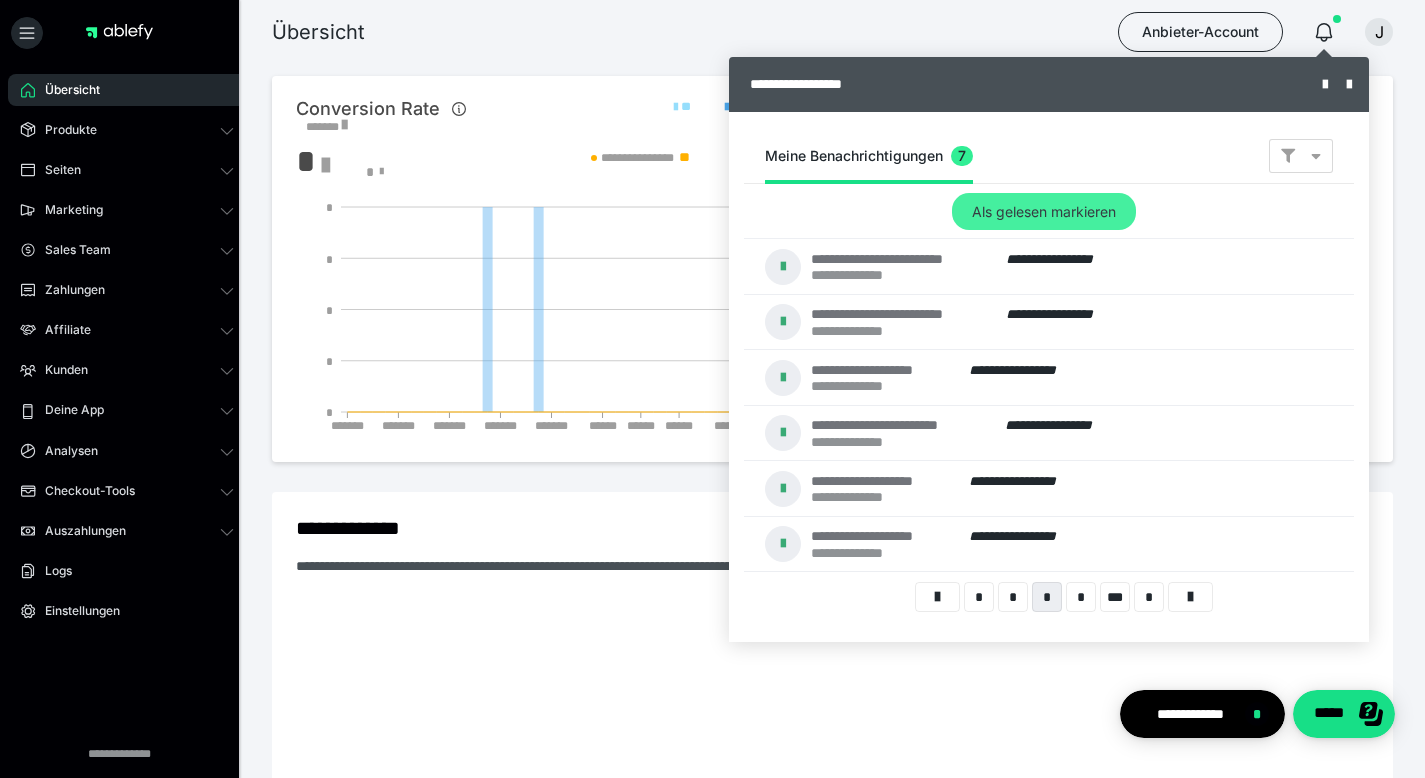 click on "Als gelesen markieren" at bounding box center (1044, 211) 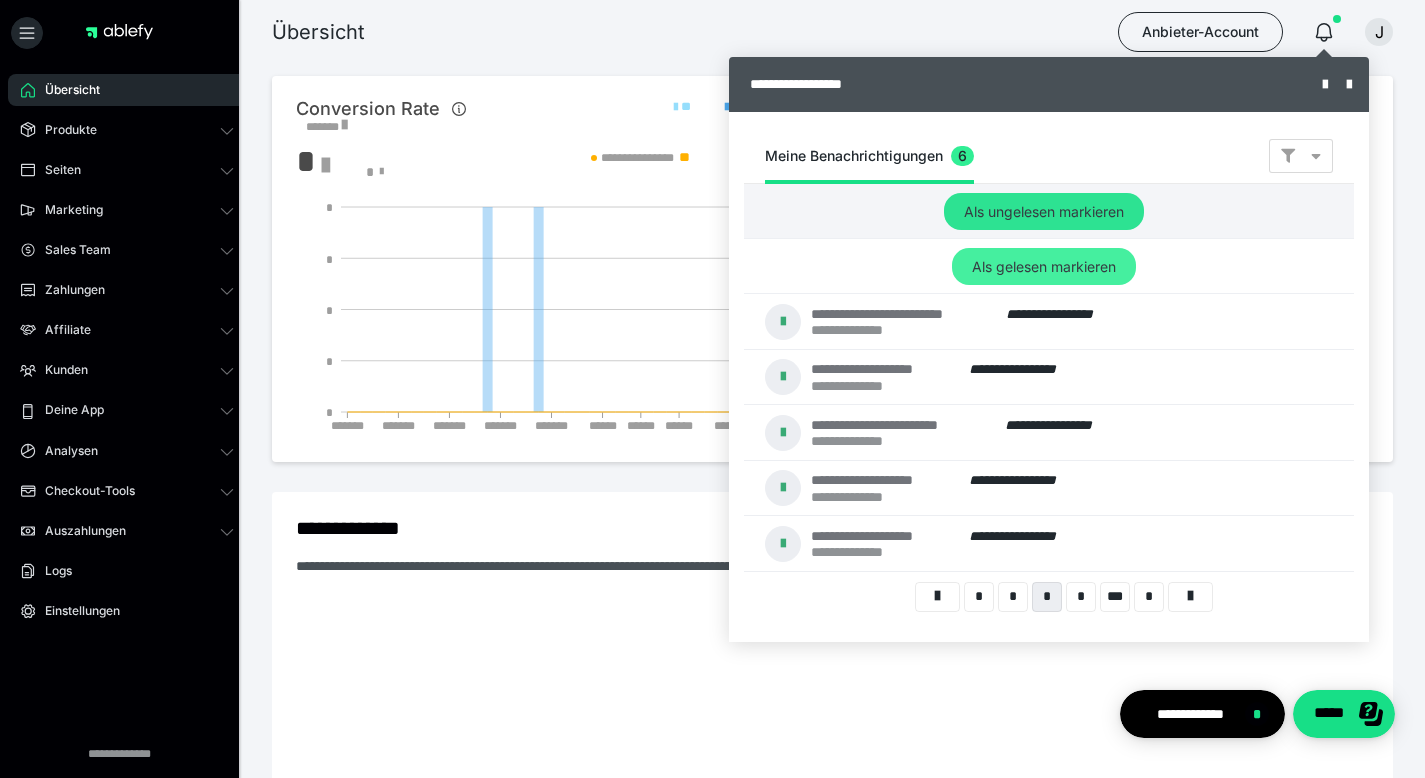 click on "Als gelesen markieren" at bounding box center (1044, 211) 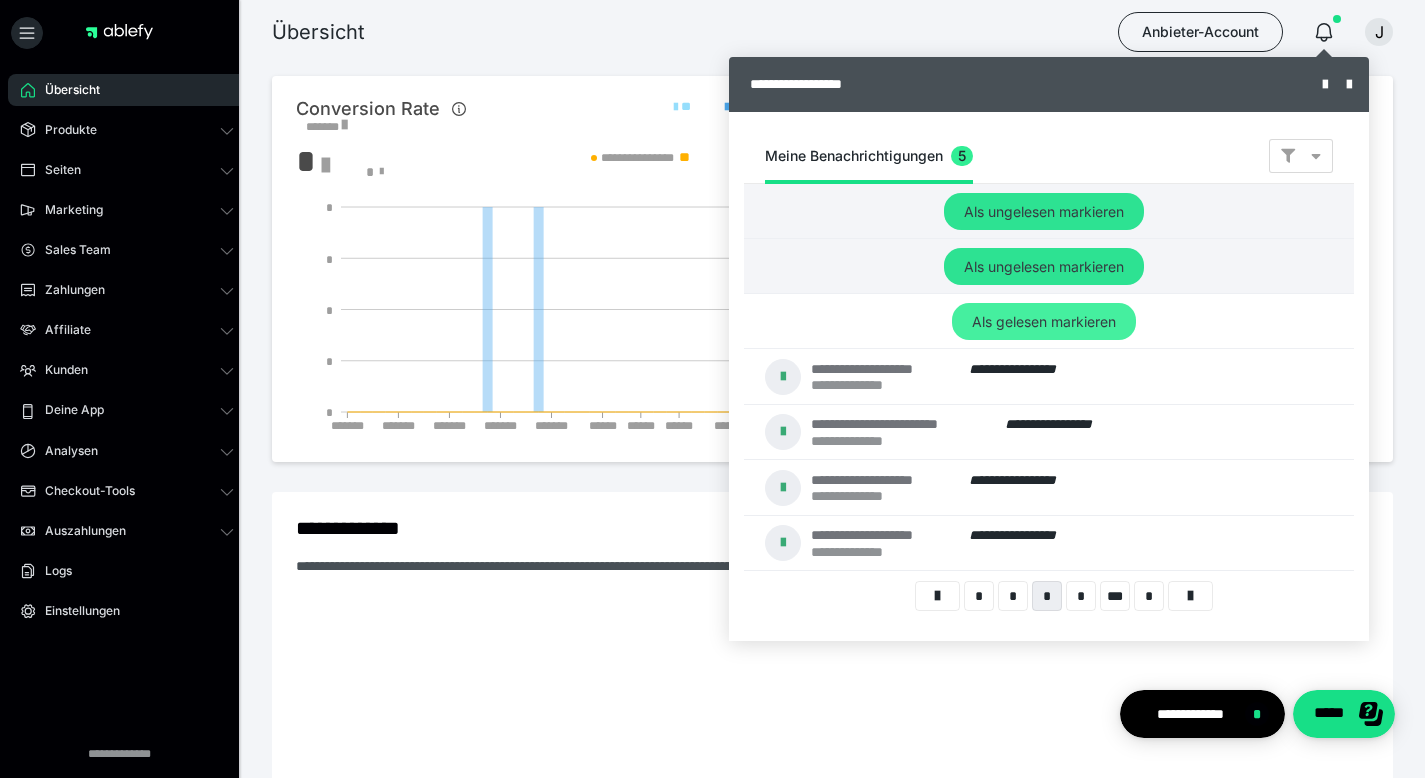 click on "Als gelesen markieren" at bounding box center (1044, 211) 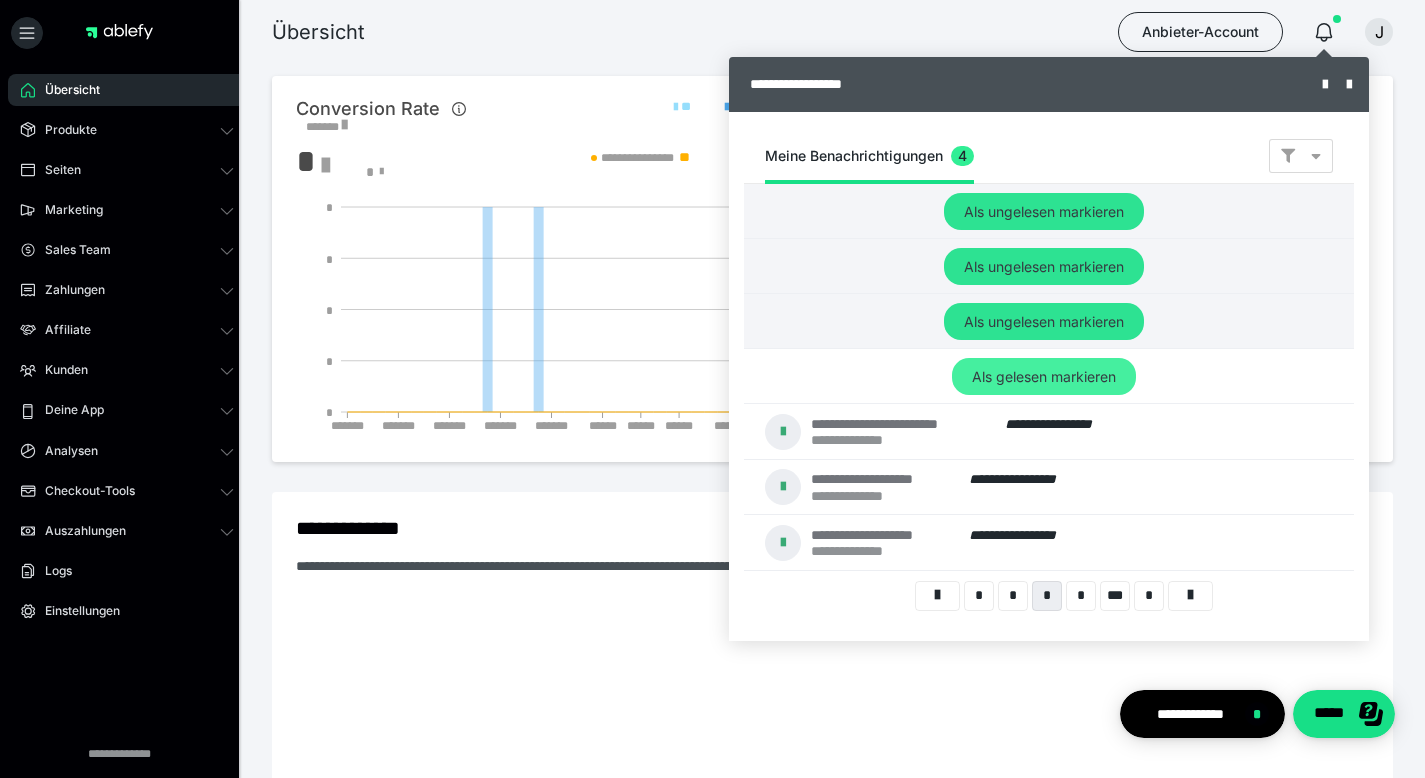 click on "Als gelesen markieren" at bounding box center [1044, 211] 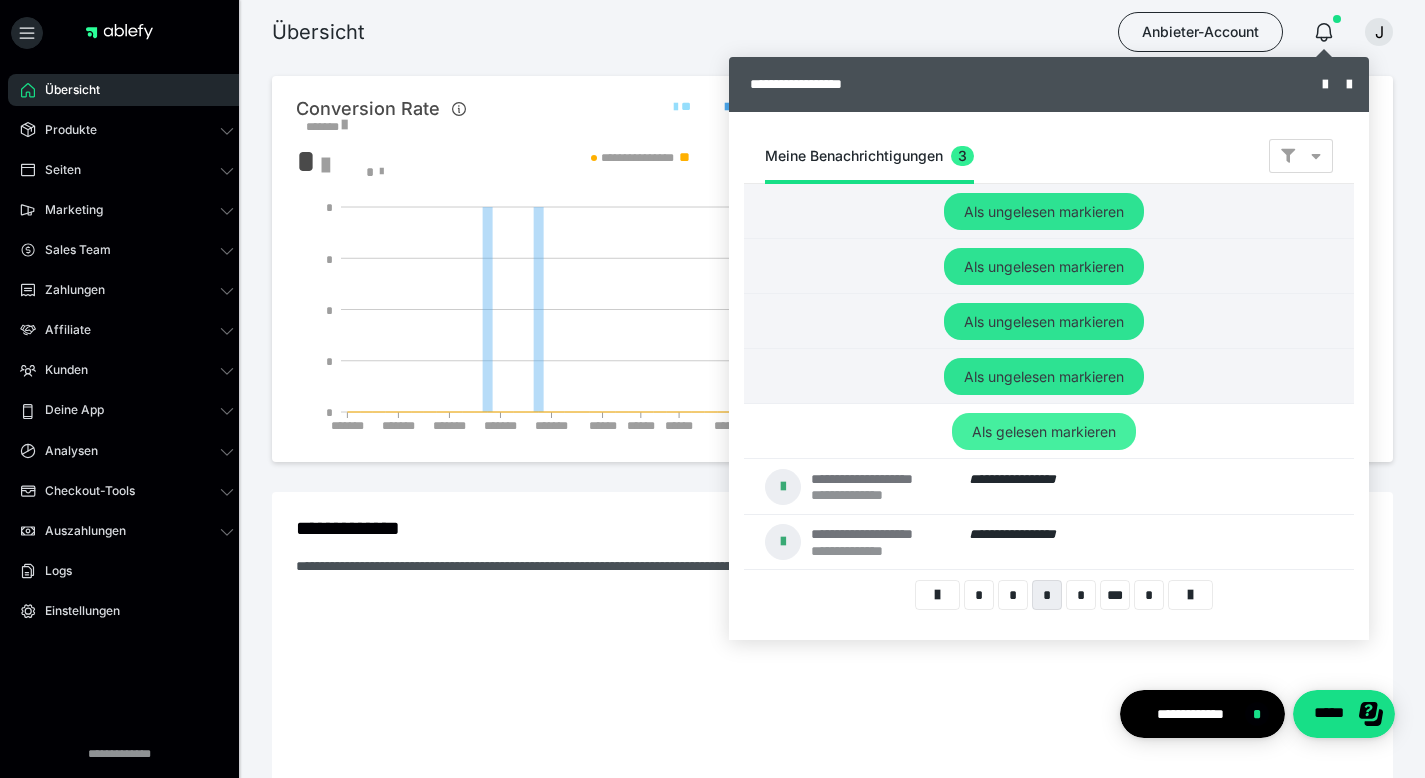 click on "Als gelesen markieren" at bounding box center (1044, 211) 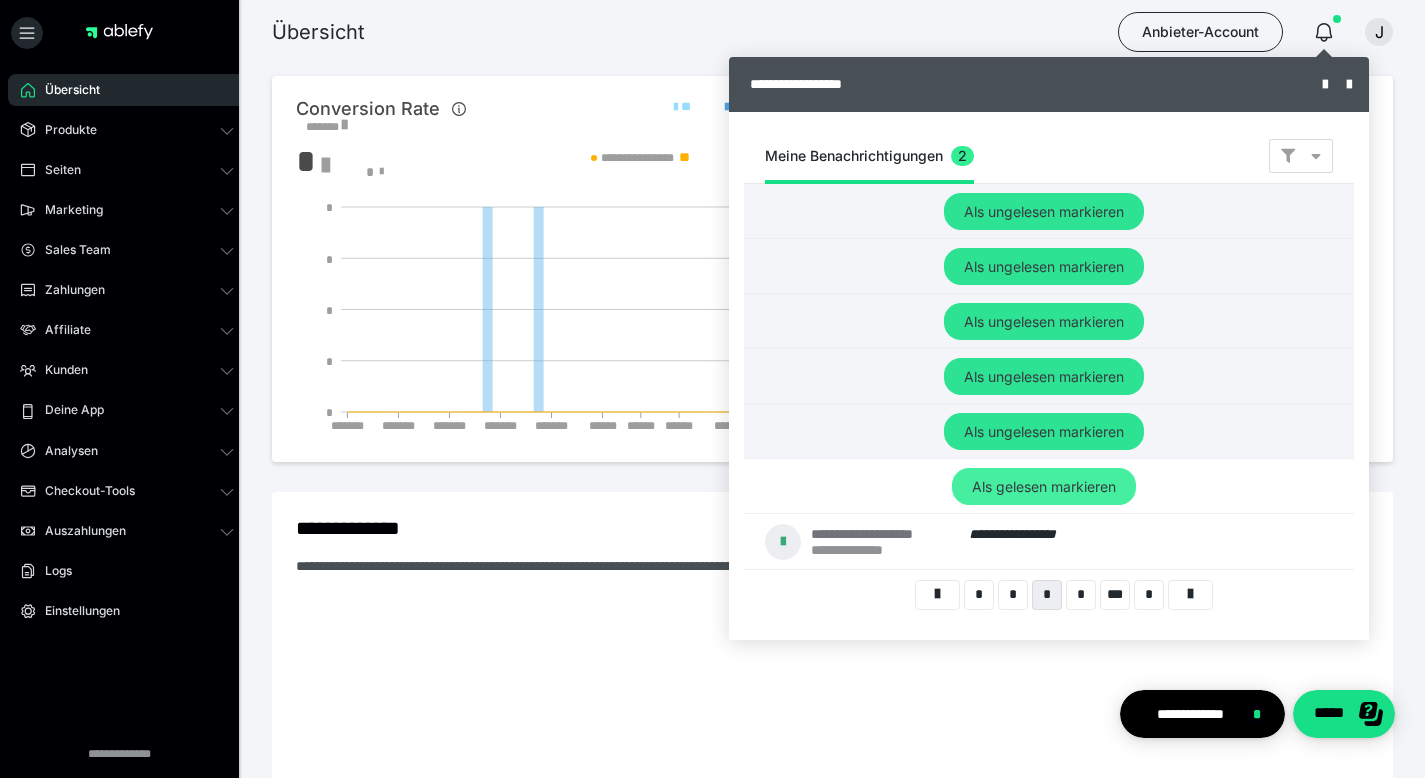 click on "Als gelesen markieren" at bounding box center [1044, 211] 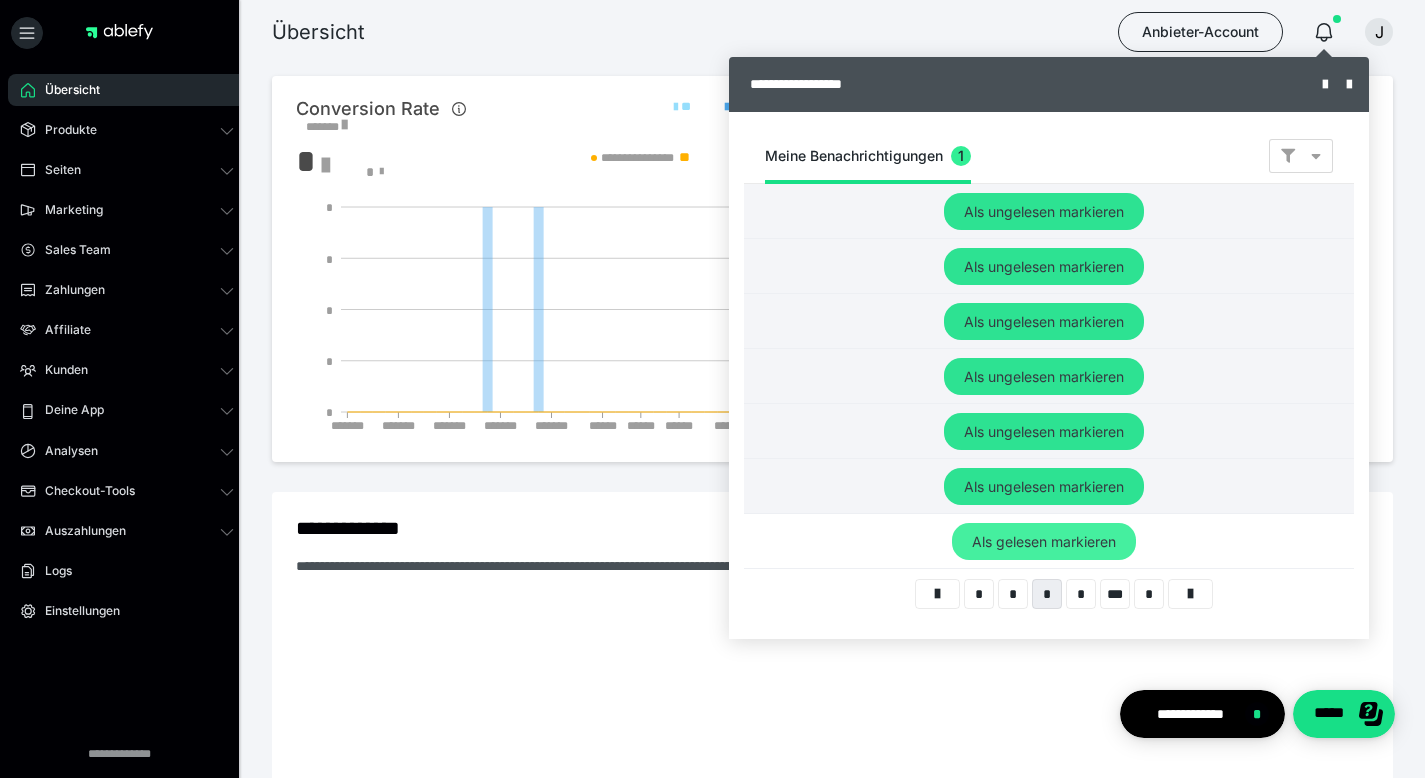 click on "Als gelesen markieren" at bounding box center [1044, 211] 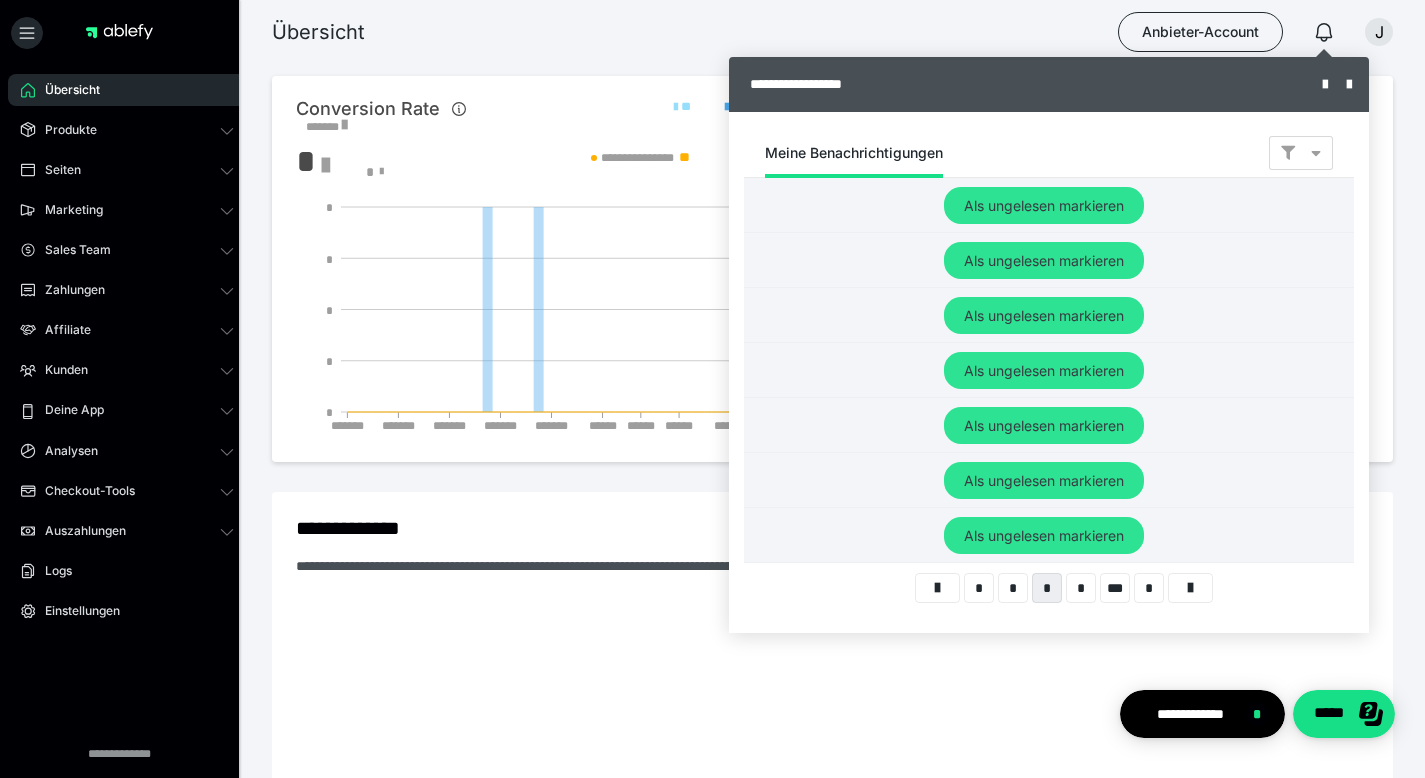 click at bounding box center (712, 389) 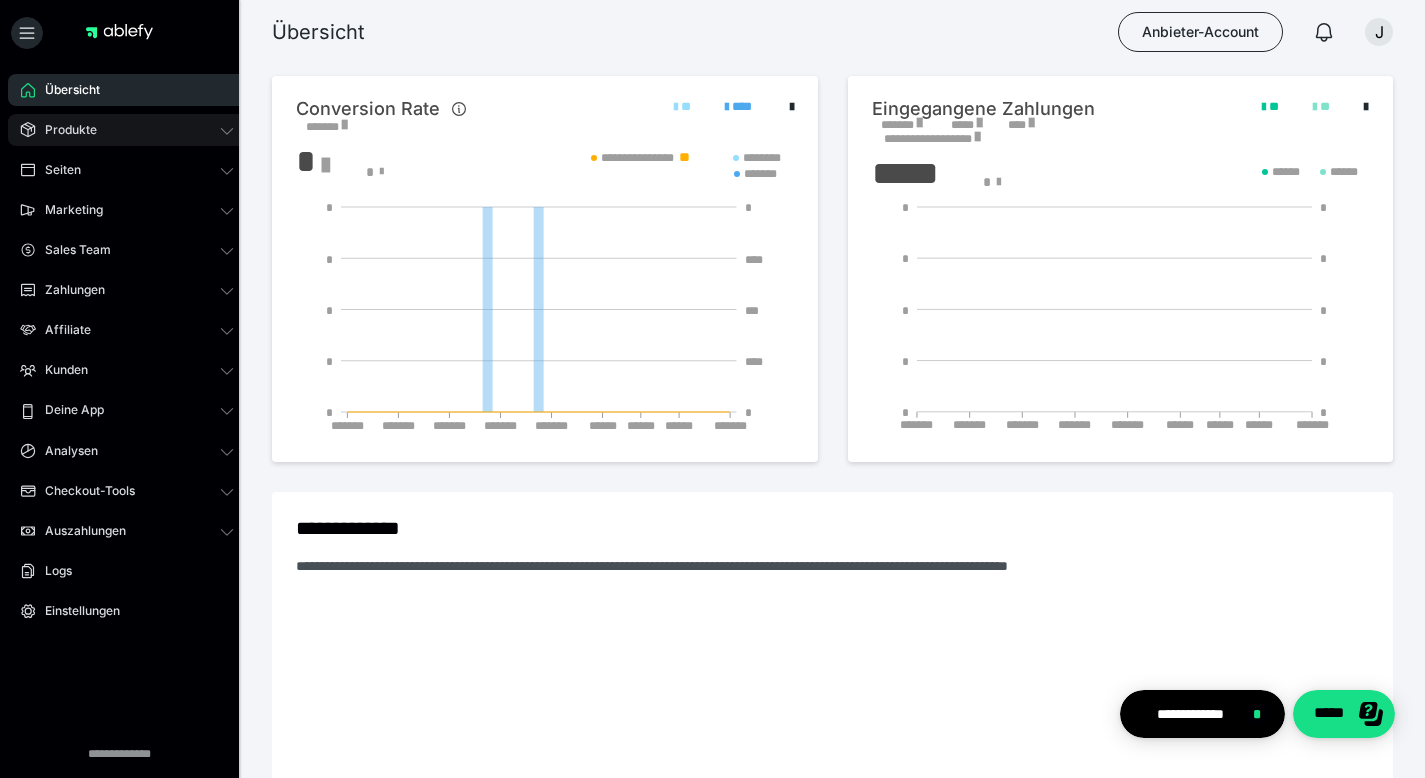 click on "Produkte" at bounding box center (127, 130) 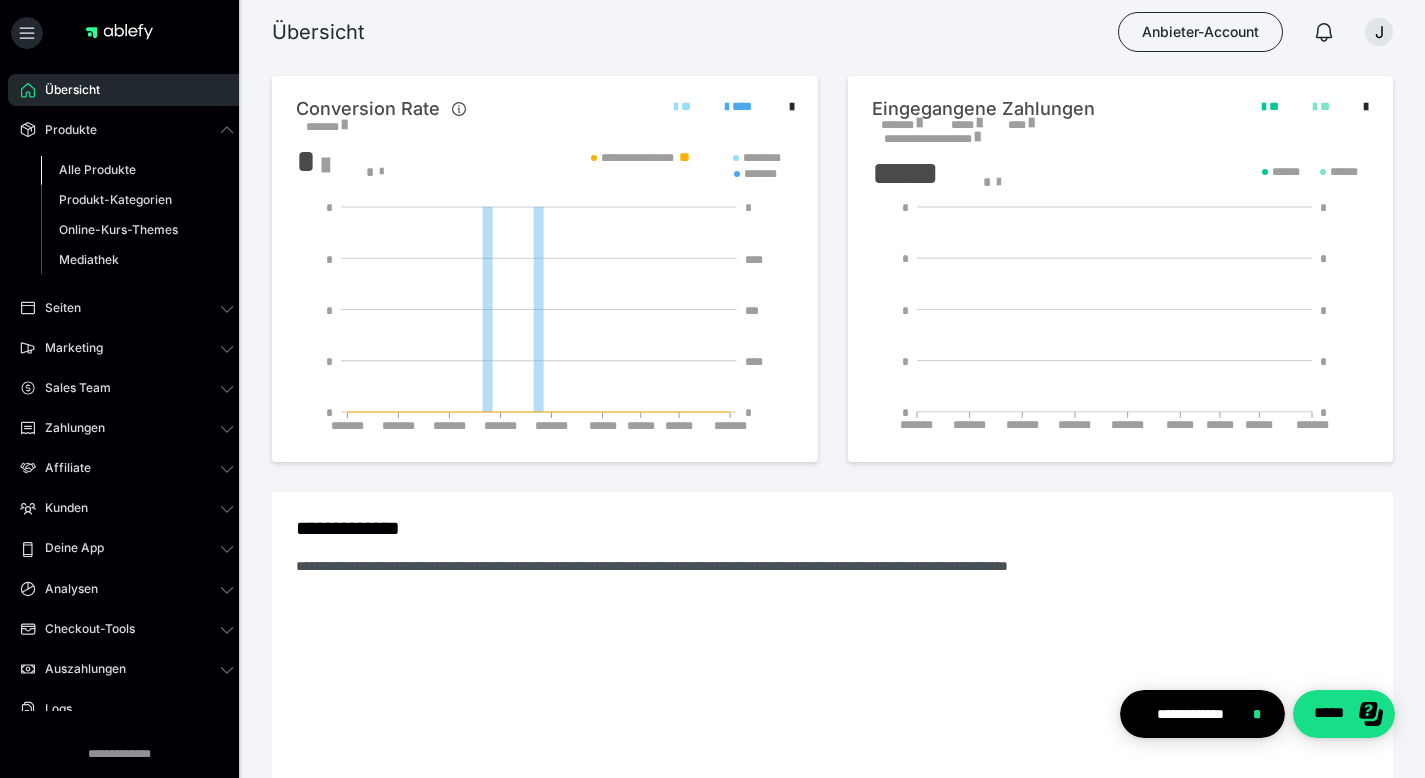 click on "Alle Produkte" at bounding box center [97, 169] 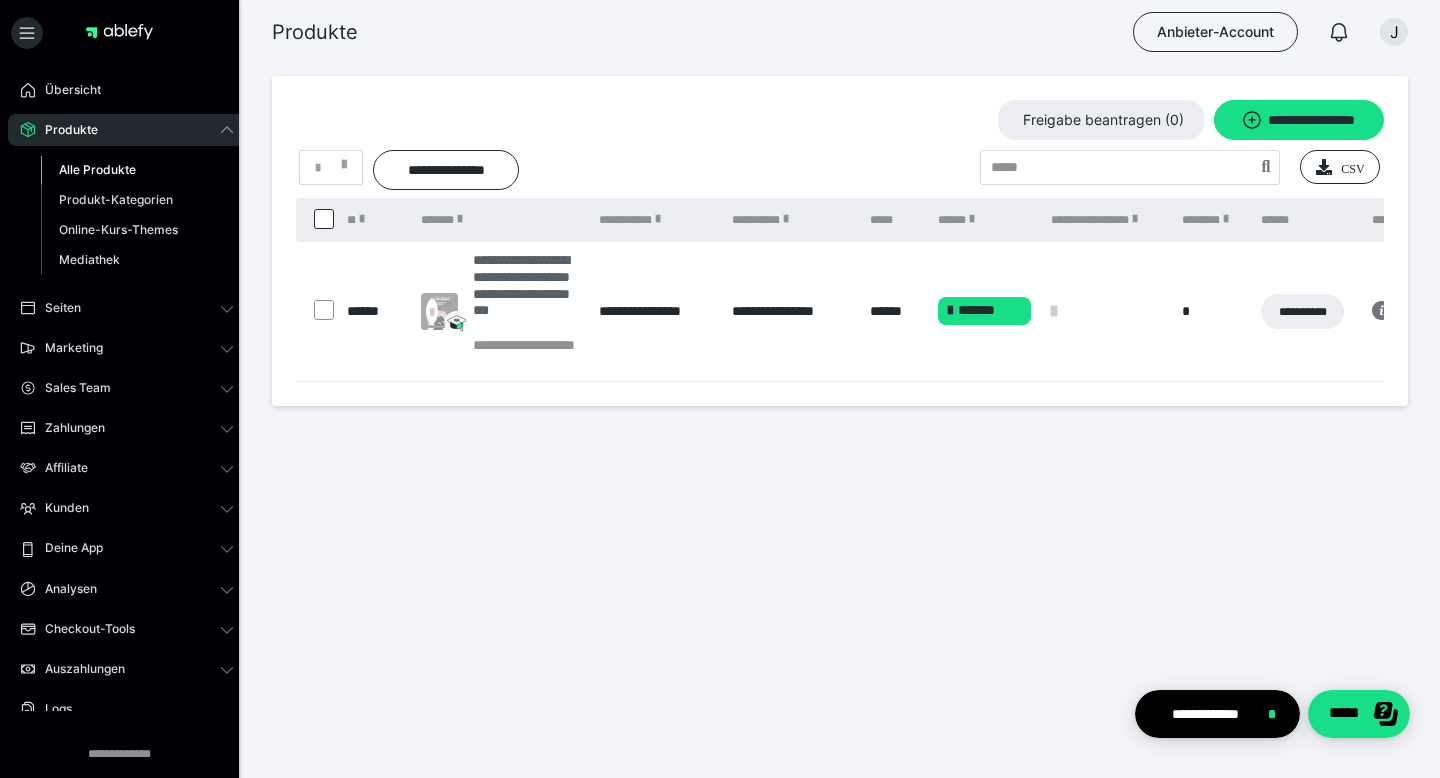click on "**********" at bounding box center (526, 294) 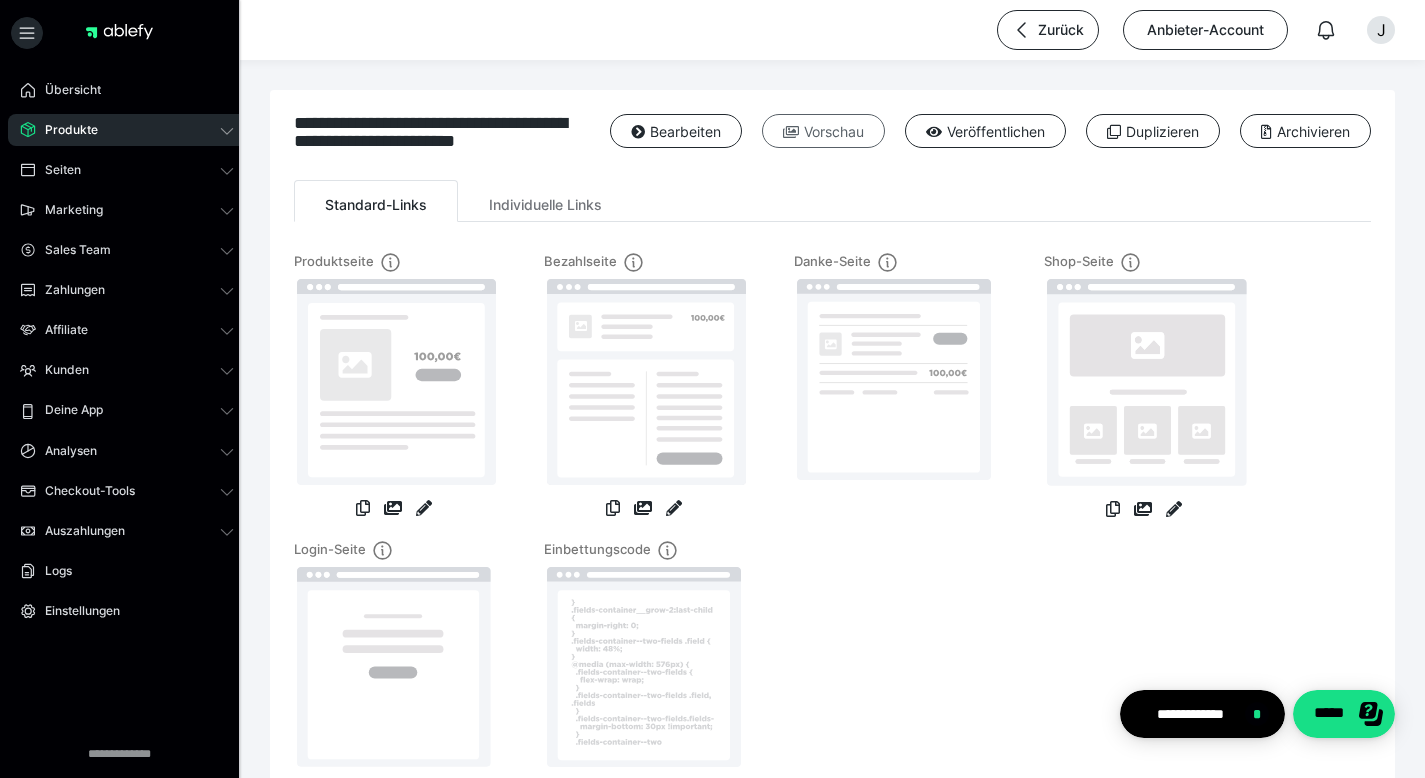 click on "Vorschau" at bounding box center (823, 131) 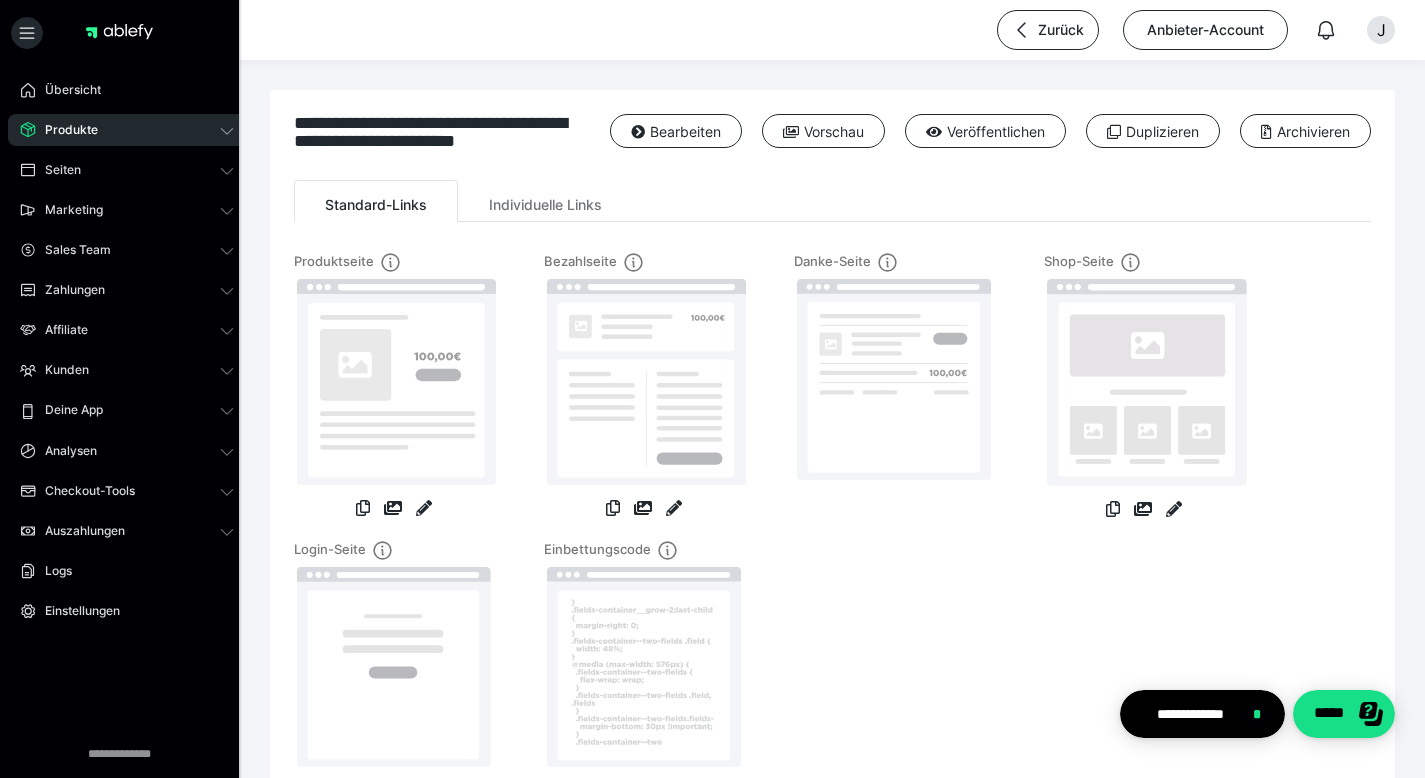 click on "Zurück Anbieter-Account J" at bounding box center (712, 30) 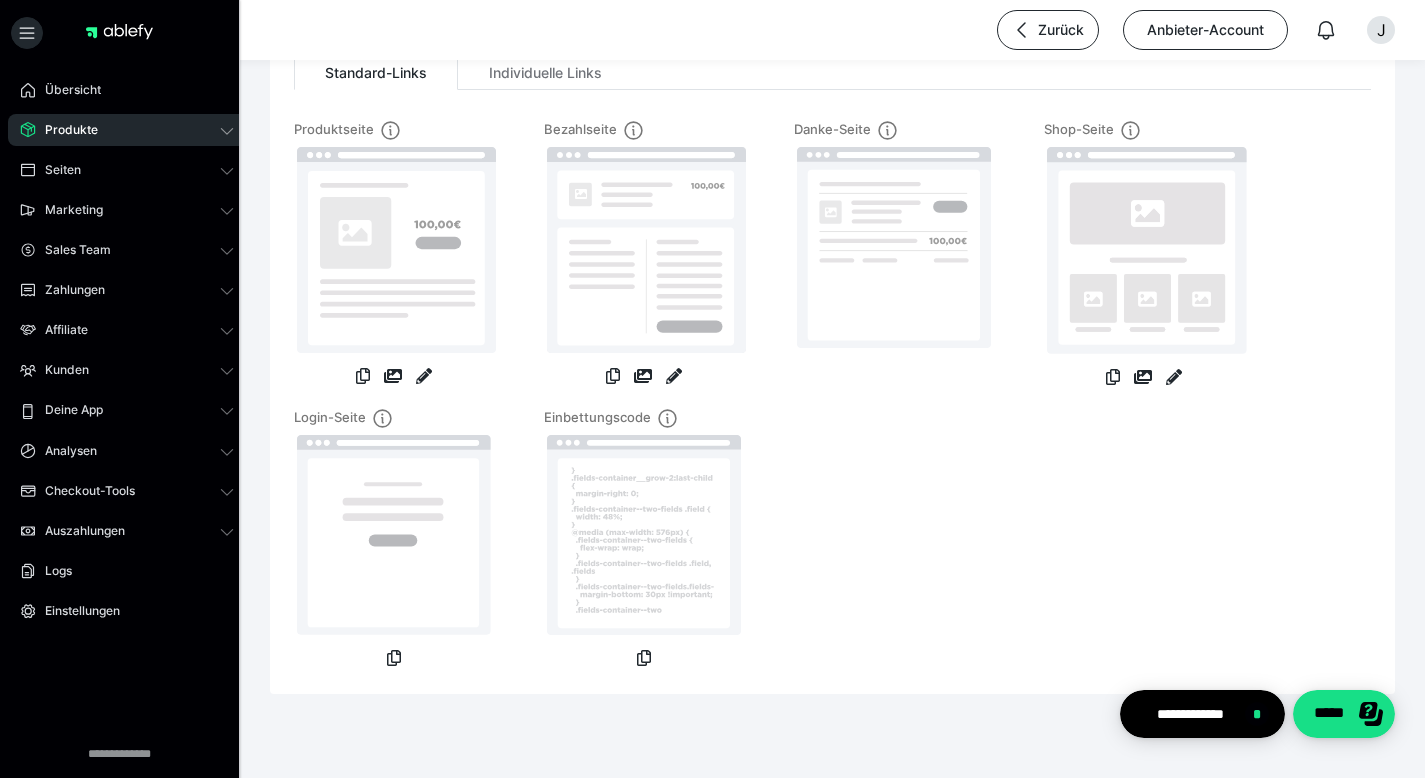 scroll, scrollTop: 97, scrollLeft: 0, axis: vertical 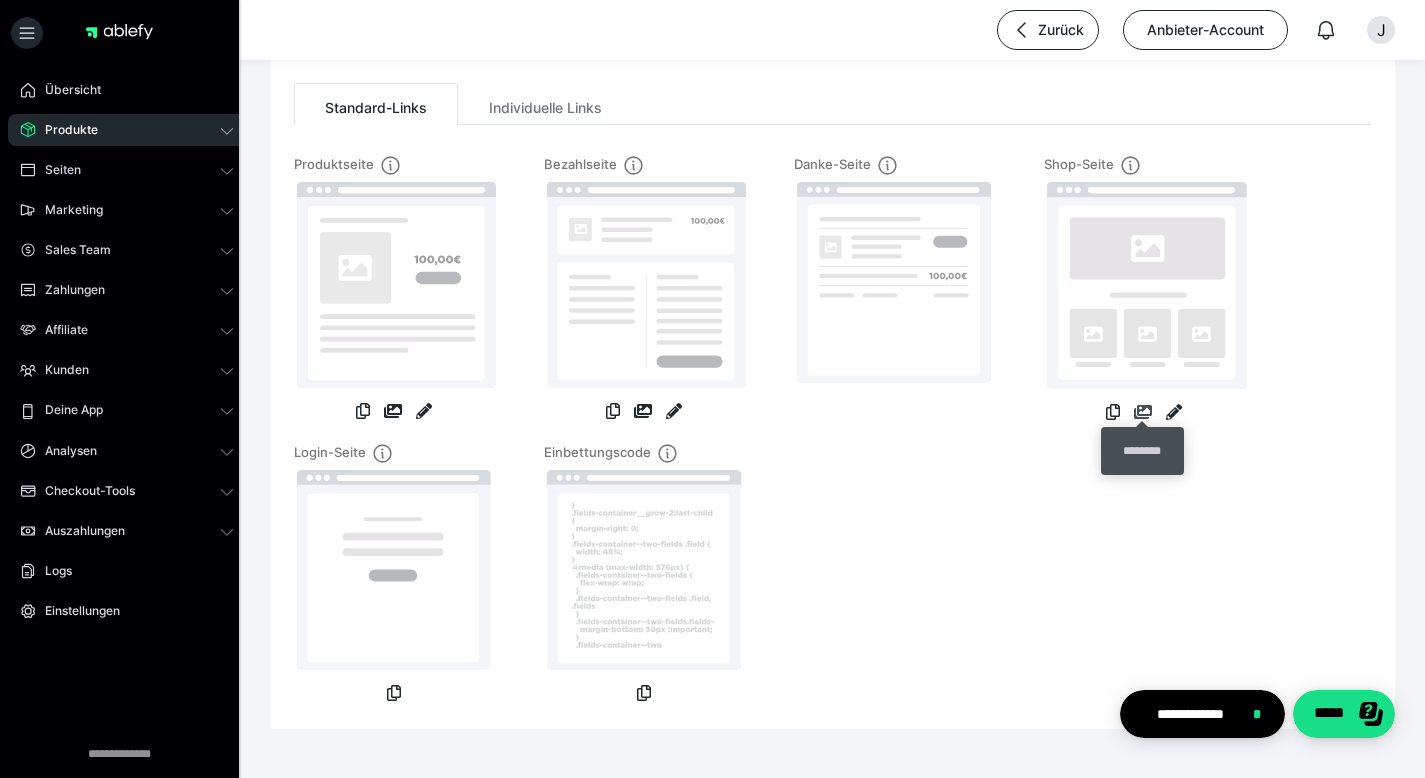 click at bounding box center [1143, 412] 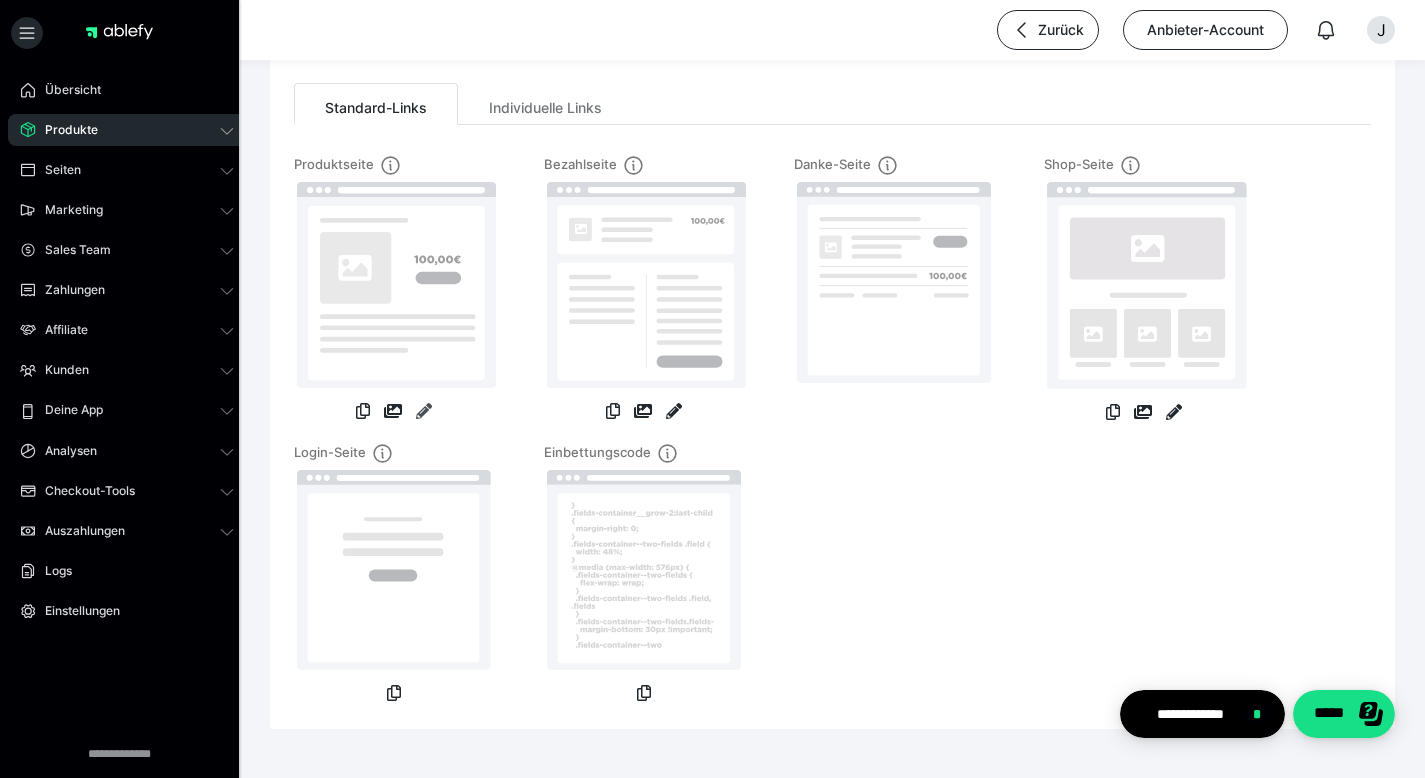 click at bounding box center [424, 411] 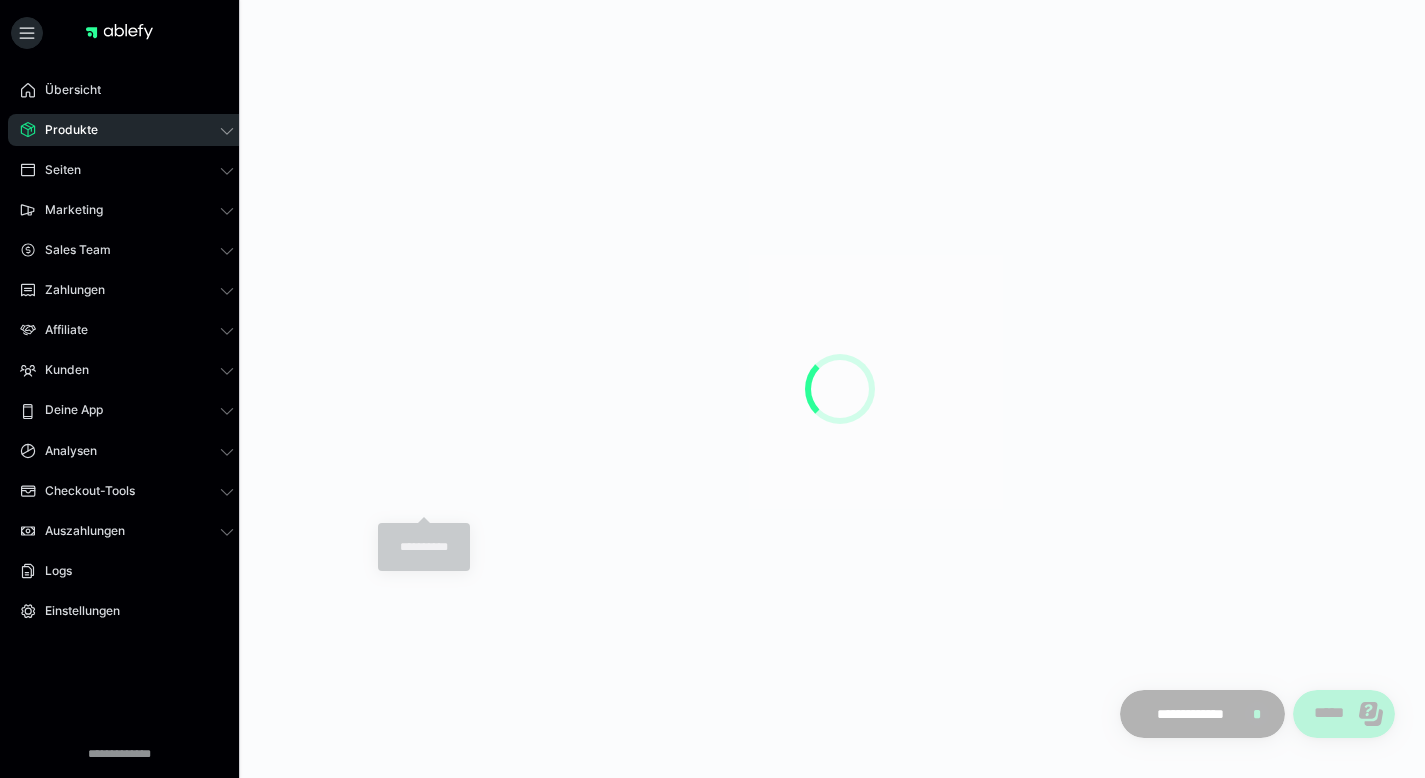 scroll, scrollTop: 0, scrollLeft: 0, axis: both 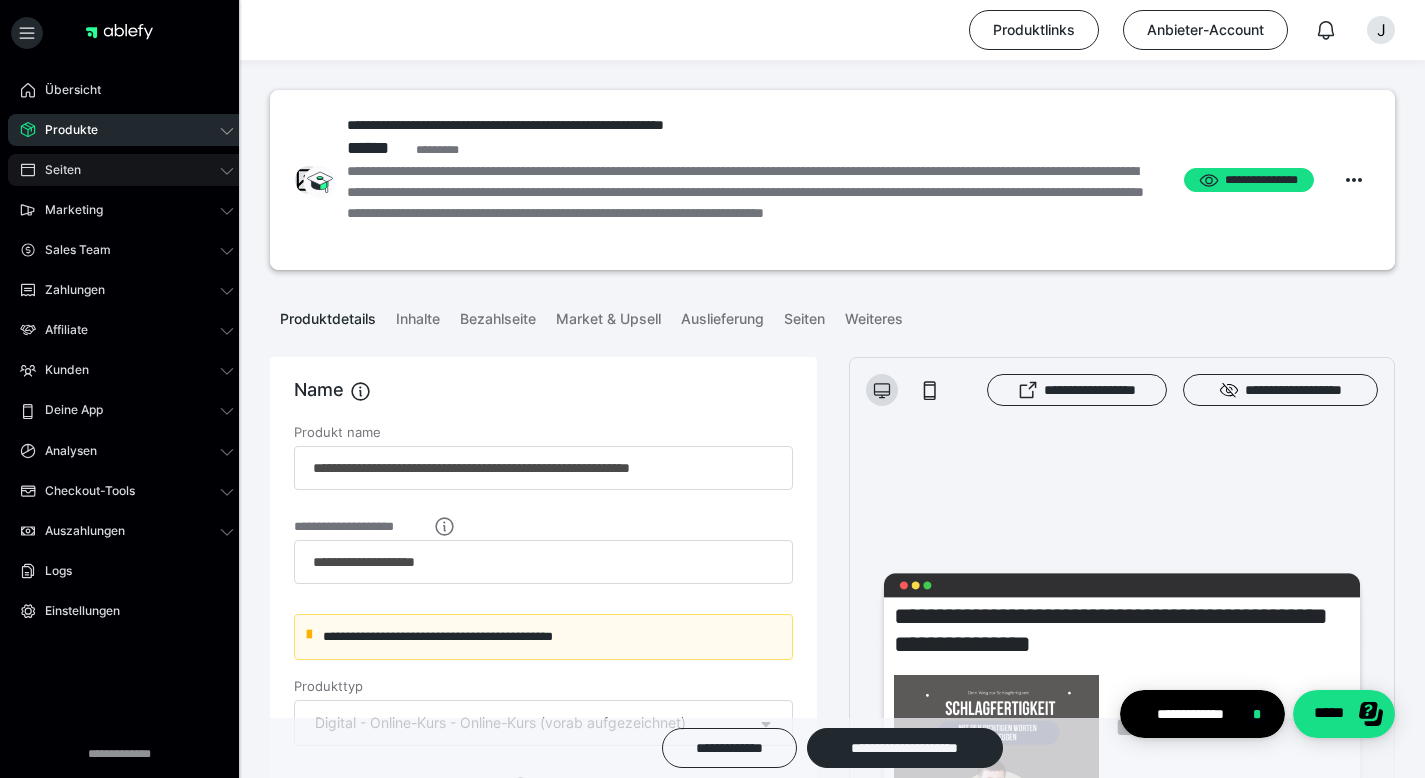 click on "Seiten" at bounding box center [127, 170] 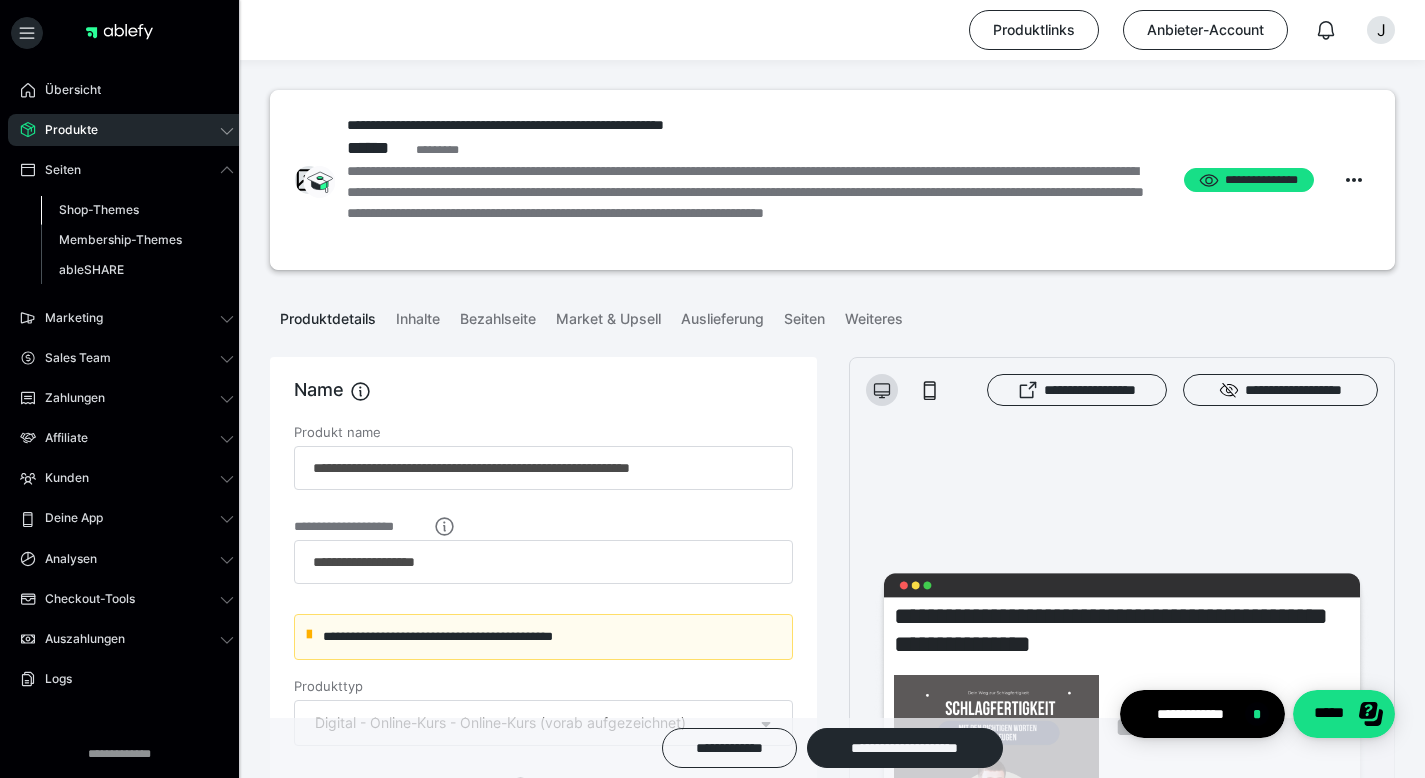 click on "Shop-Themes" at bounding box center (99, 209) 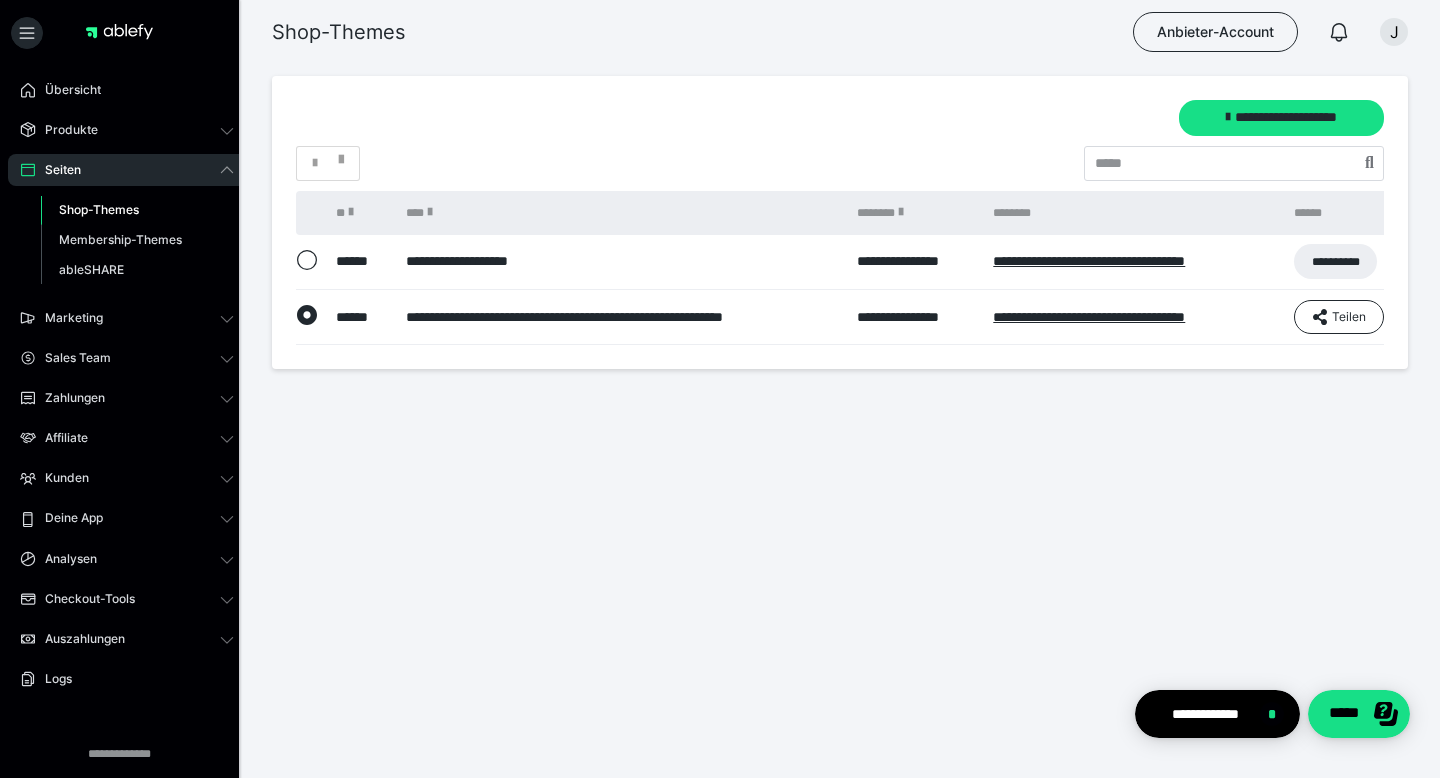 click on "Seiten" at bounding box center [127, 170] 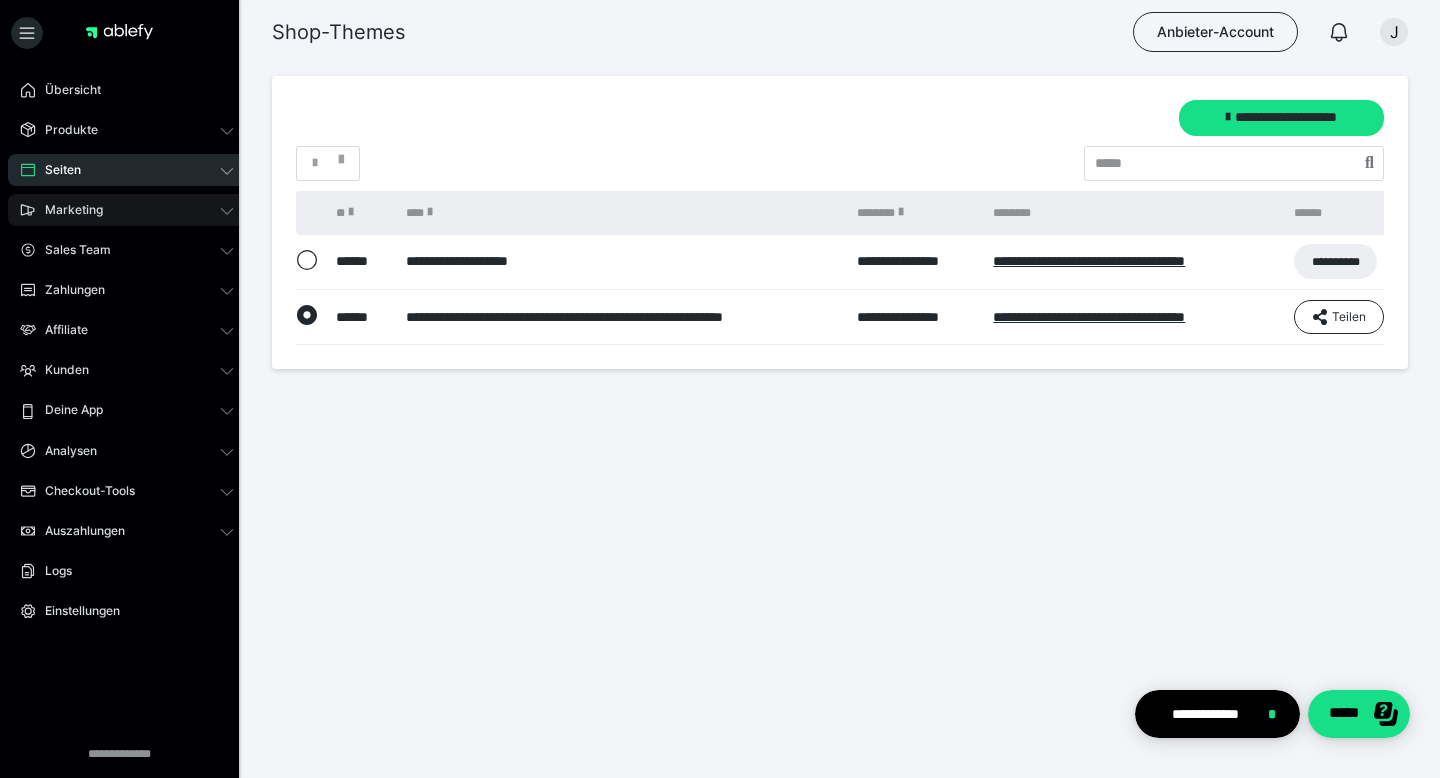 click on "Marketing" at bounding box center [67, 210] 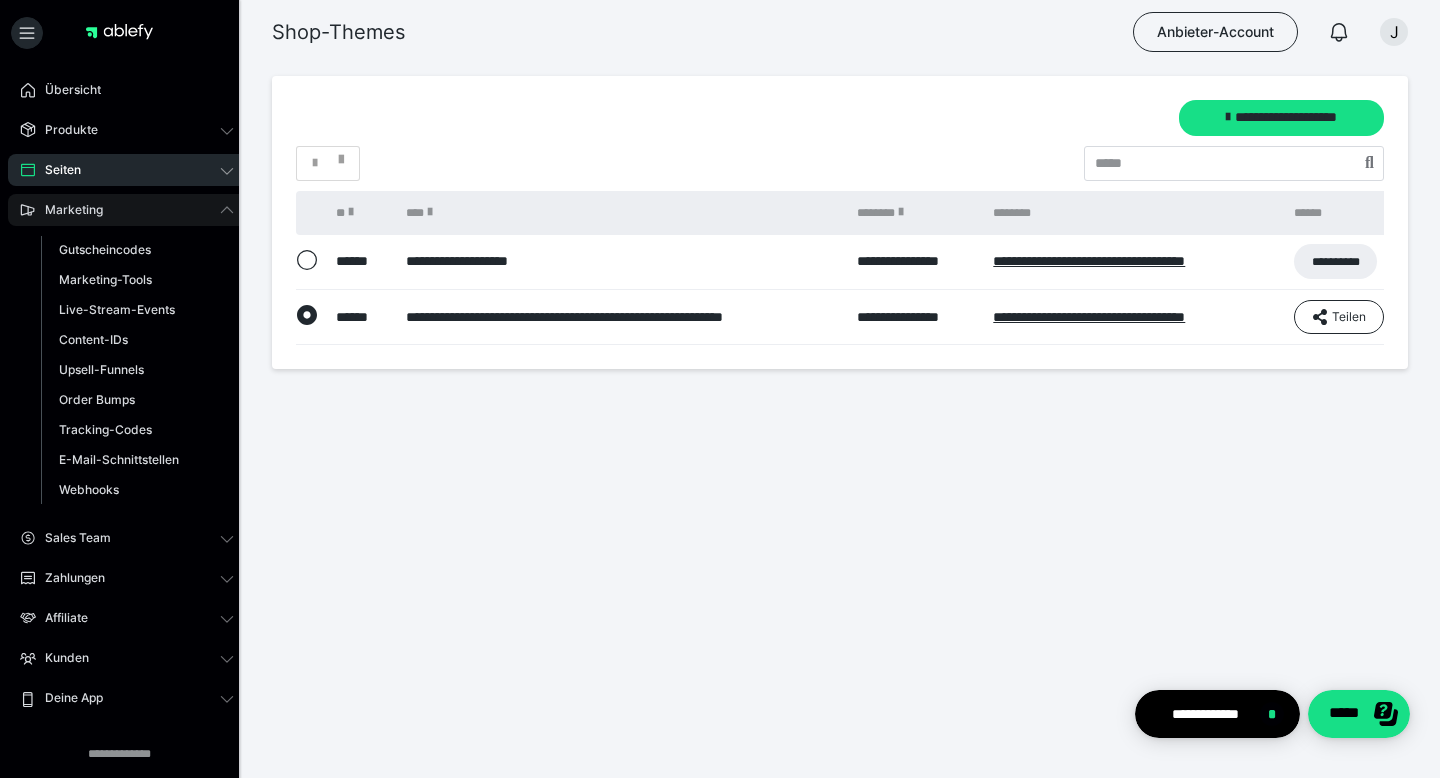 click on "Marketing" at bounding box center (67, 210) 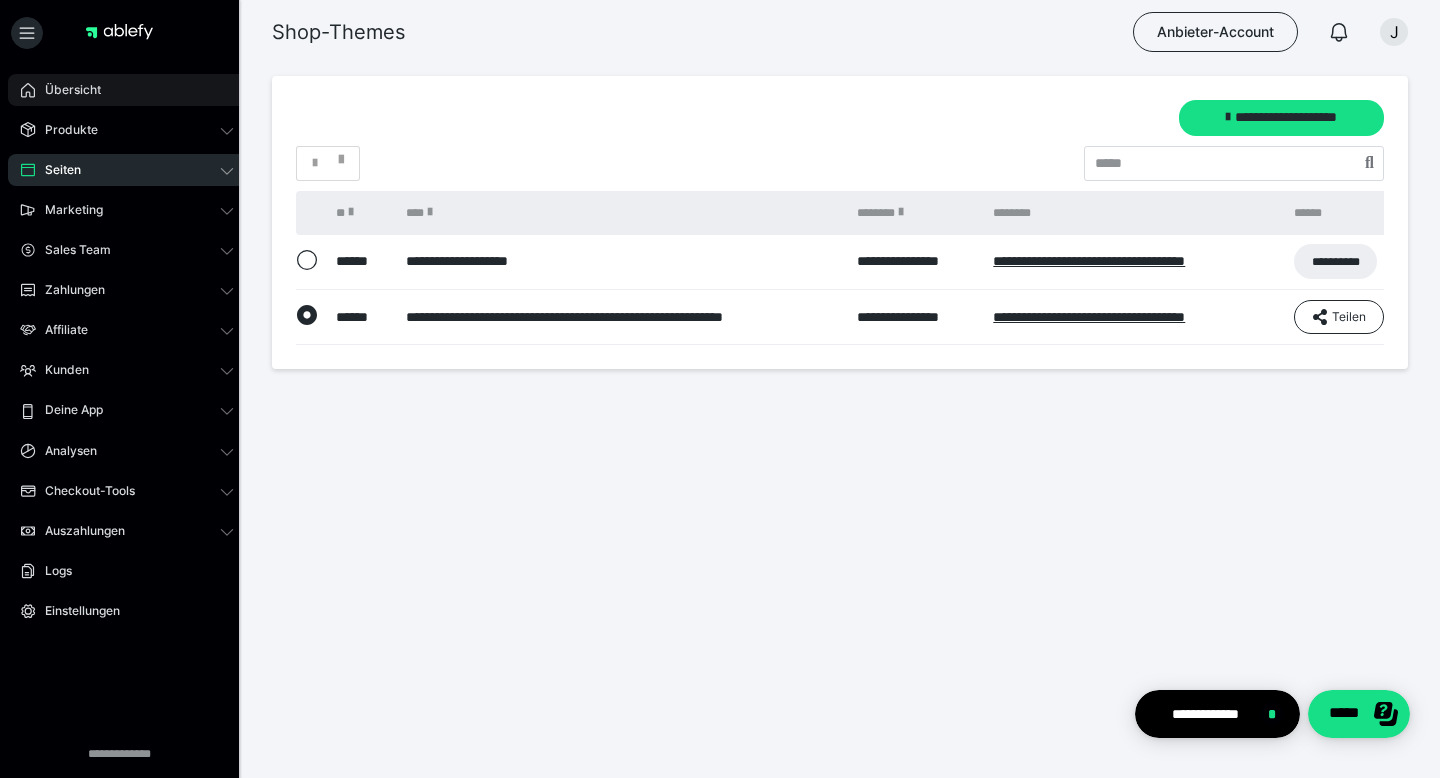 click on "Übersicht" at bounding box center (127, 90) 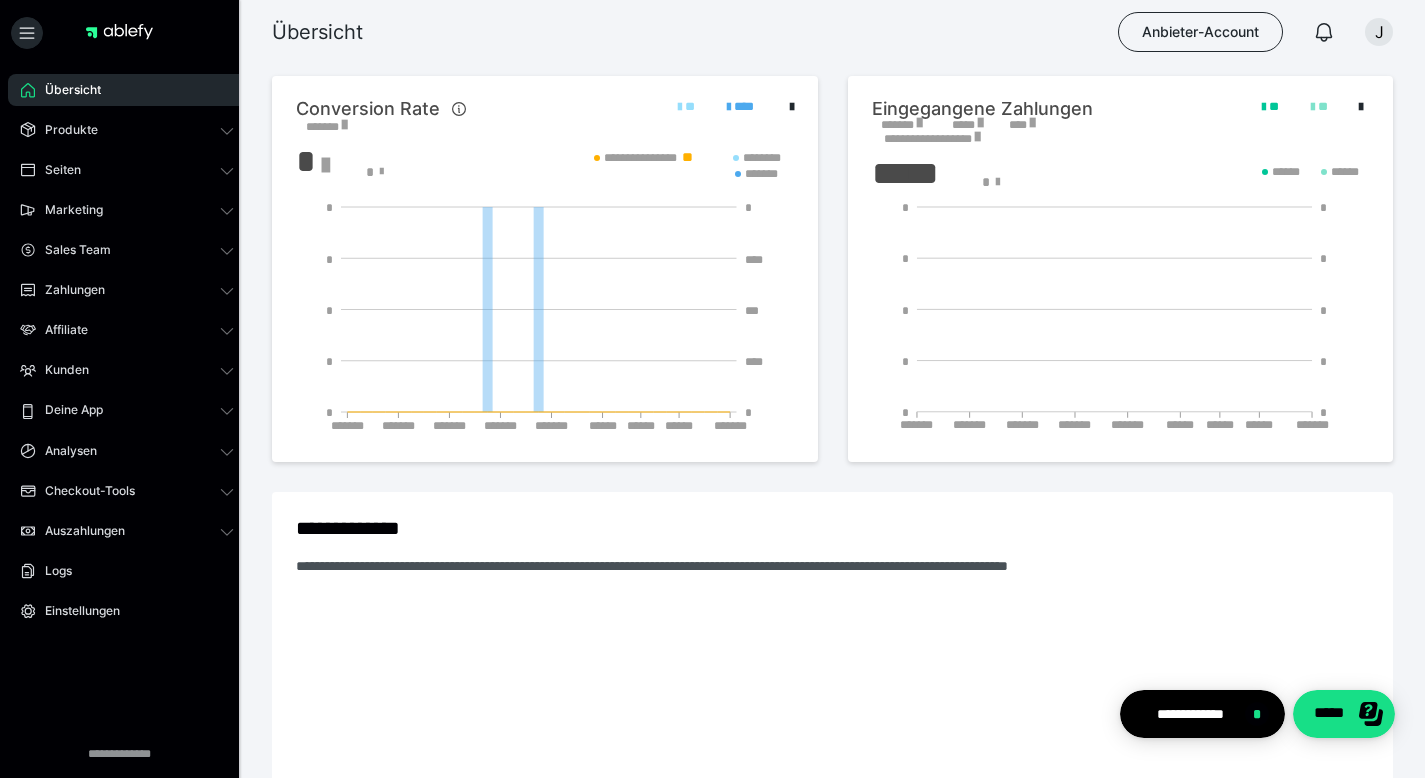 click at bounding box center [785, 107] 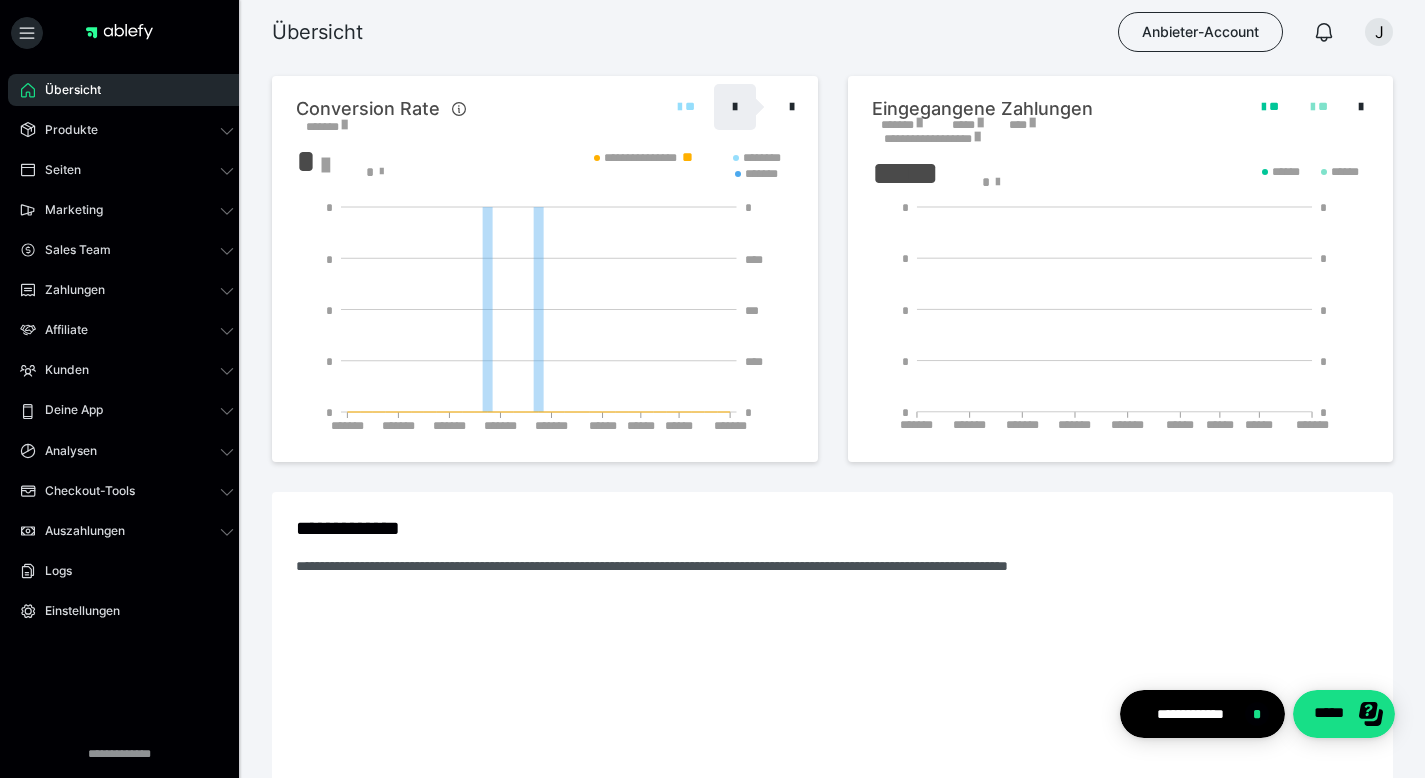 click at bounding box center [712, 389] 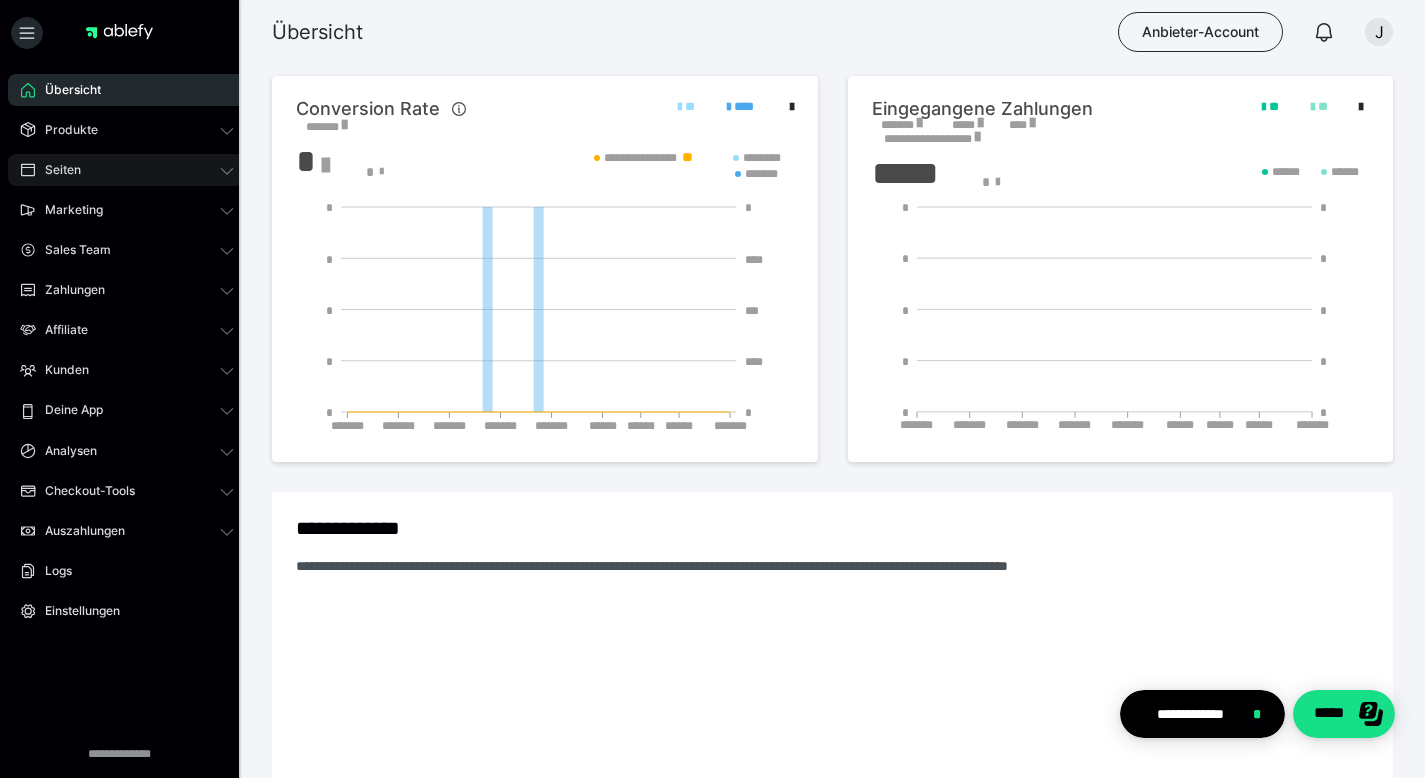 click on "Seiten" at bounding box center [127, 170] 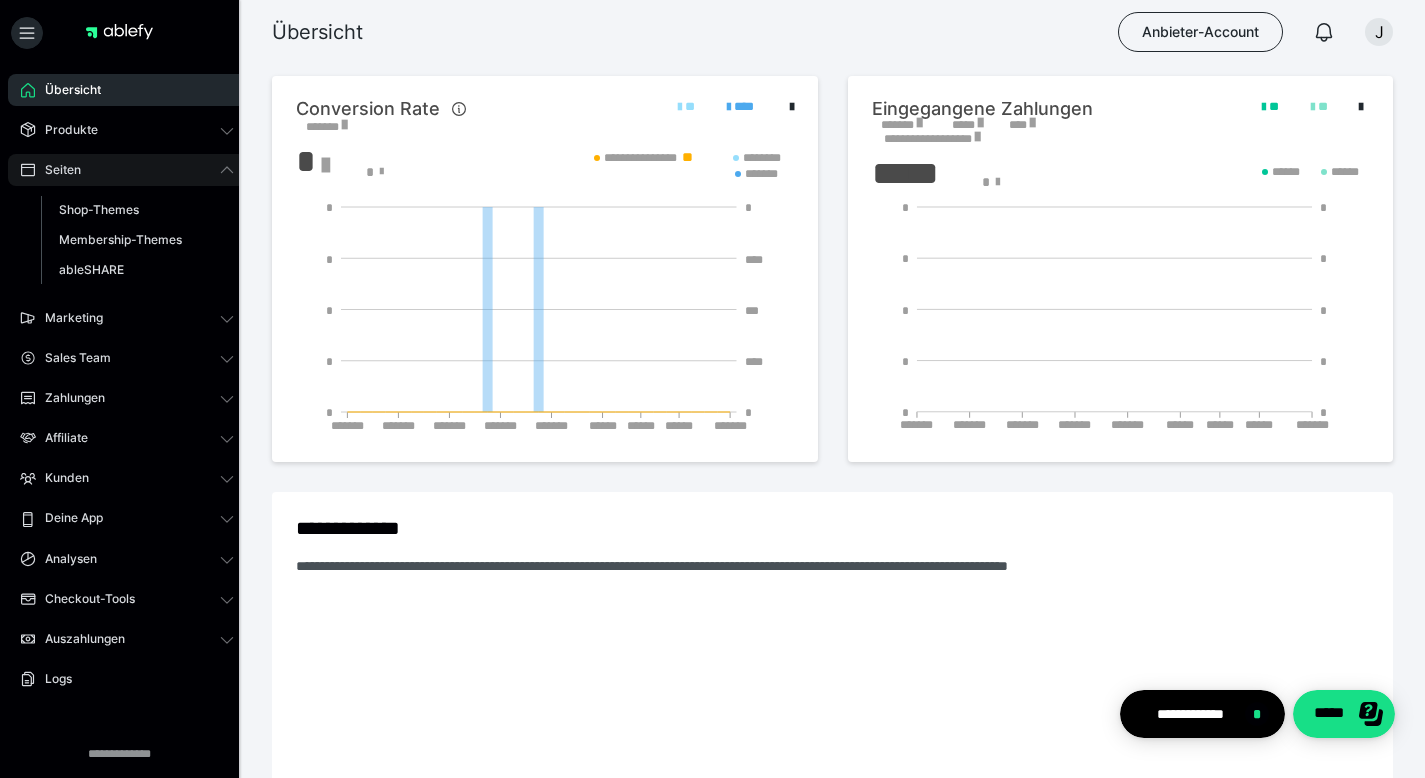 click on "Seiten" at bounding box center (127, 170) 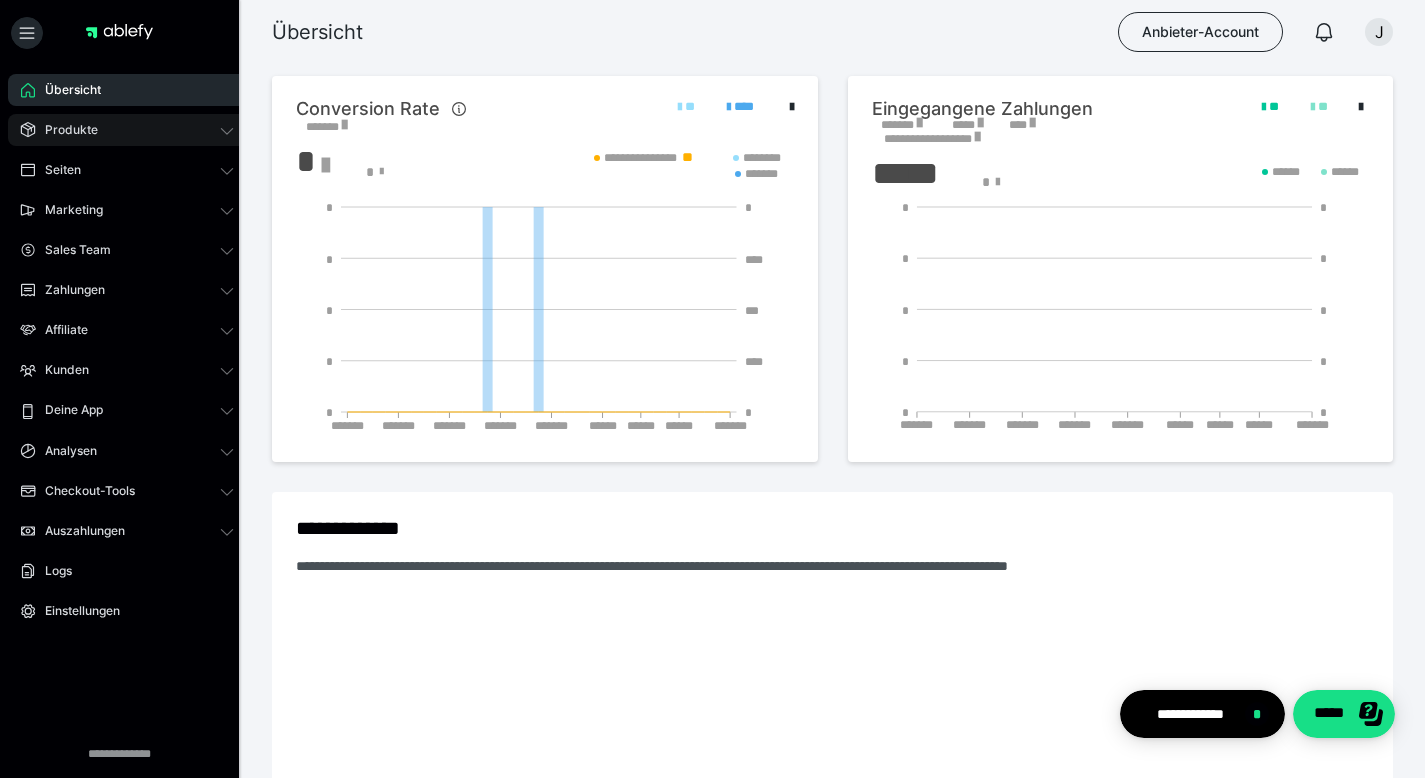 click on "Produkte" at bounding box center [127, 130] 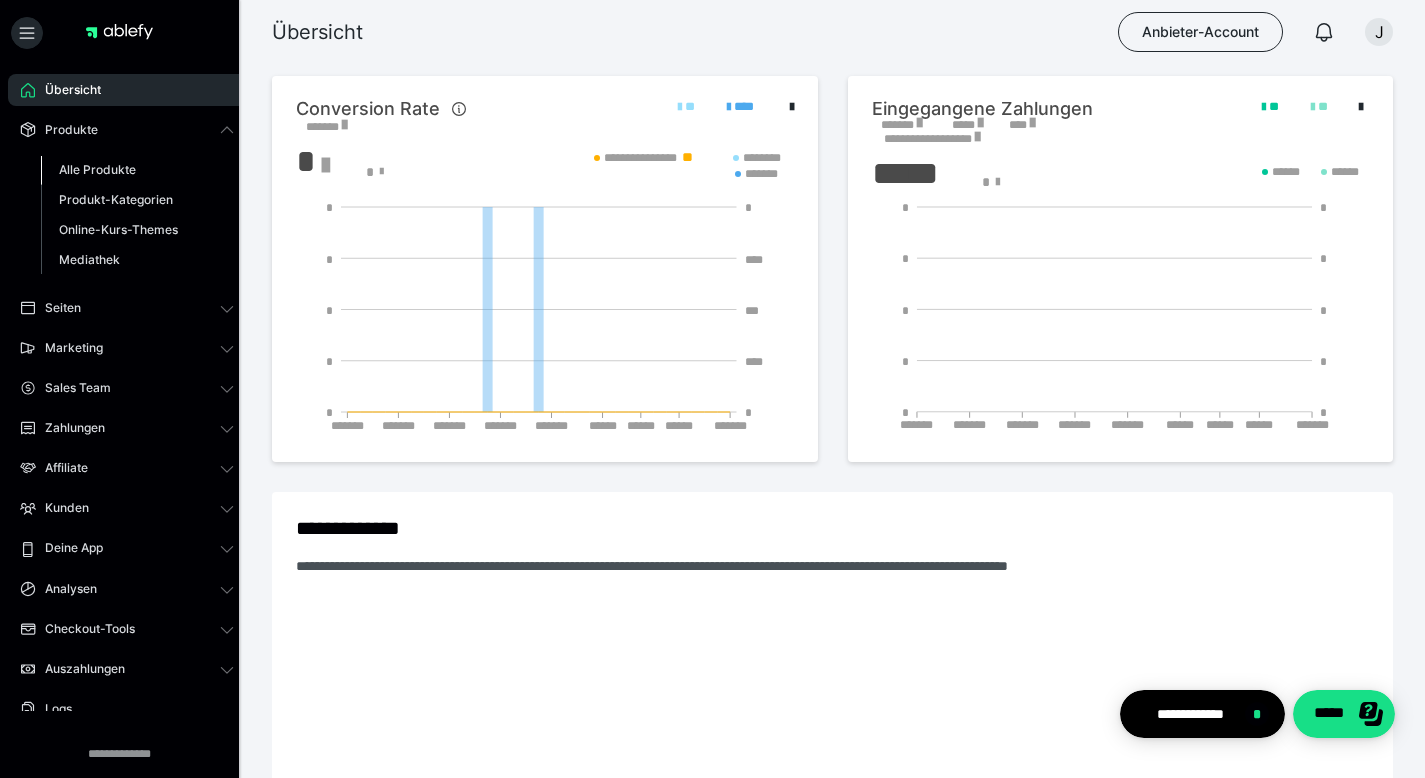 click on "Alle Produkte" at bounding box center (97, 169) 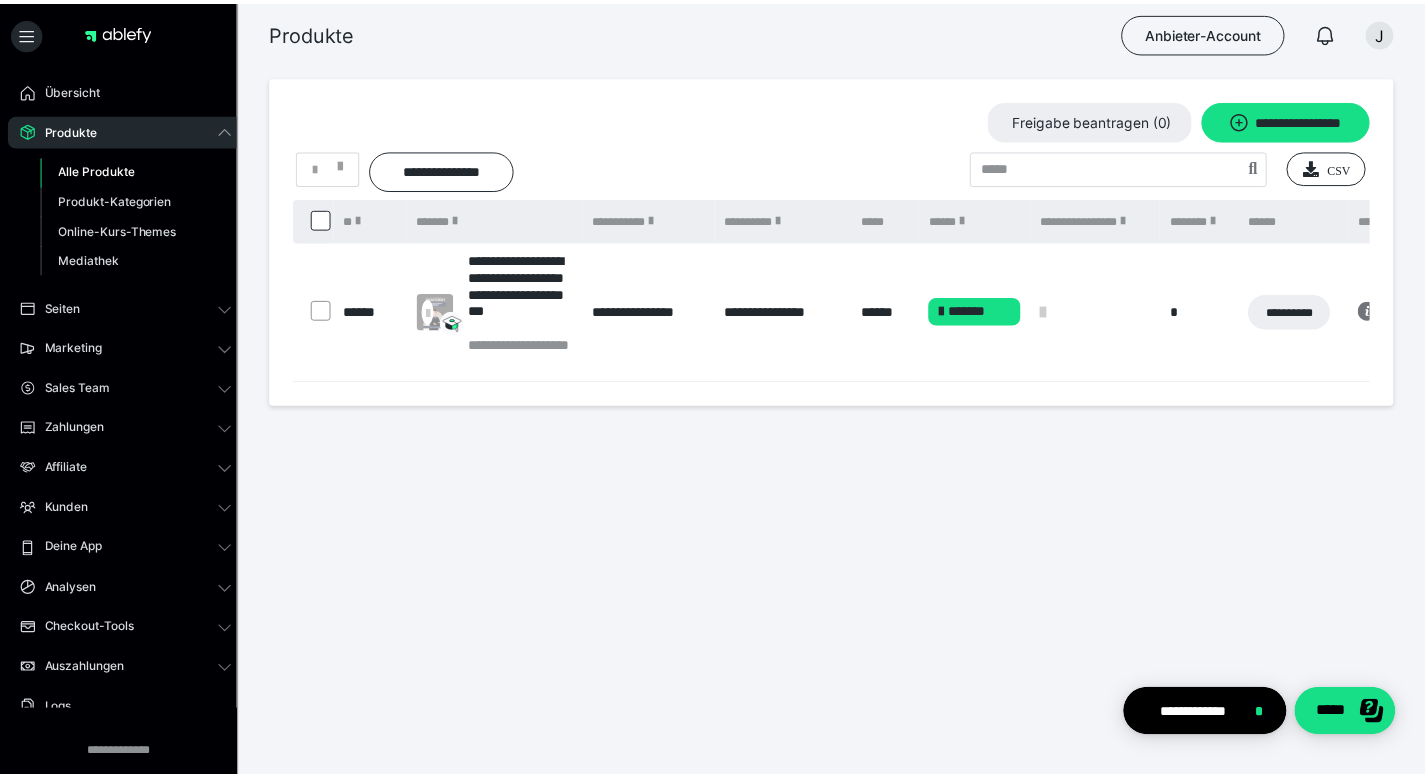 scroll, scrollTop: 0, scrollLeft: 100, axis: horizontal 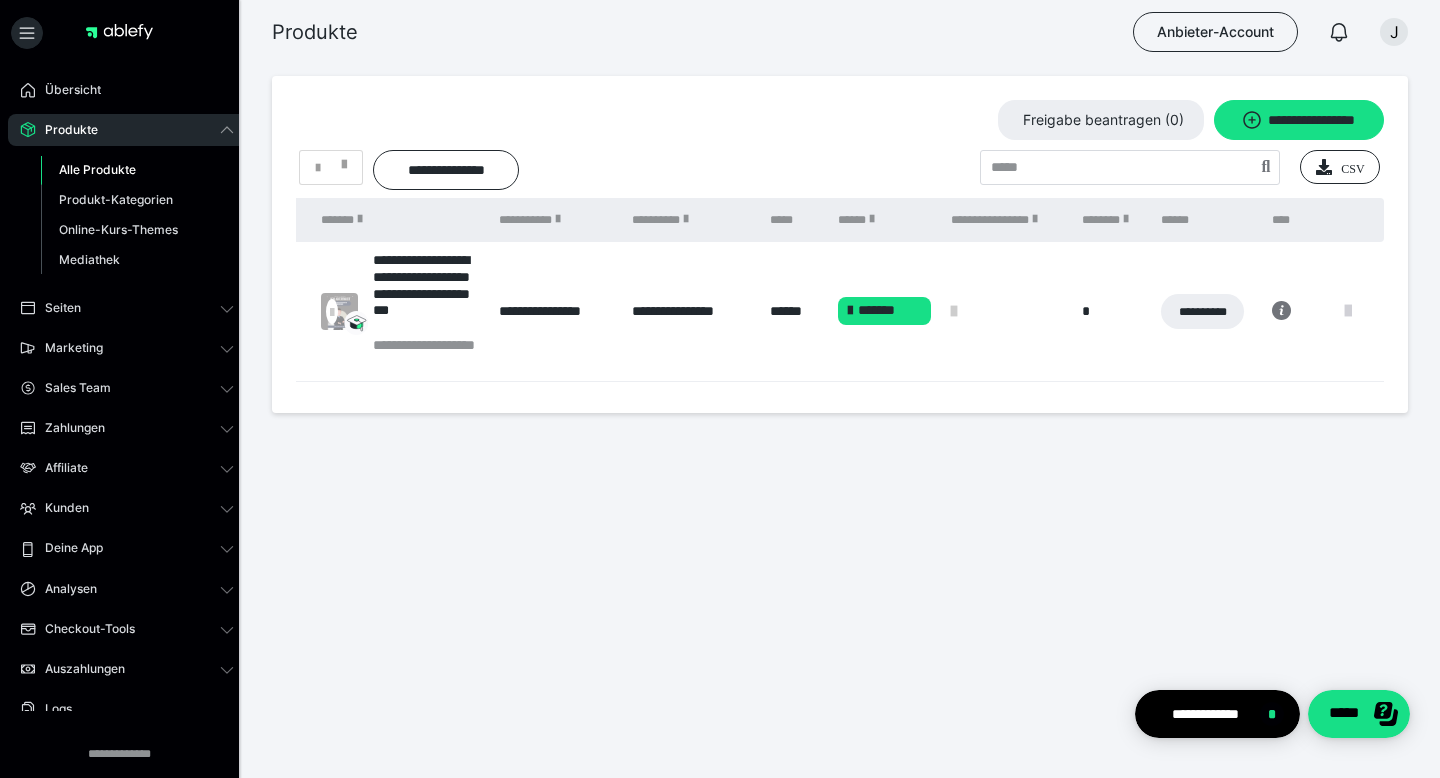 click at bounding box center [1348, 311] 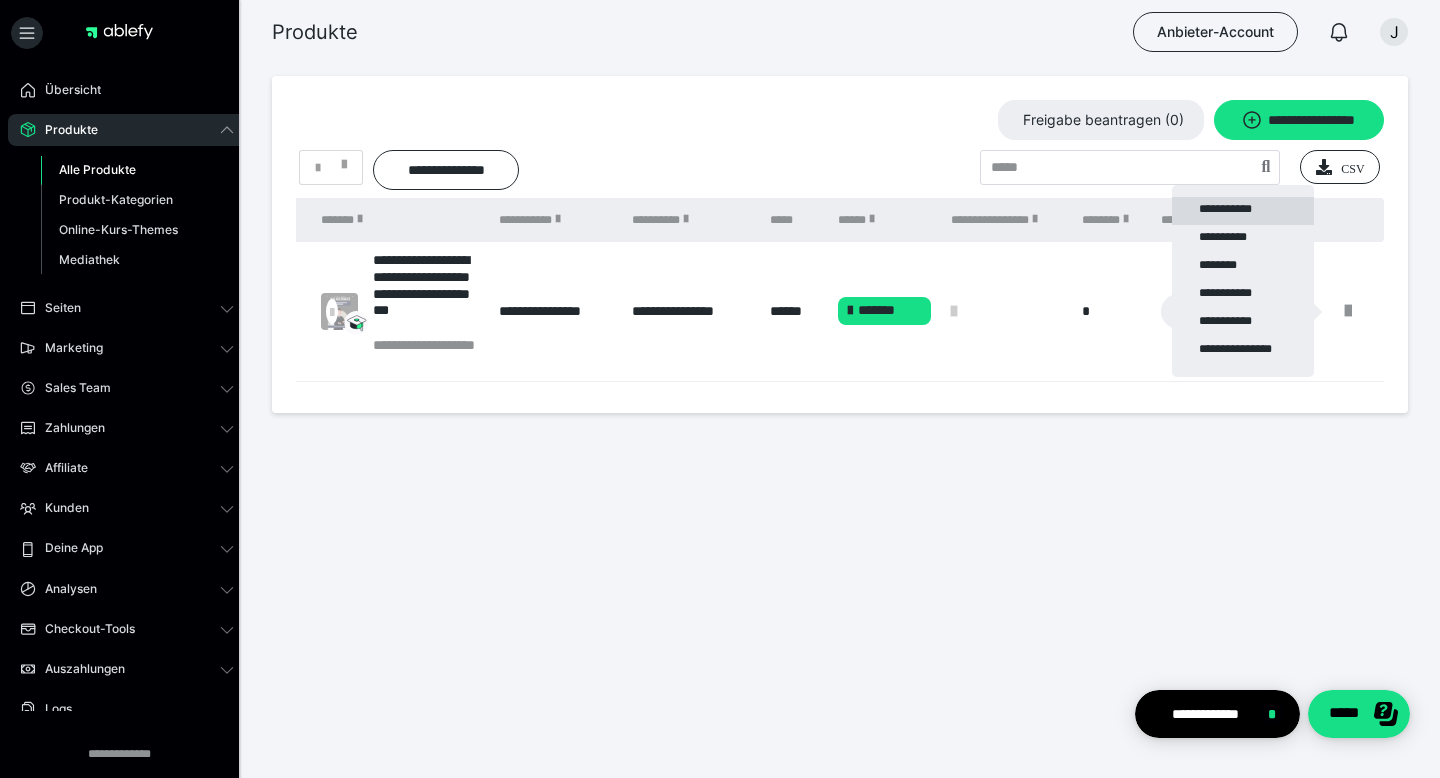 click on "**********" at bounding box center [1243, 211] 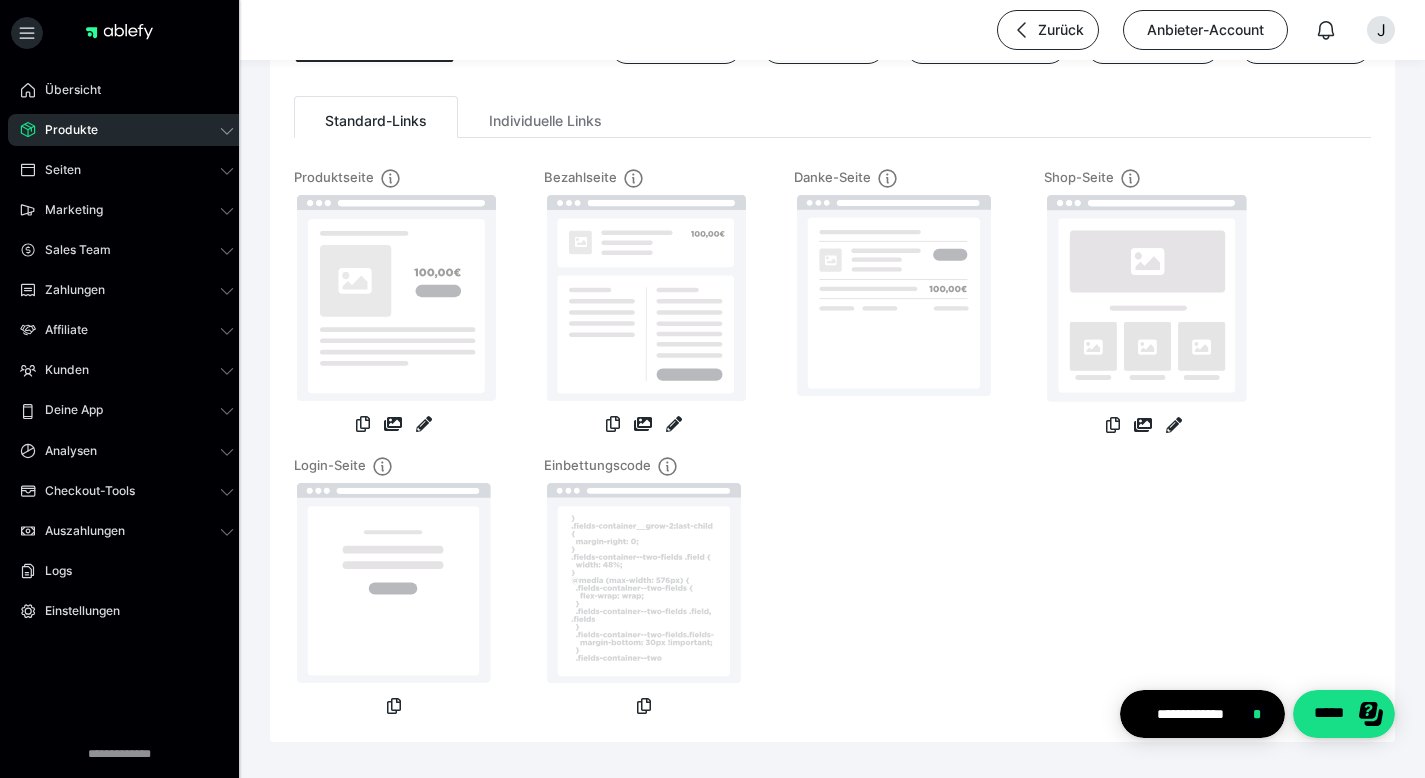 scroll, scrollTop: 79, scrollLeft: 0, axis: vertical 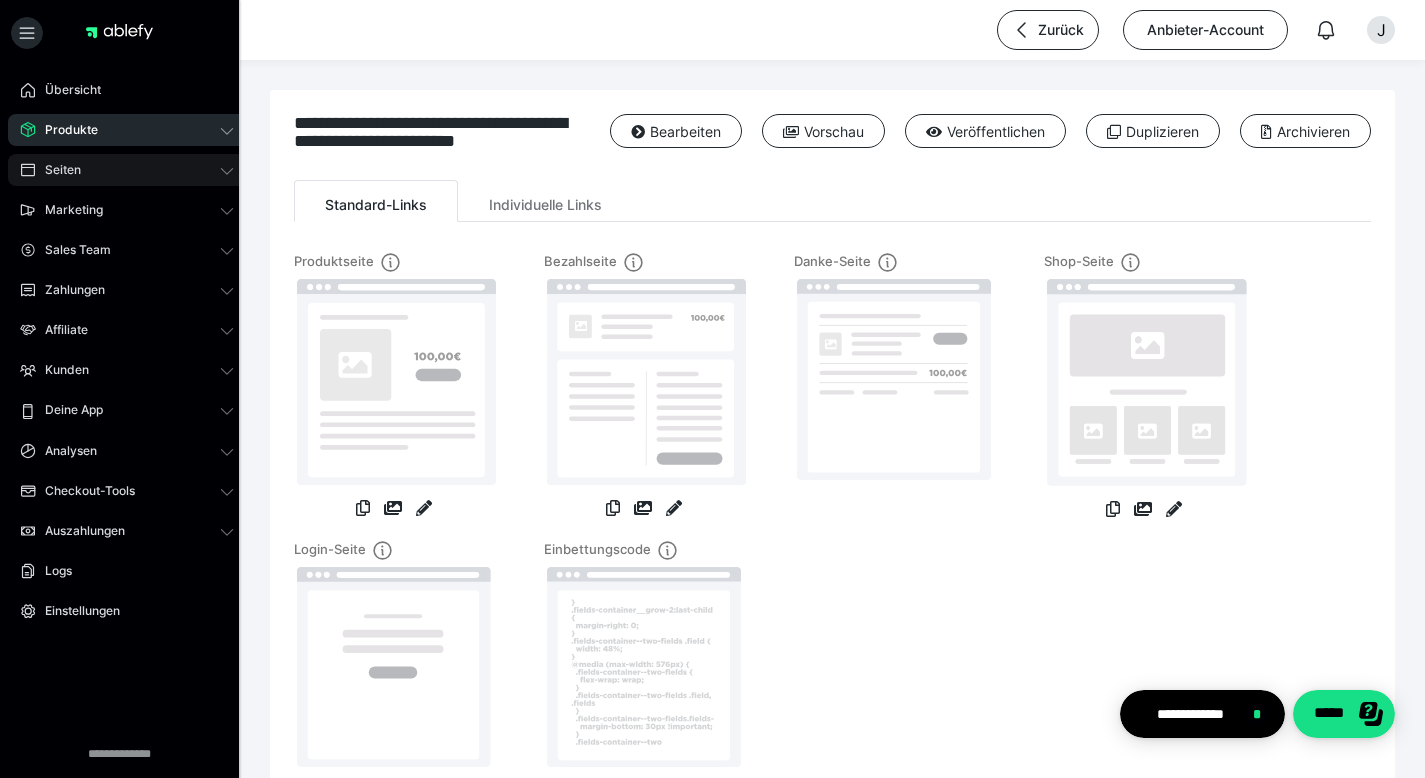 click on "Seiten" at bounding box center [127, 170] 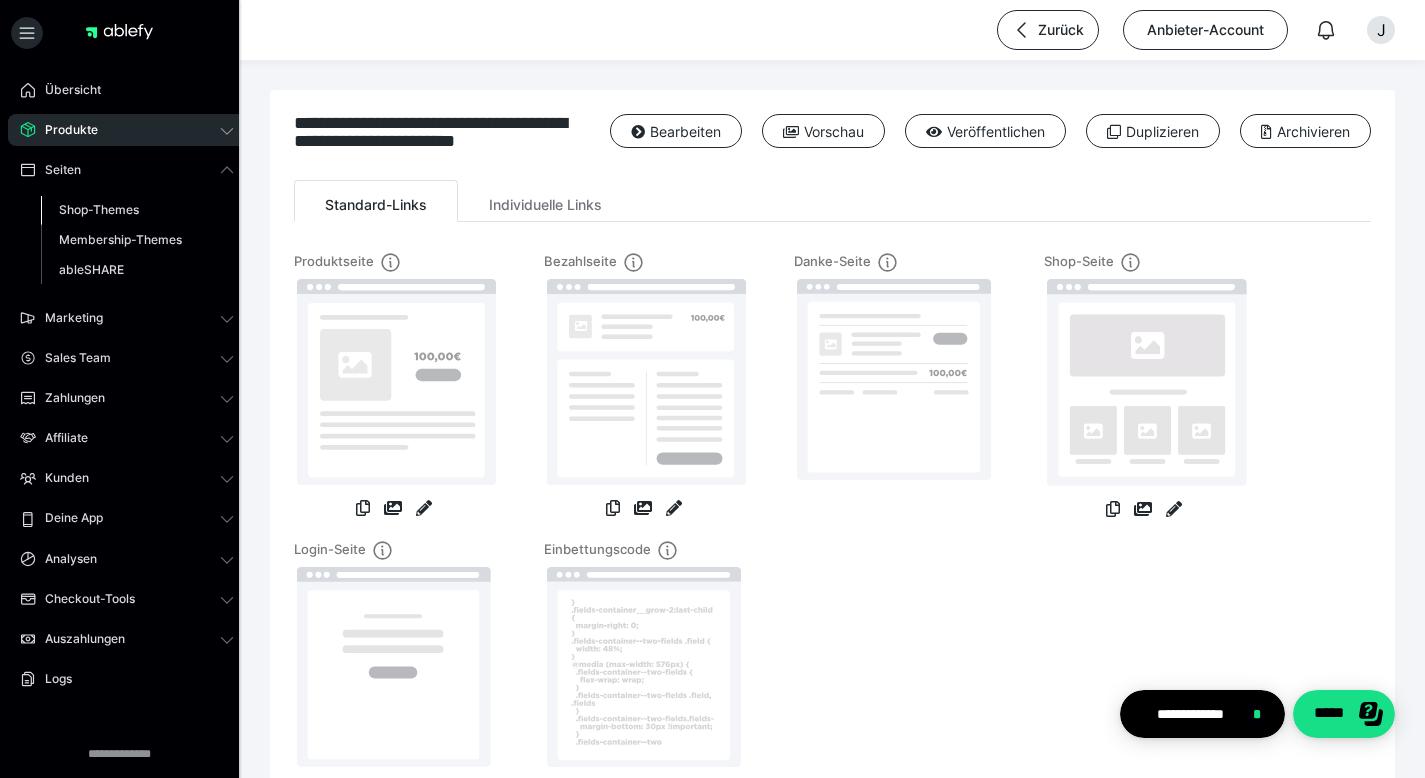 click on "Shop-Themes" at bounding box center [99, 209] 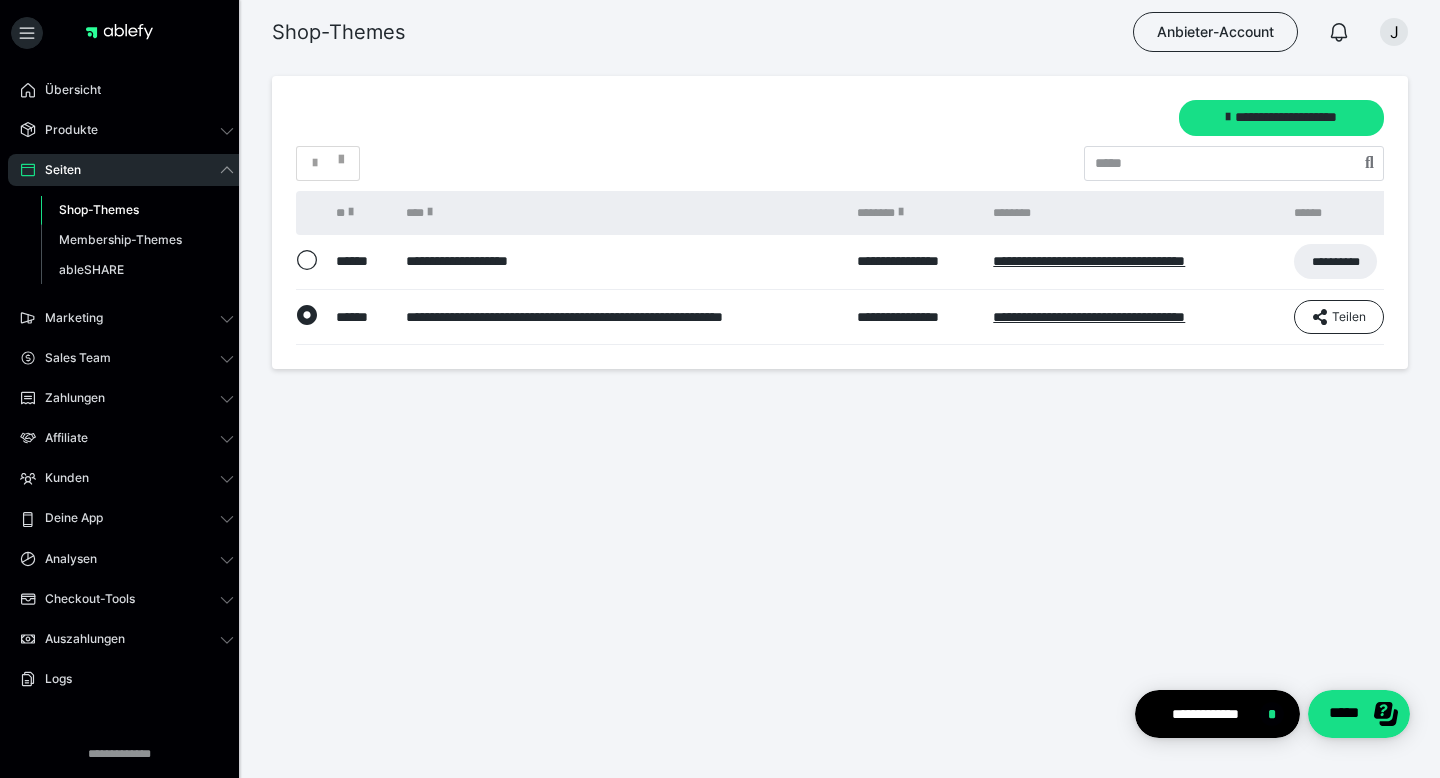 click on "Seiten" at bounding box center [127, 170] 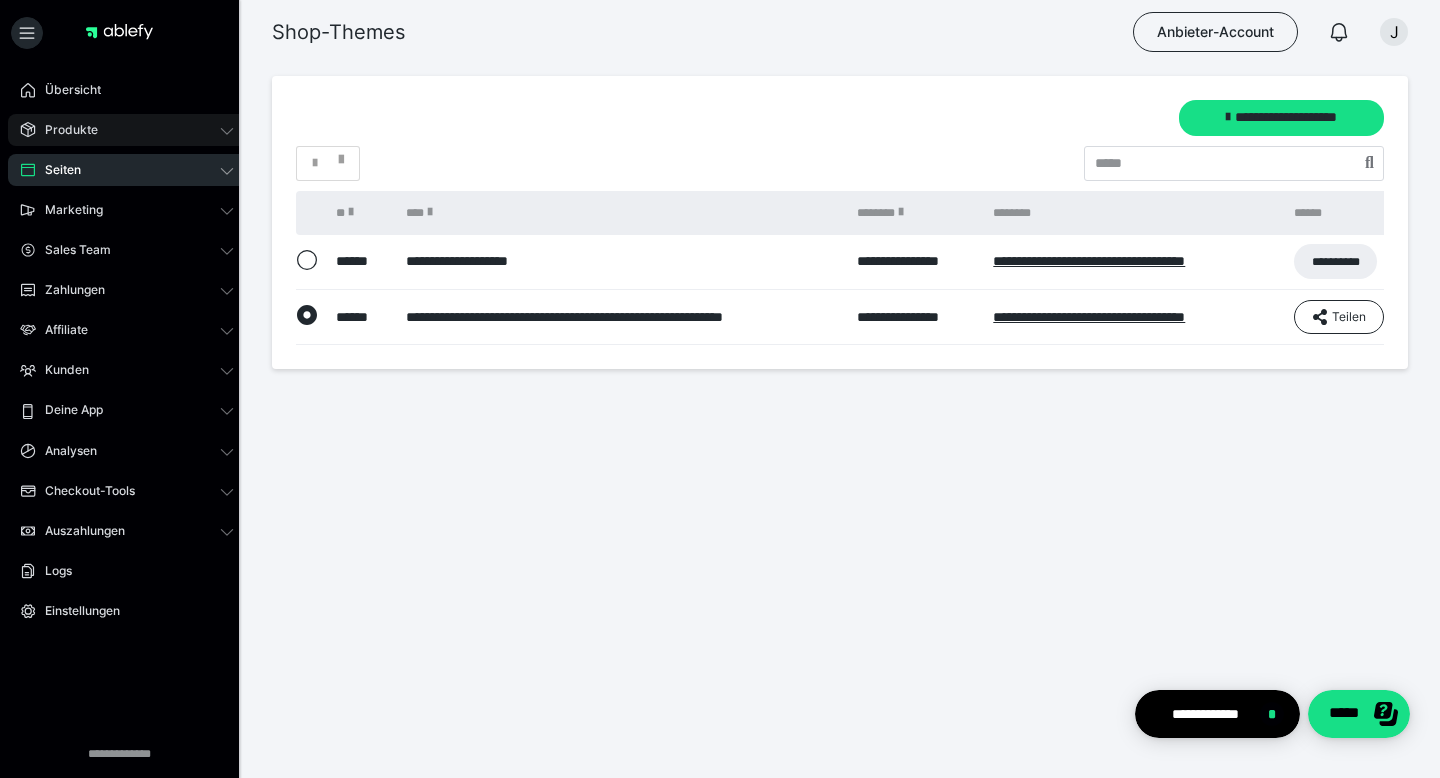 click on "Produkte" at bounding box center (64, 130) 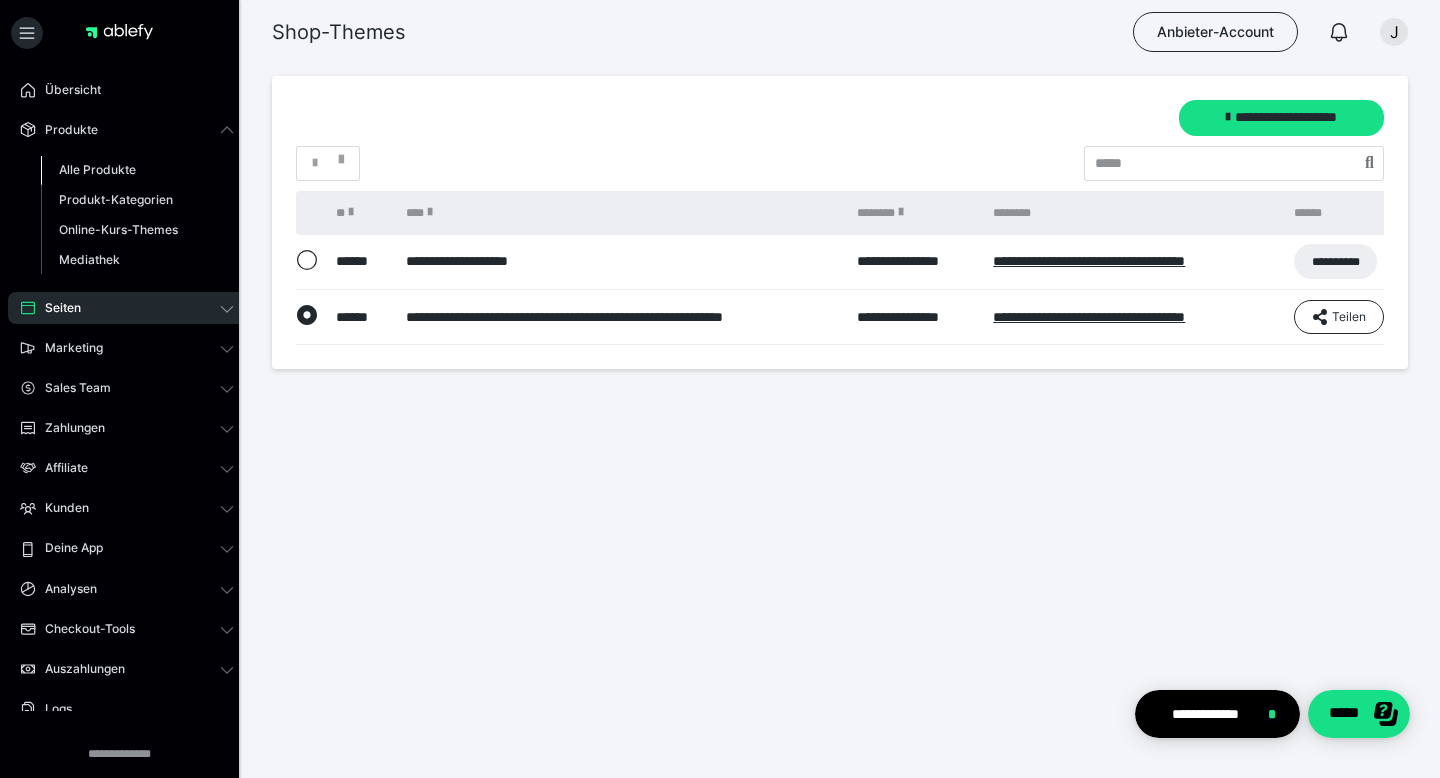 click on "Alle Produkte" at bounding box center (97, 169) 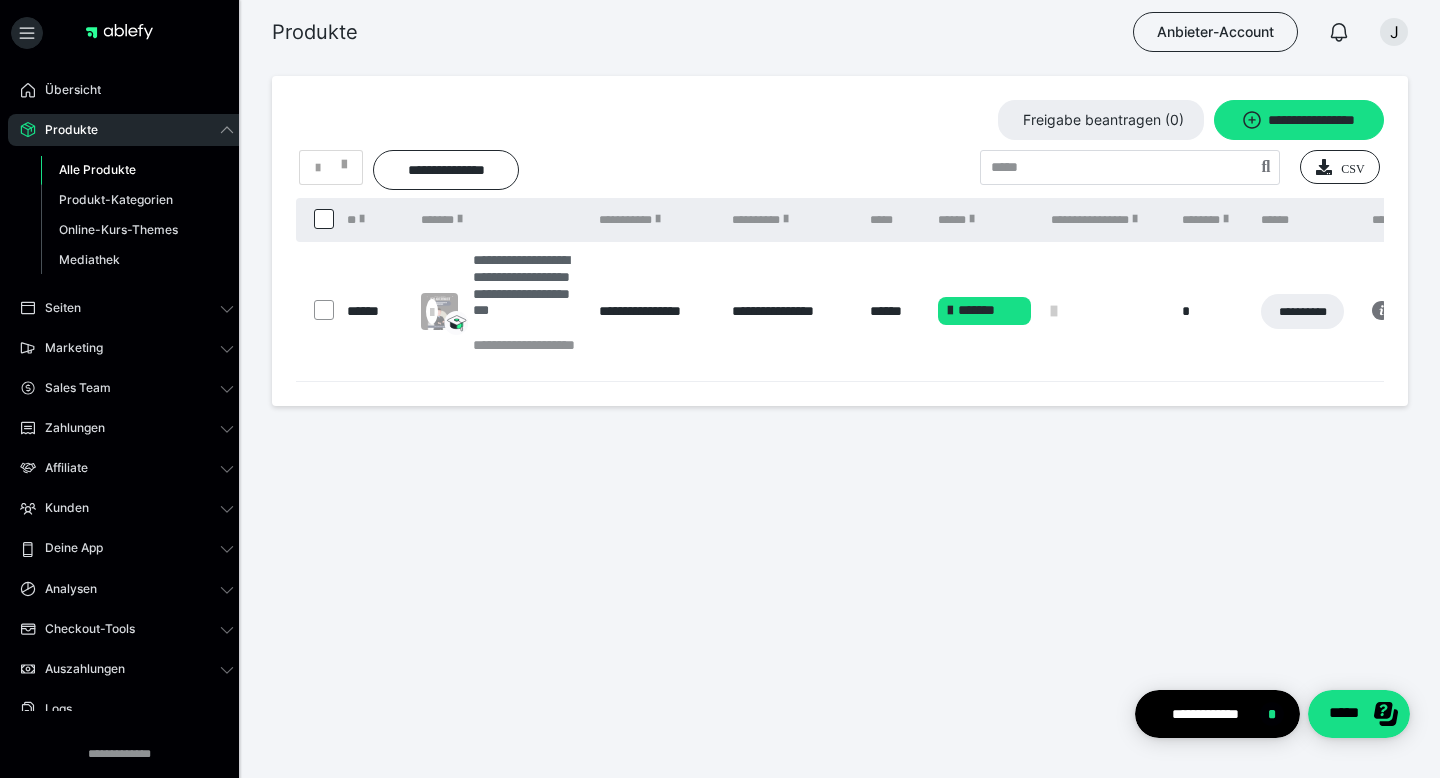 click on "**********" at bounding box center [526, 294] 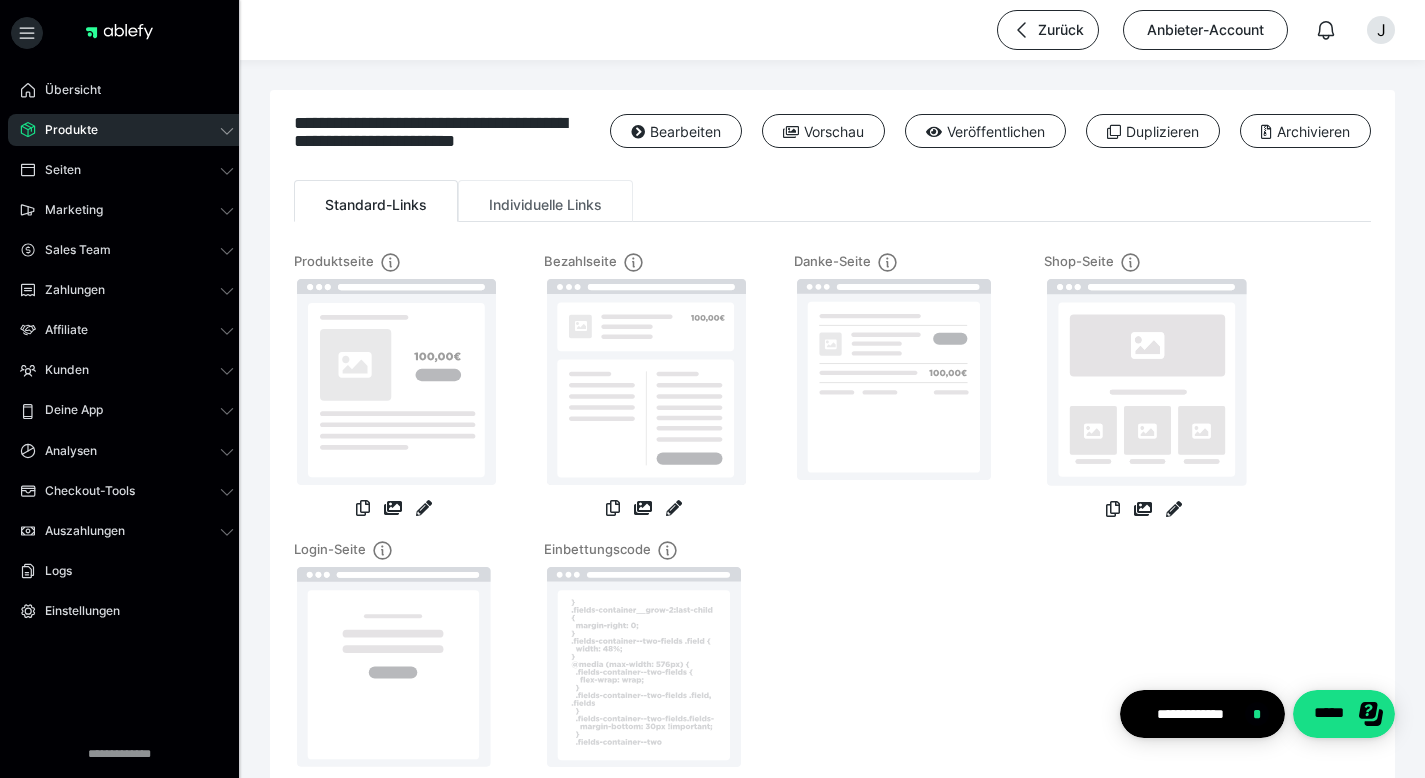 click on "Individuelle Links" at bounding box center (545, 201) 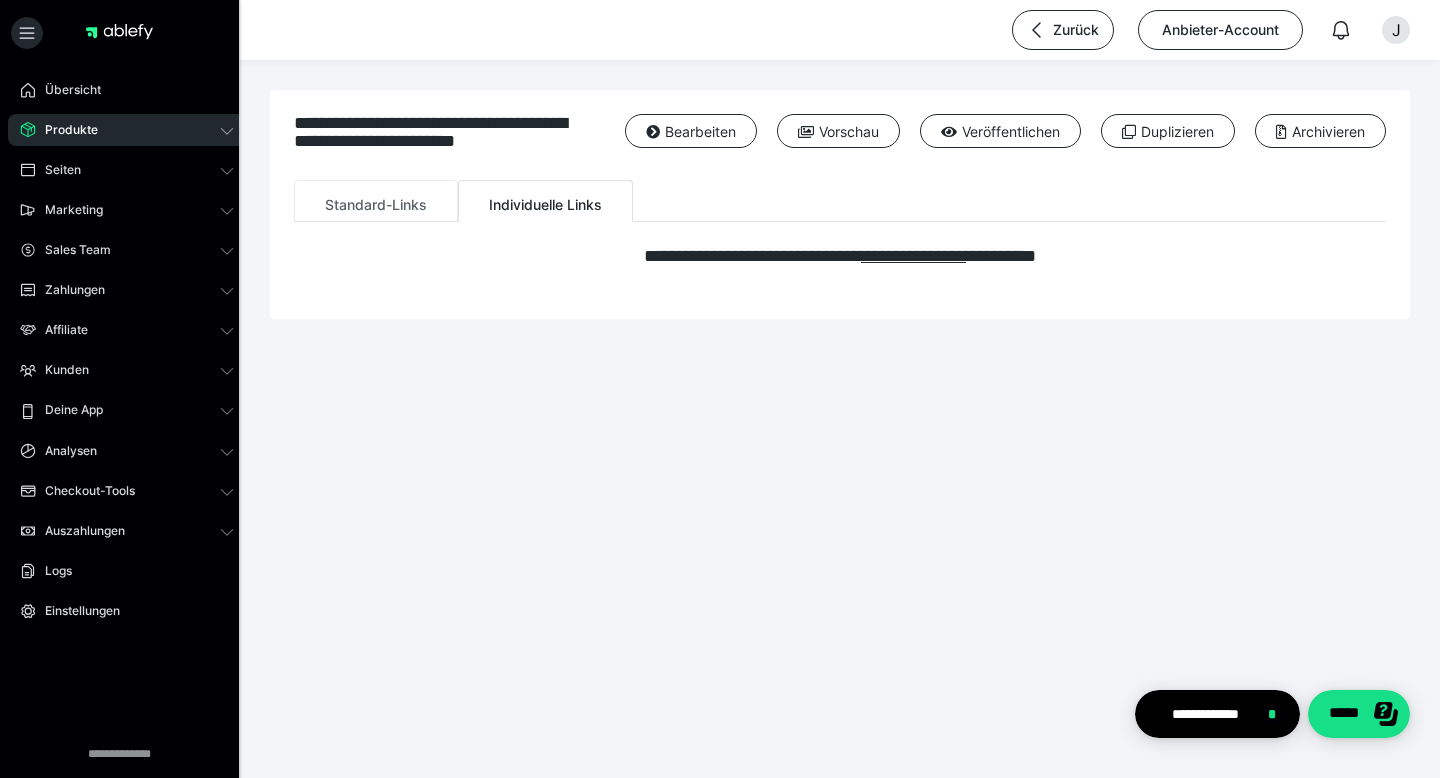 click on "Standard-Links" at bounding box center [376, 201] 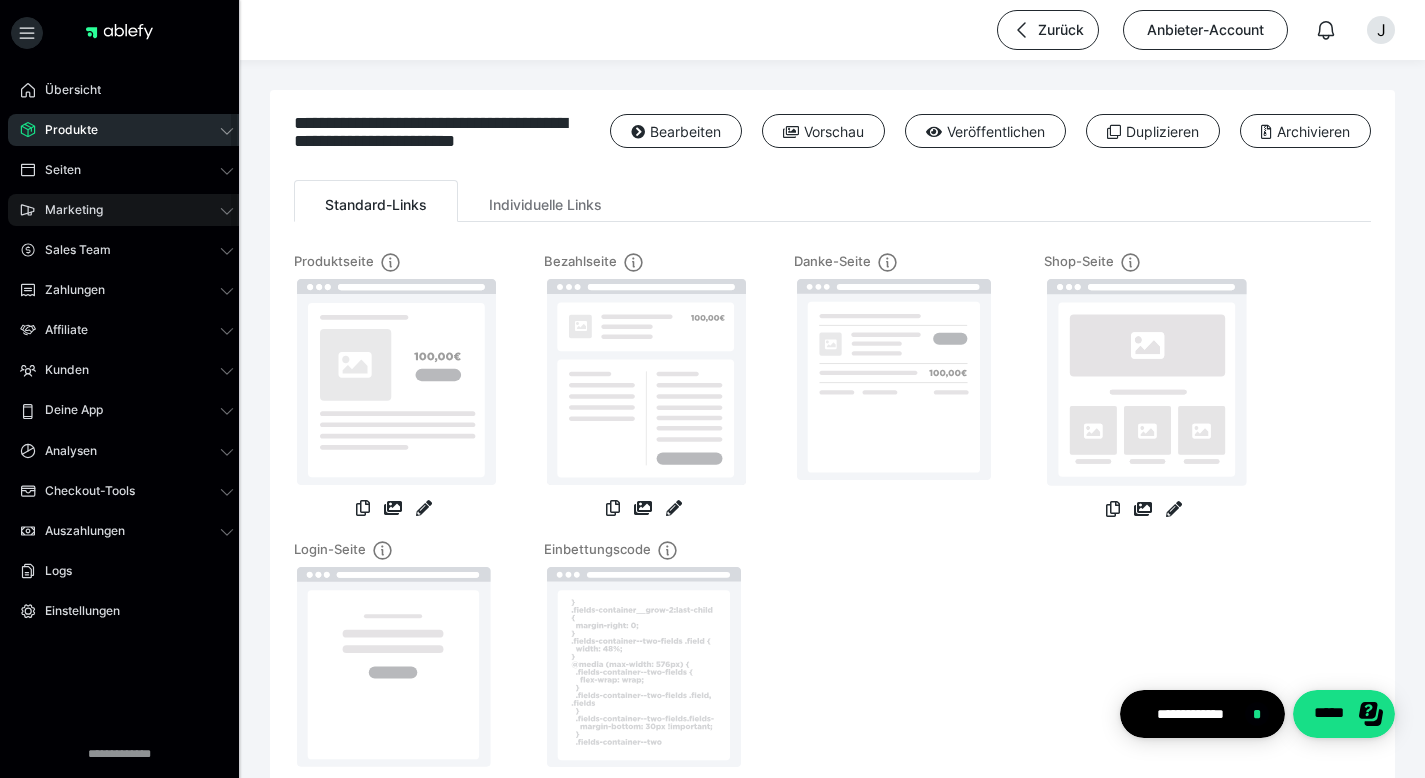 click on "Marketing" at bounding box center (127, 210) 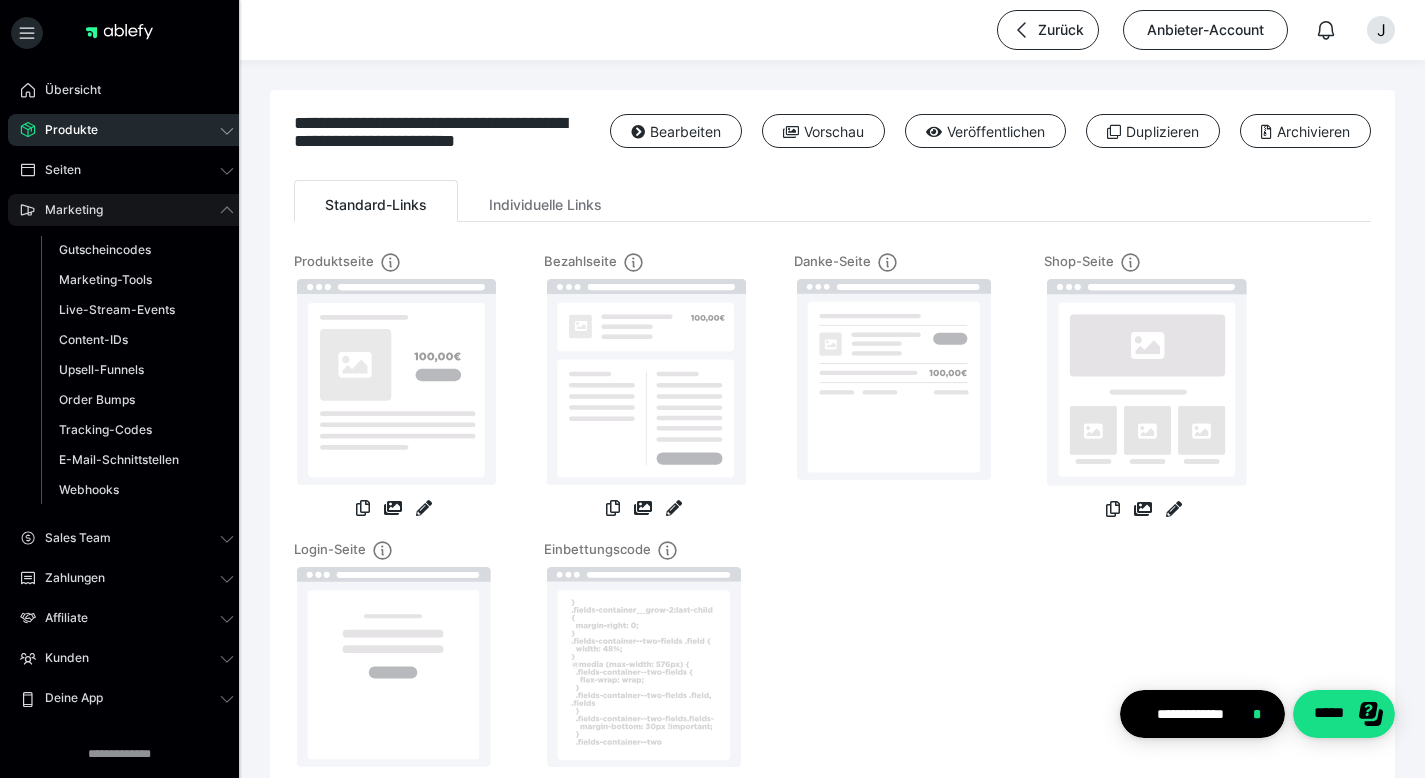 click on "Marketing" at bounding box center [127, 210] 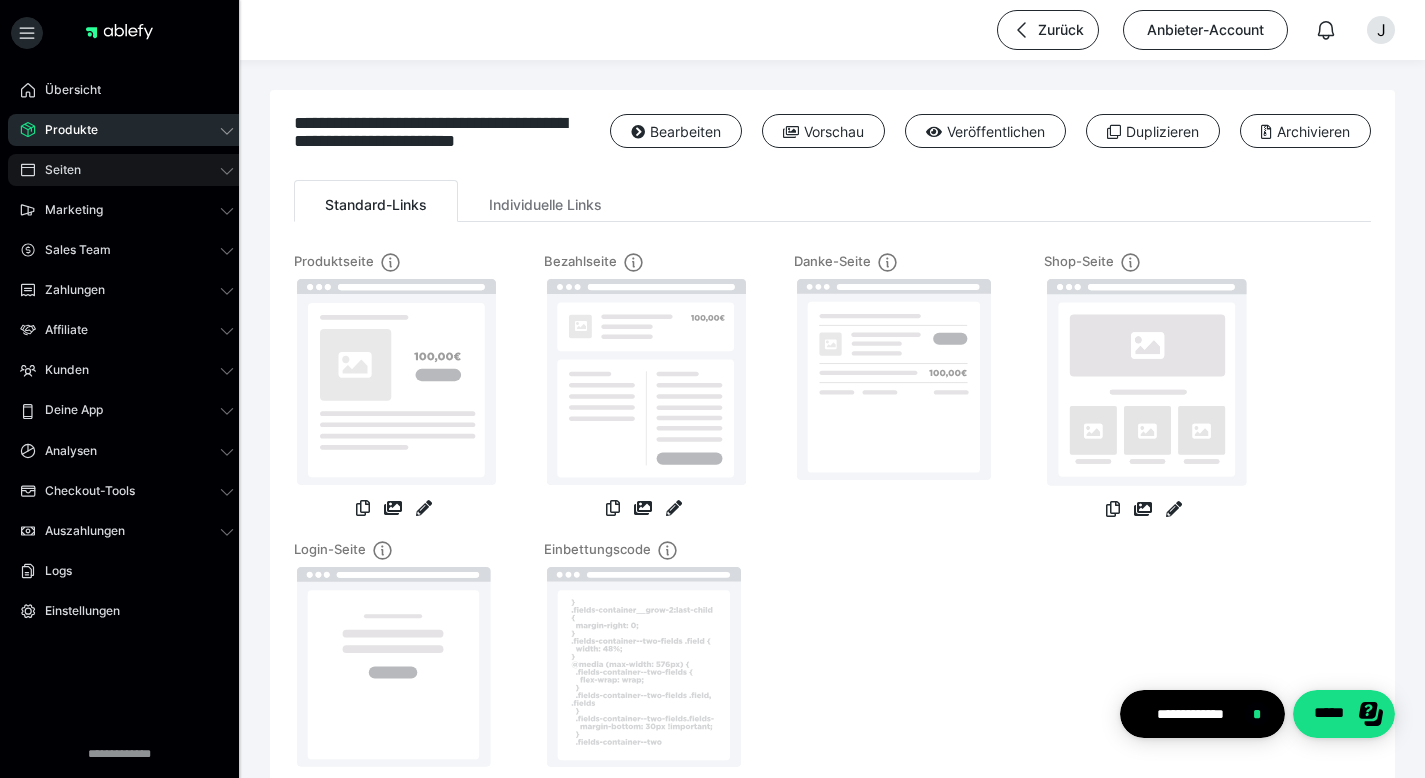 click on "Seiten" at bounding box center [127, 170] 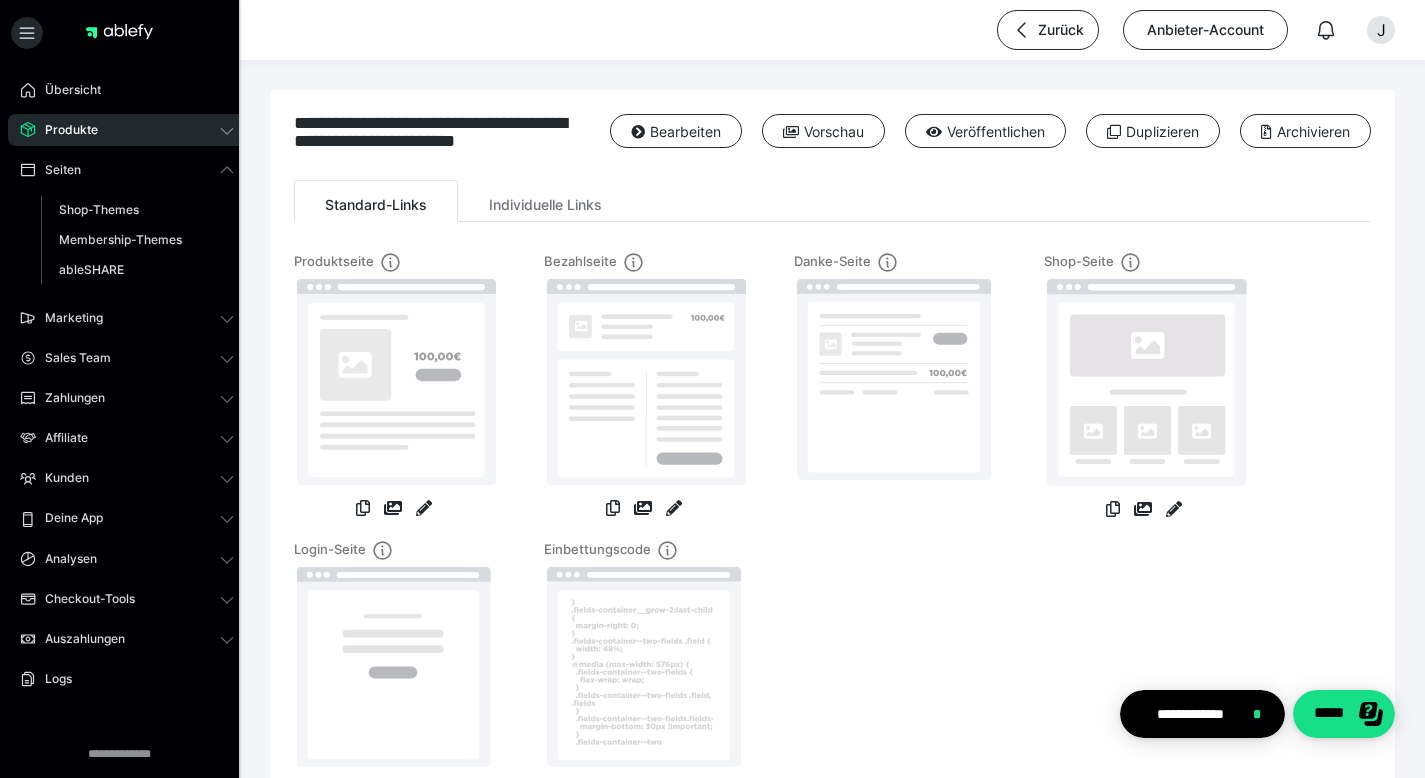click on "Übersicht Produkte Alle Produkte Produkt-Kategorien Online-Kurs-Themes Mediathek Seiten Shop-Themes Membership-Themes ableSHARE Marketing Gutscheincodes Marketing-Tools Live-Stream-Events Content-IDs Upsell-Funnels Order Bumps Tracking-Codes E-Mail-Schnittstellen Webhooks Sales Team Sales Team Zahlungen Bestellungen Fälligkeiten Transaktionen Rechnungen & Storno-Rechnungen Teilzahlungen ablefy CONNECT Mahnwesen & Inkasso Affiliate Affiliate-Programme Affiliates Statistiken Landingpages Kunden Kunden Kurs-Zugänge Membership-Zugänge E-Ticket-Bestellungen Awards Lizenzschlüssel Deine App Analysen Analysen Analysen 3.0 Checkout-Tools Bezahlseiten-Templates Zahlungspläne Zusatzkosten Widerrufskonditionen Zusatzfelder Zusatzfeld-Antworten Auszahlungen Auszahlungen Logs Einstellungen" at bounding box center [127, 464] 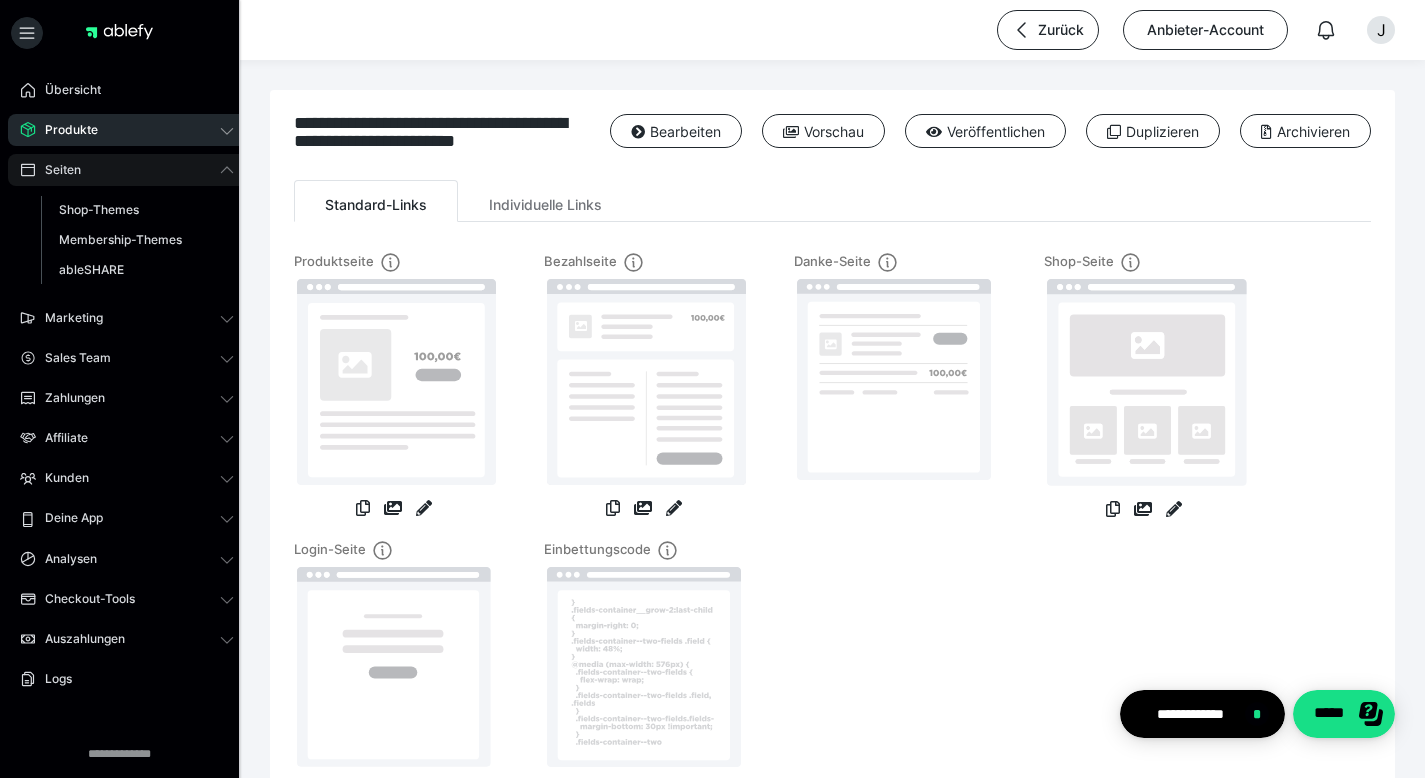 click on "Seiten" at bounding box center [127, 170] 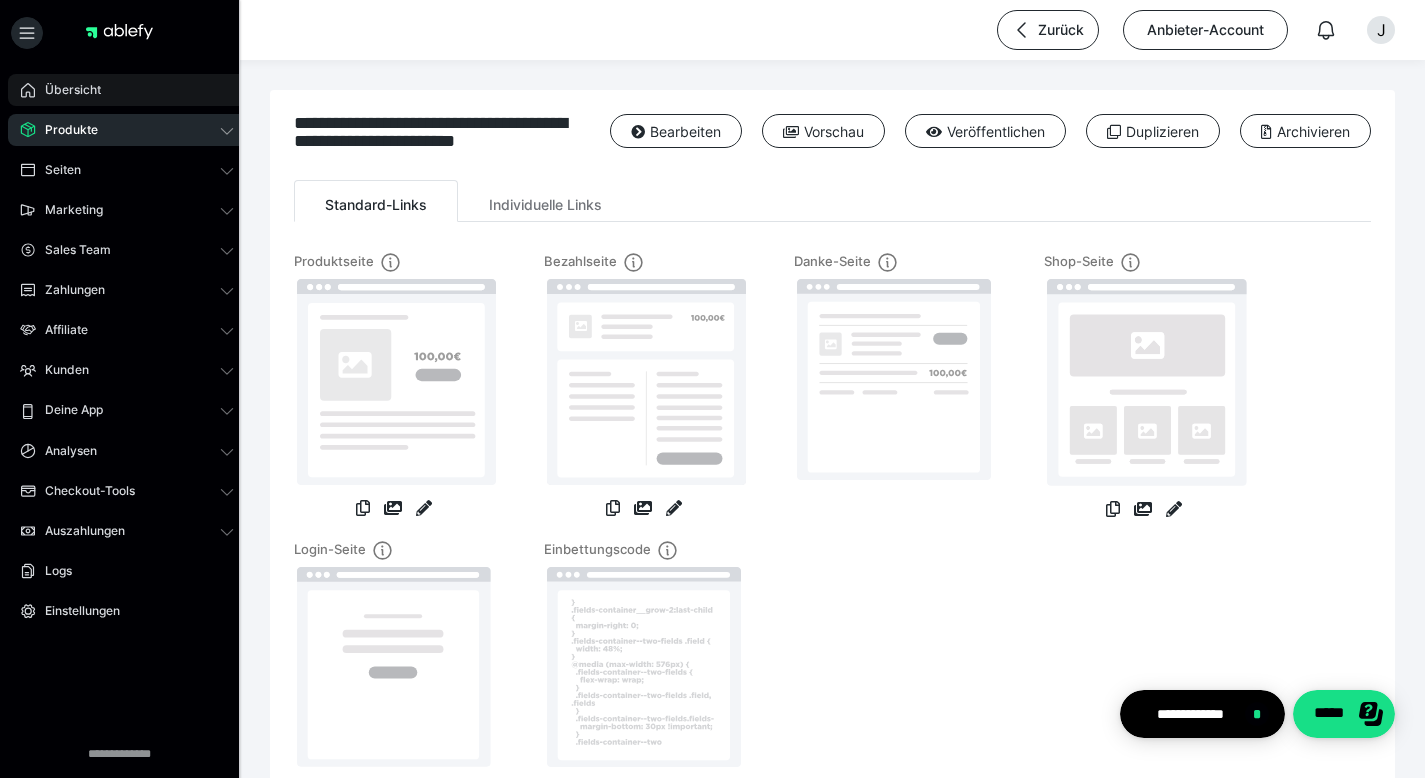 click on "Übersicht" at bounding box center (127, 90) 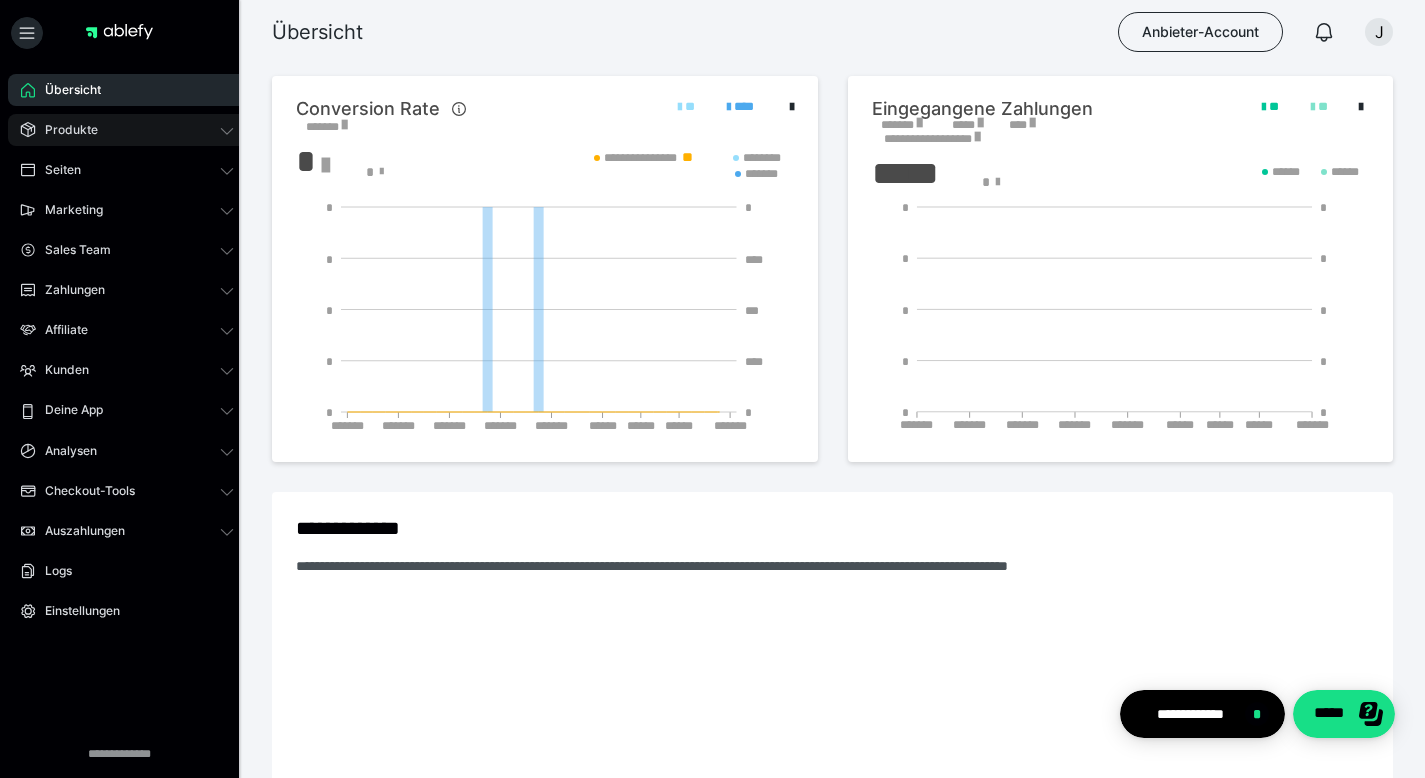 click on "Produkte" at bounding box center (64, 130) 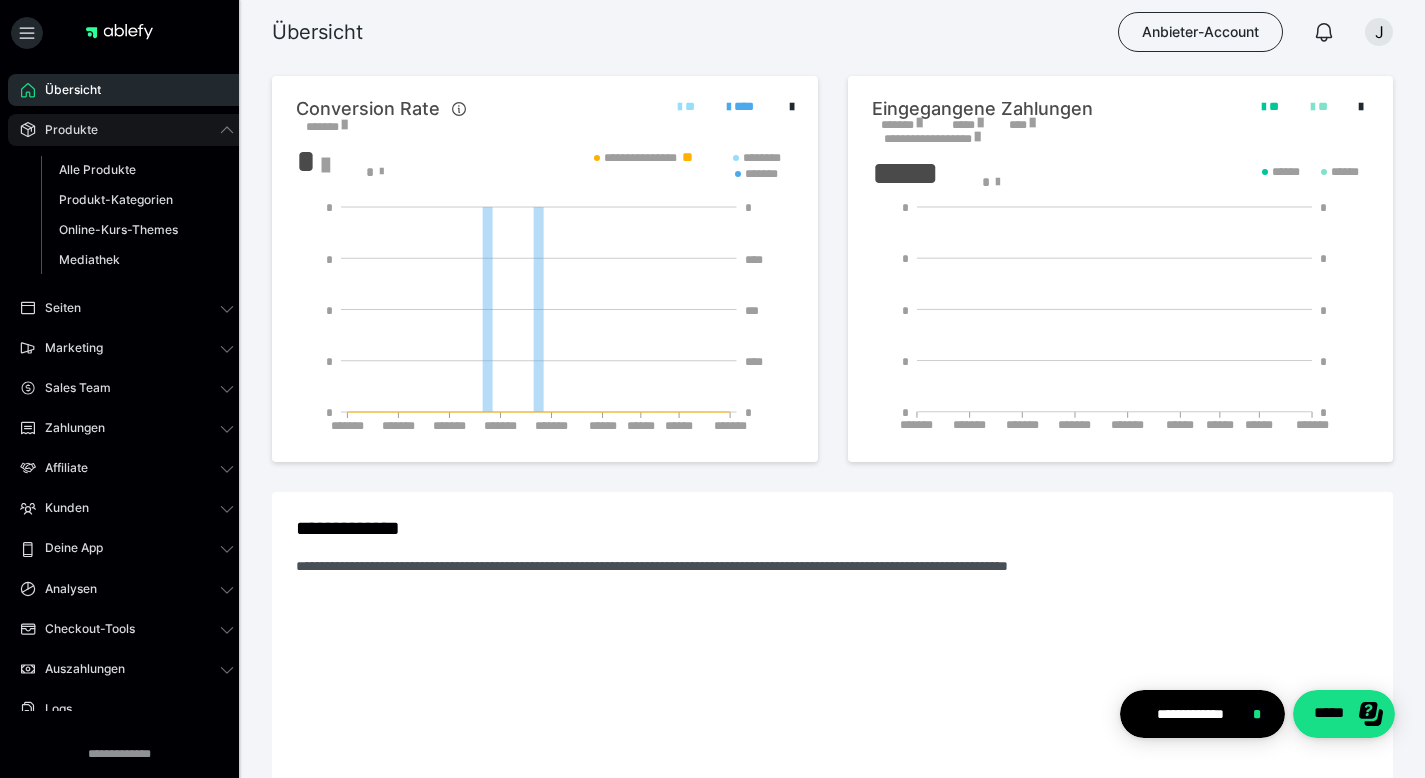 click on "Produkte" at bounding box center [64, 130] 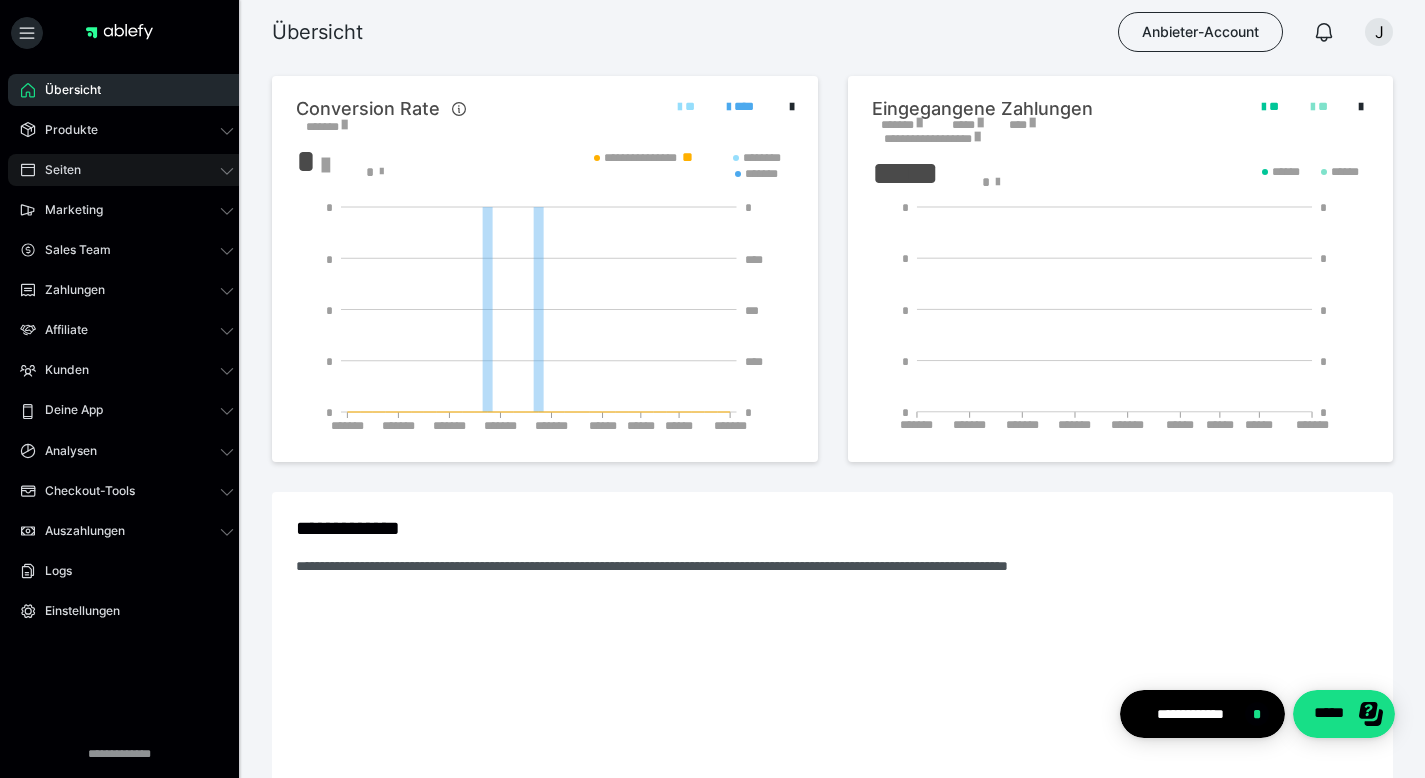 click on "Seiten" at bounding box center (127, 170) 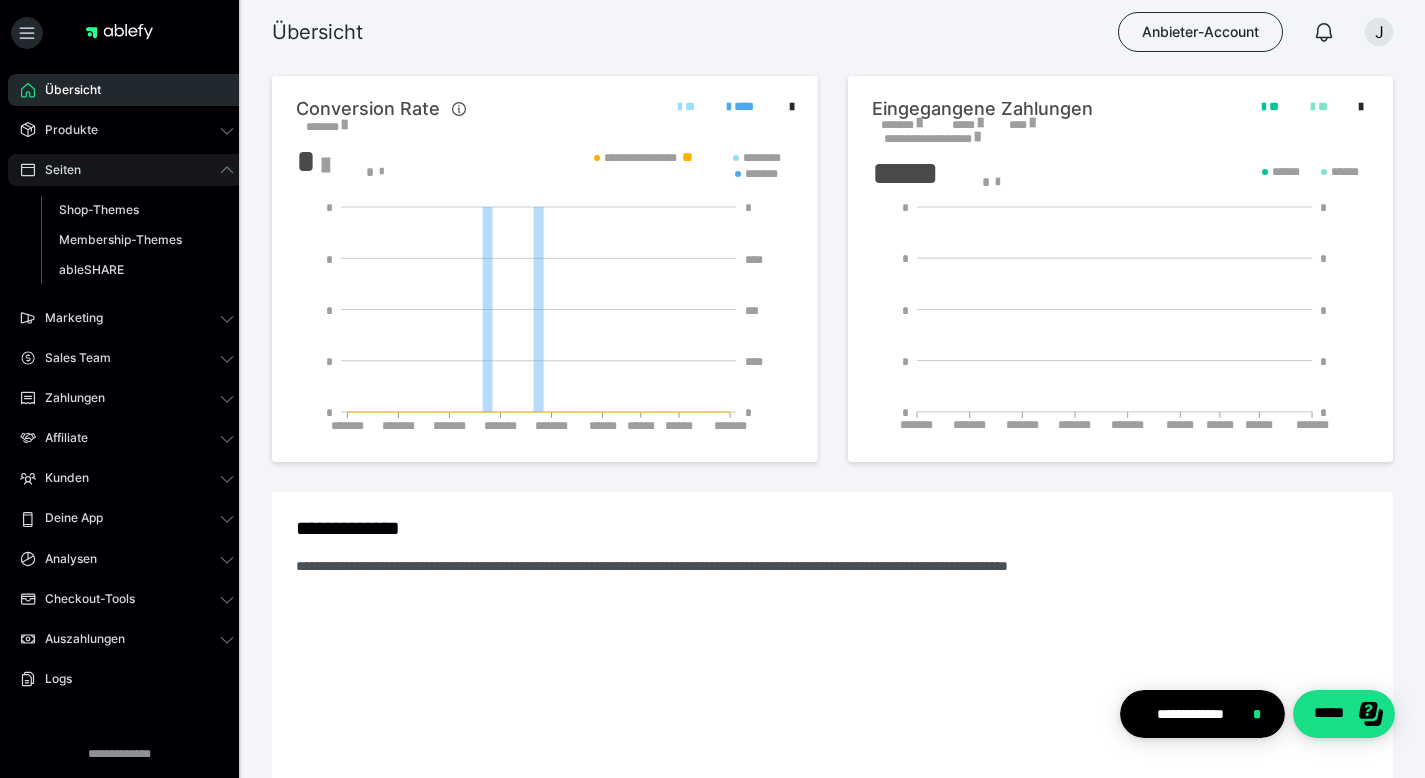 click on "Seiten" at bounding box center [127, 170] 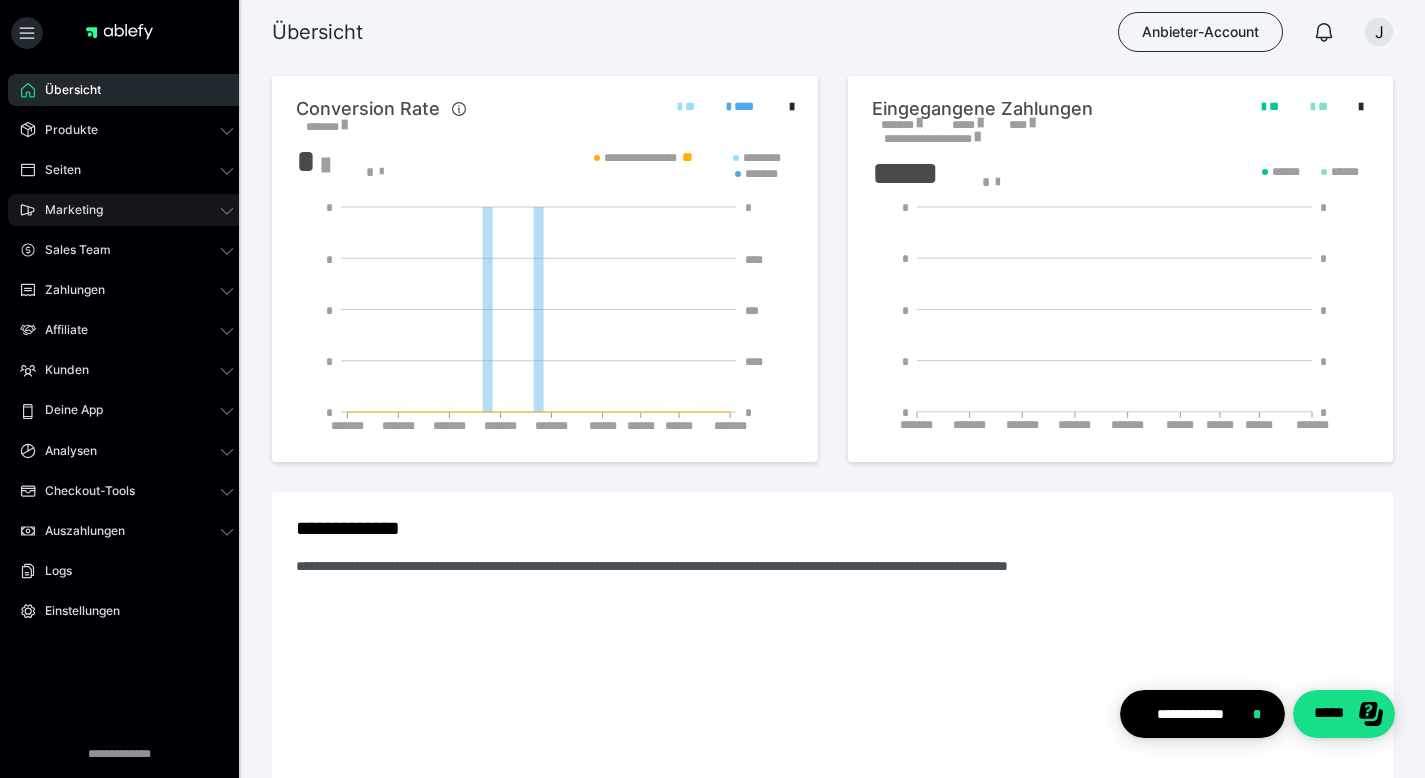 click on "Marketing" at bounding box center [127, 210] 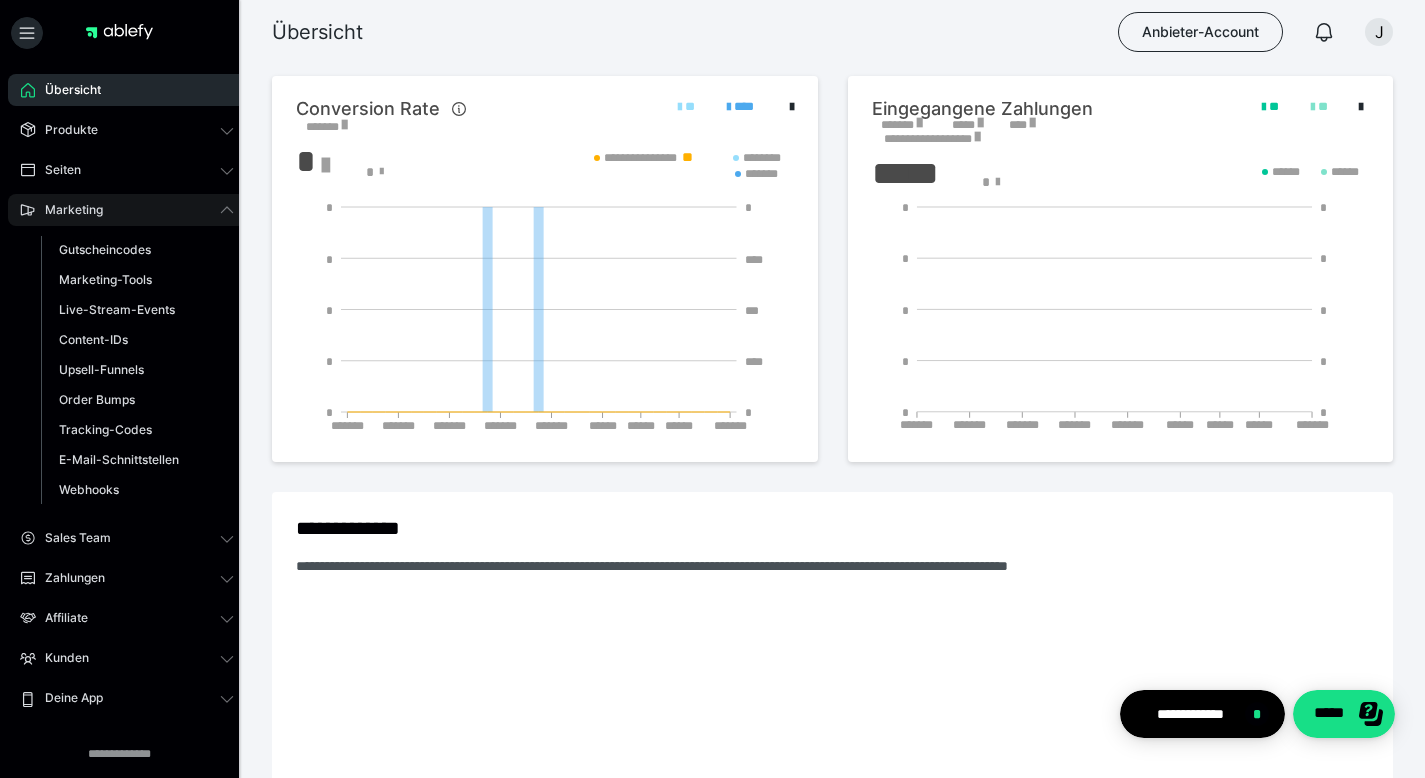 click on "Marketing" at bounding box center (67, 210) 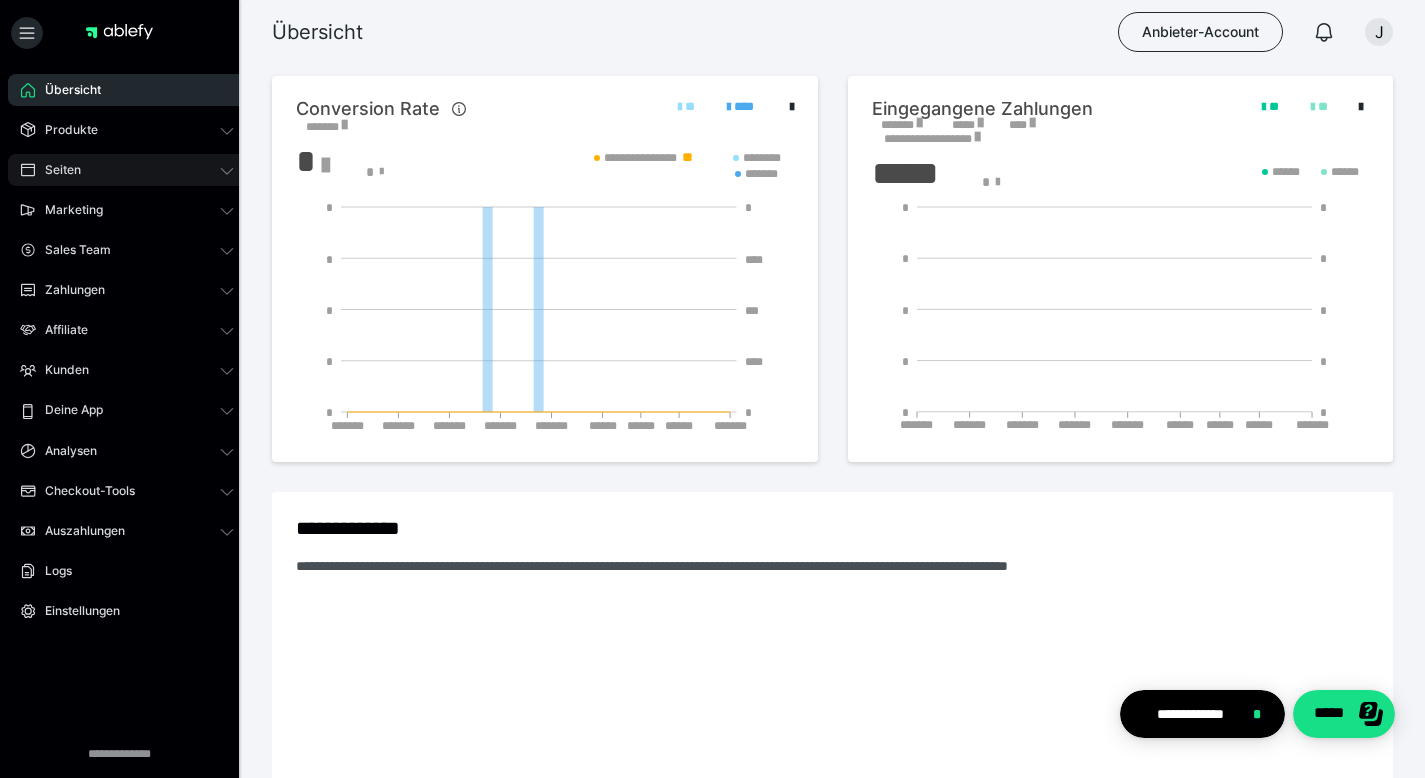 click on "Seiten" at bounding box center (127, 170) 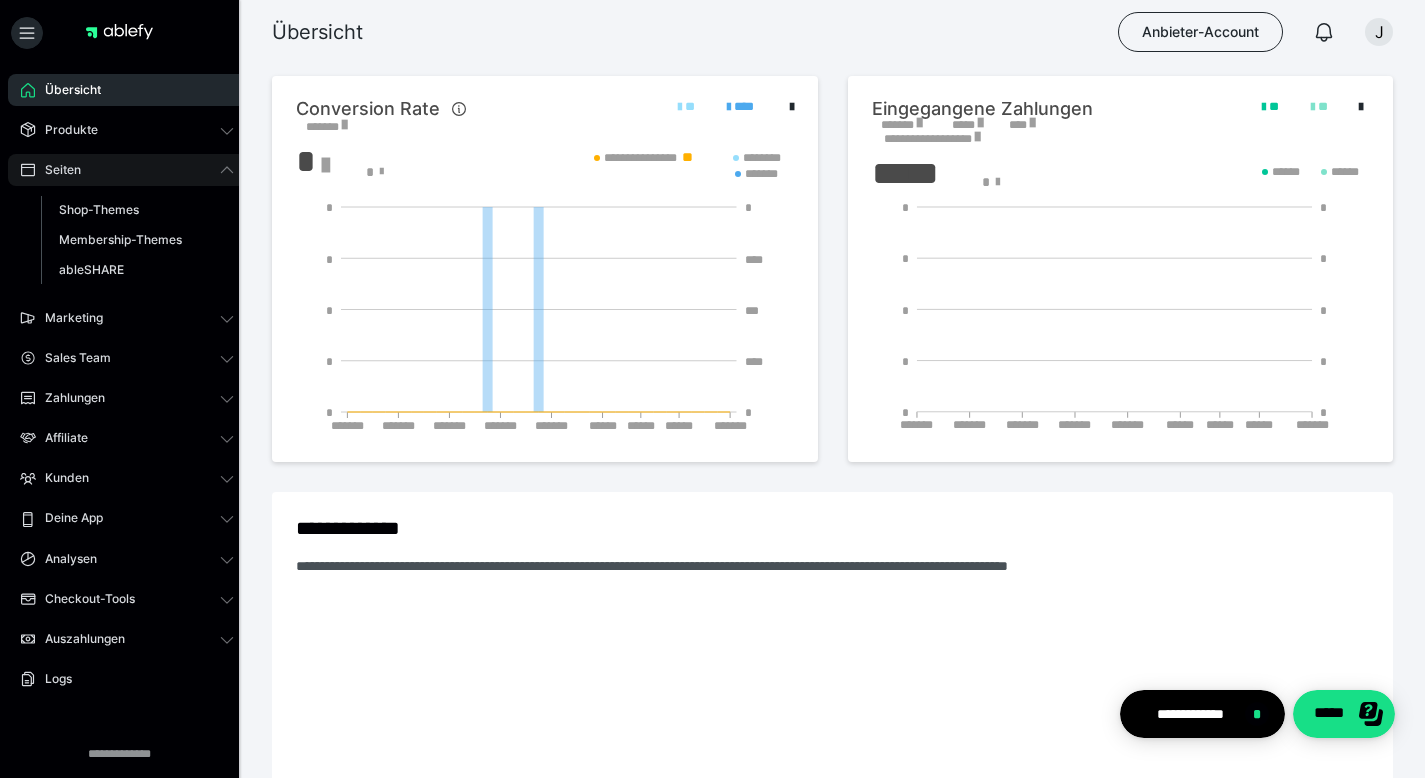 click on "Seiten" at bounding box center (127, 170) 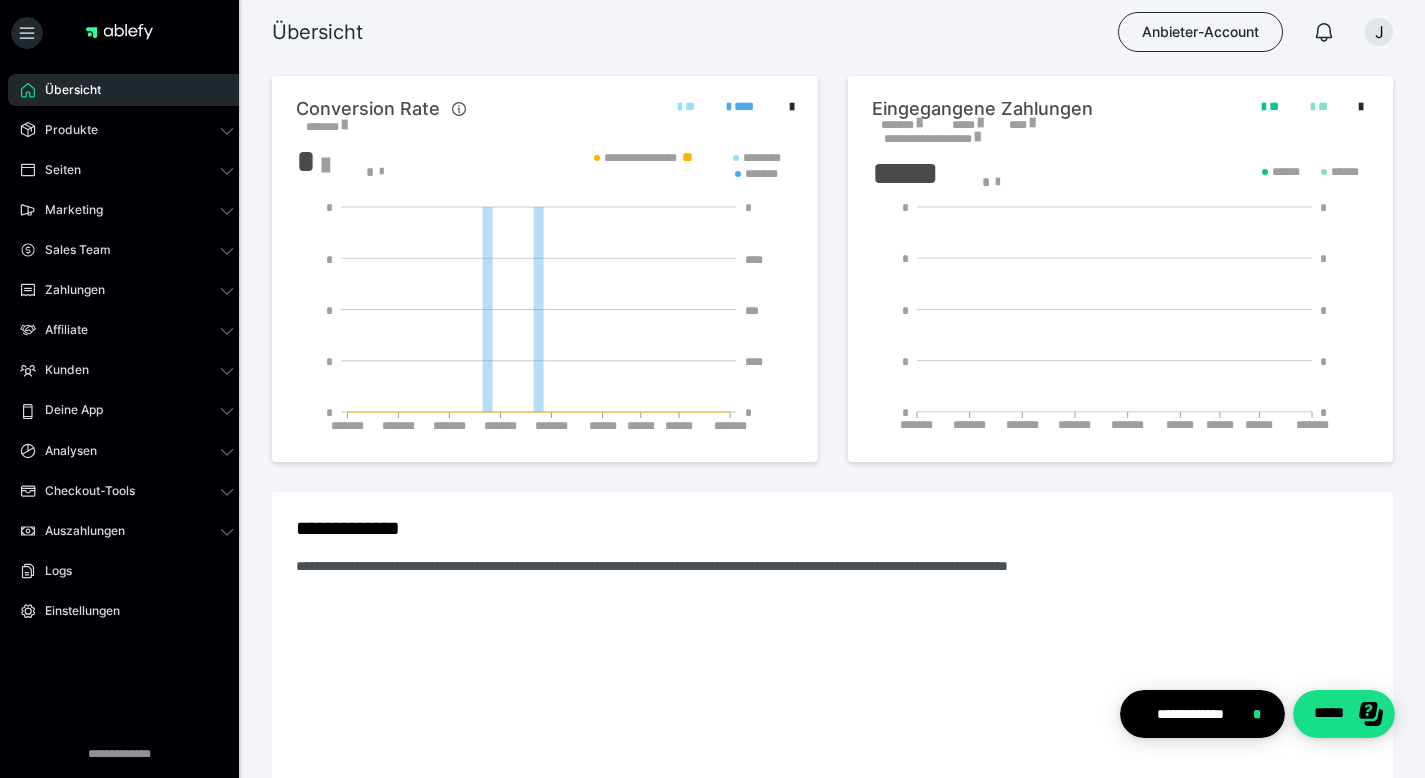 click on "Übersicht Produkte Alle Produkte Produkt-Kategorien Online-Kurs-Themes Mediathek Seiten Shop-Themes Membership-Themes ableSHARE Marketing Gutscheincodes Marketing-Tools Live-Stream-Events Content-IDs Upsell-Funnels Order Bumps Tracking-Codes E-Mail-Schnittstellen Webhooks Sales Team Sales Team Zahlungen Bestellungen Fälligkeiten Transaktionen Rechnungen & Storno-Rechnungen Teilzahlungen ablefy CONNECT Mahnwesen & Inkasso Affiliate Affiliate-Programme Affiliates Statistiken Landingpages Kunden Kunden Kurs-Zugänge Membership-Zugänge E-Ticket-Bestellungen Awards Lizenzschlüssel Deine App Analysen Analysen Analysen 3.0 Checkout-Tools Bezahlseiten-Templates Zahlungspläne Zusatzkosten Widerrufskonditionen Zusatzfelder Zusatzfeld-Antworten Auszahlungen Auszahlungen Logs Einstellungen" at bounding box center [127, 410] 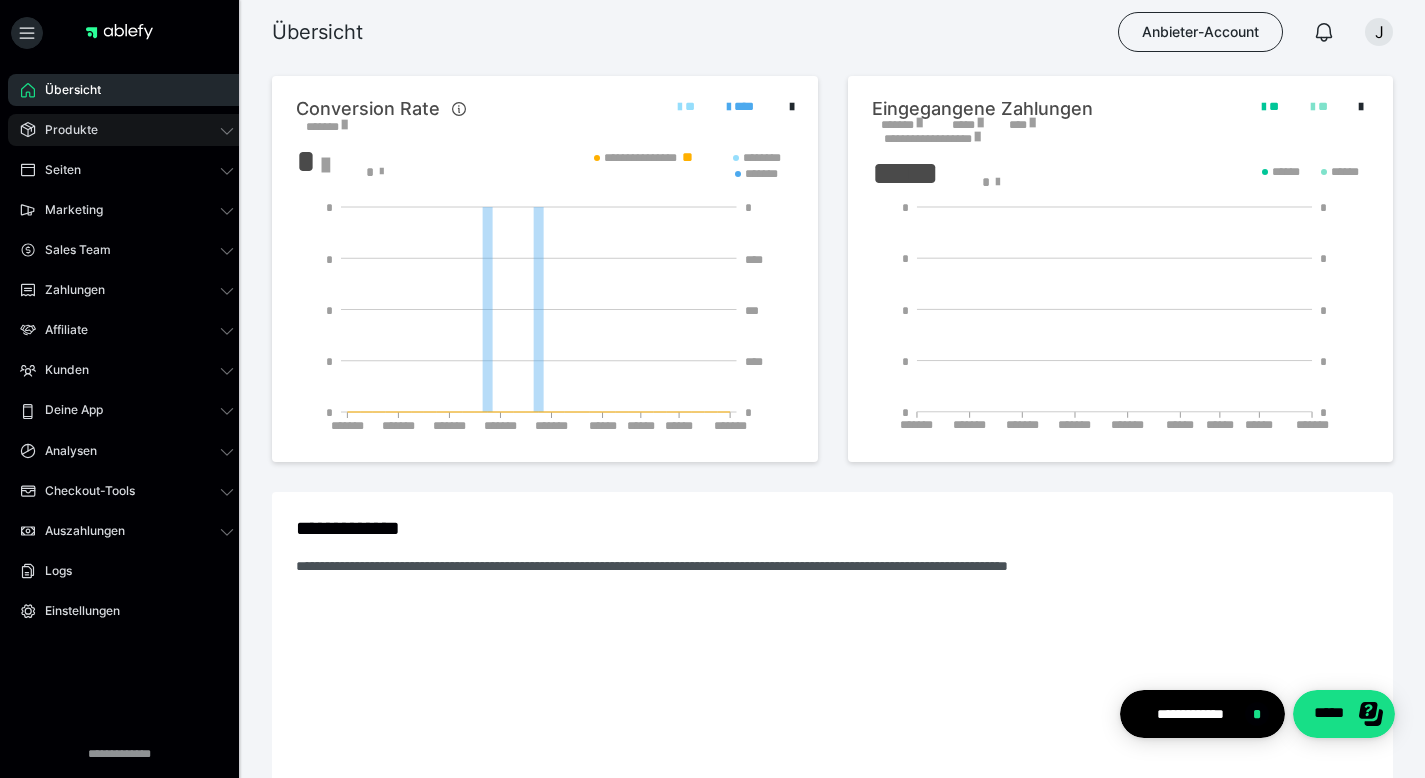 click on "Produkte" at bounding box center (127, 130) 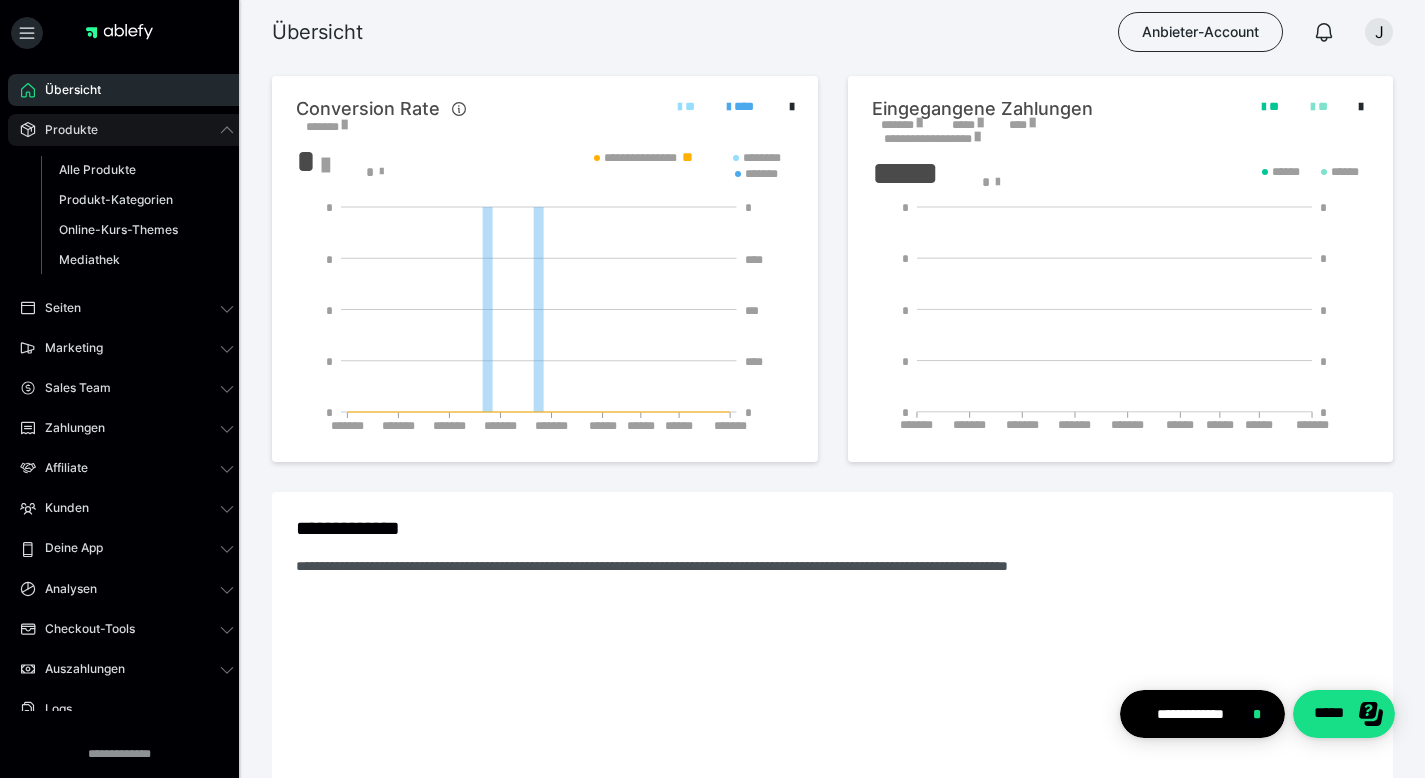 click on "Produkte" at bounding box center (127, 130) 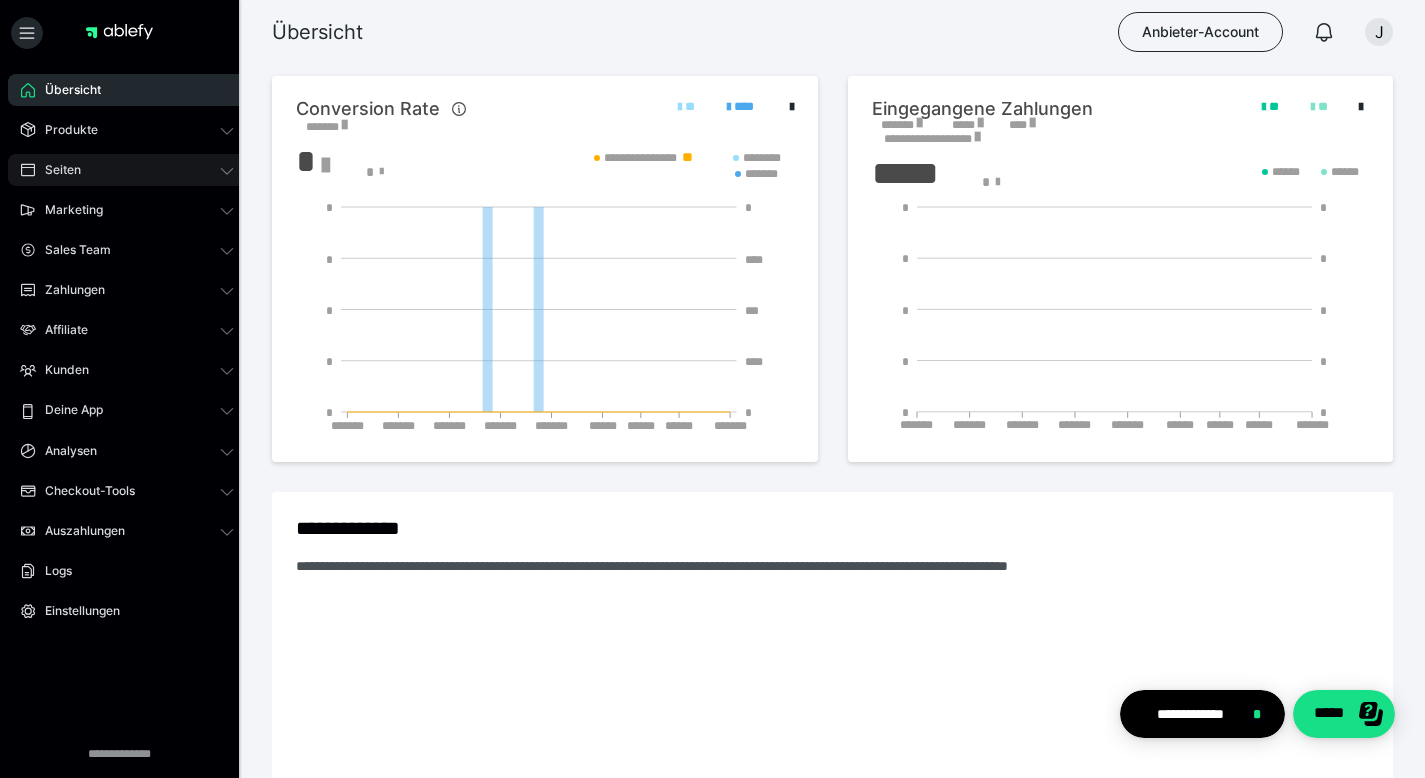 click on "Seiten" at bounding box center [127, 170] 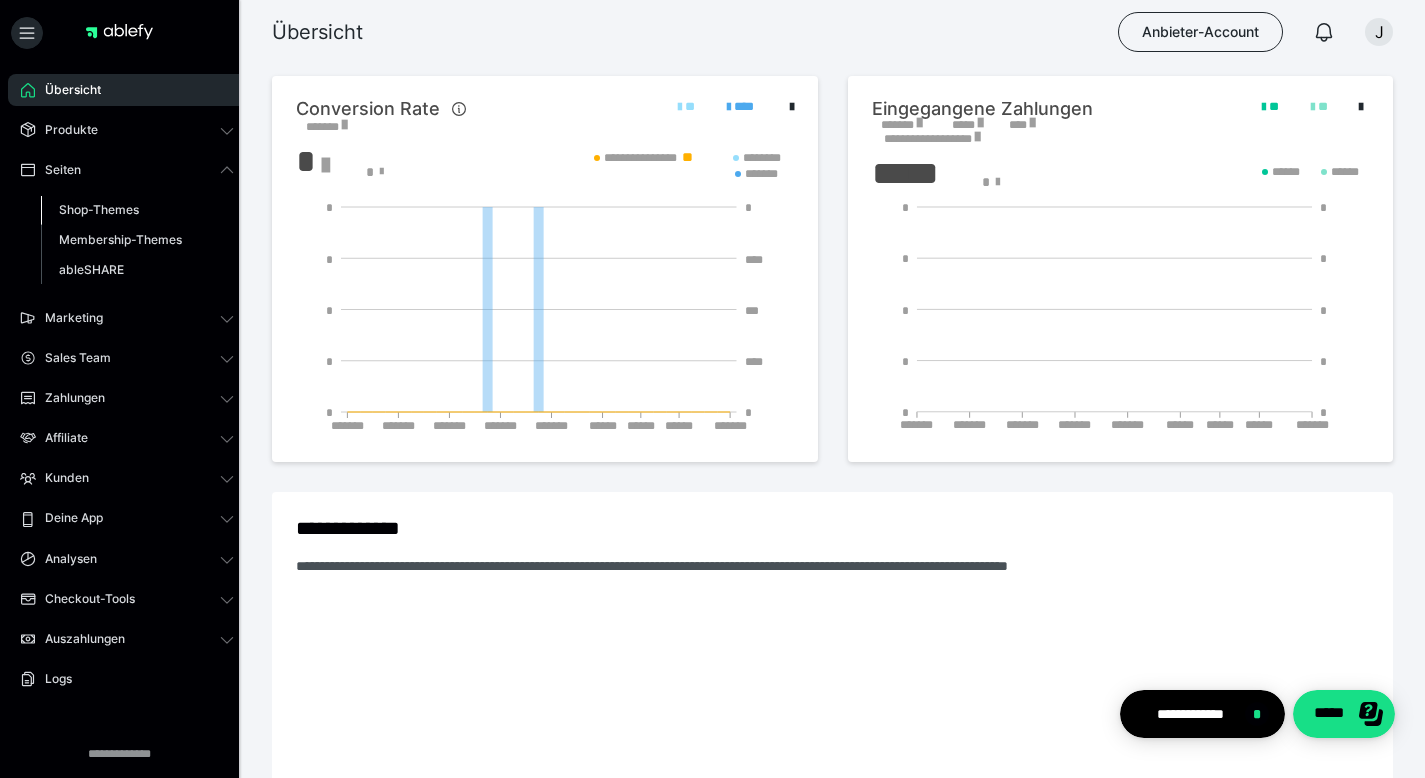 click on "Shop-Themes" at bounding box center (99, 209) 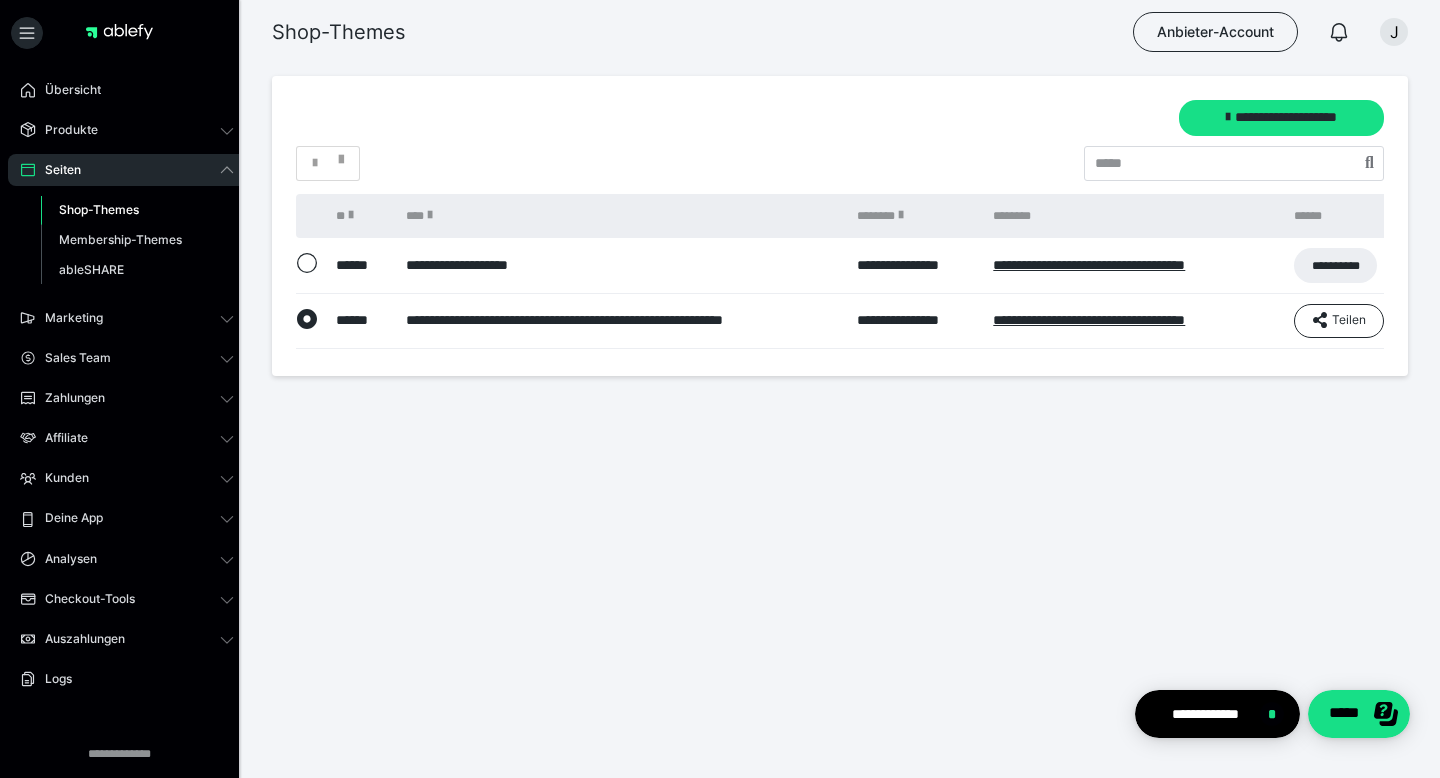 scroll, scrollTop: 0, scrollLeft: 83, axis: horizontal 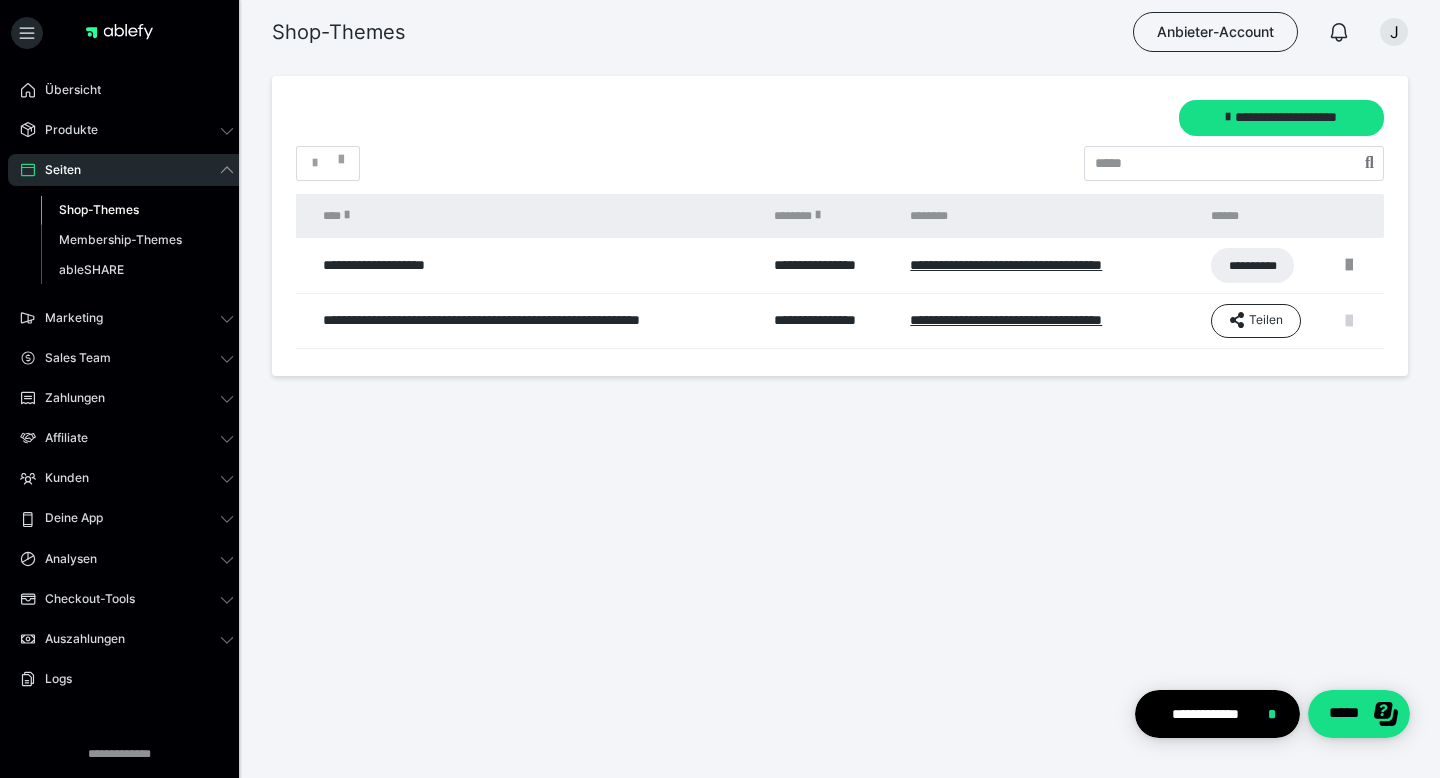click at bounding box center (1349, 321) 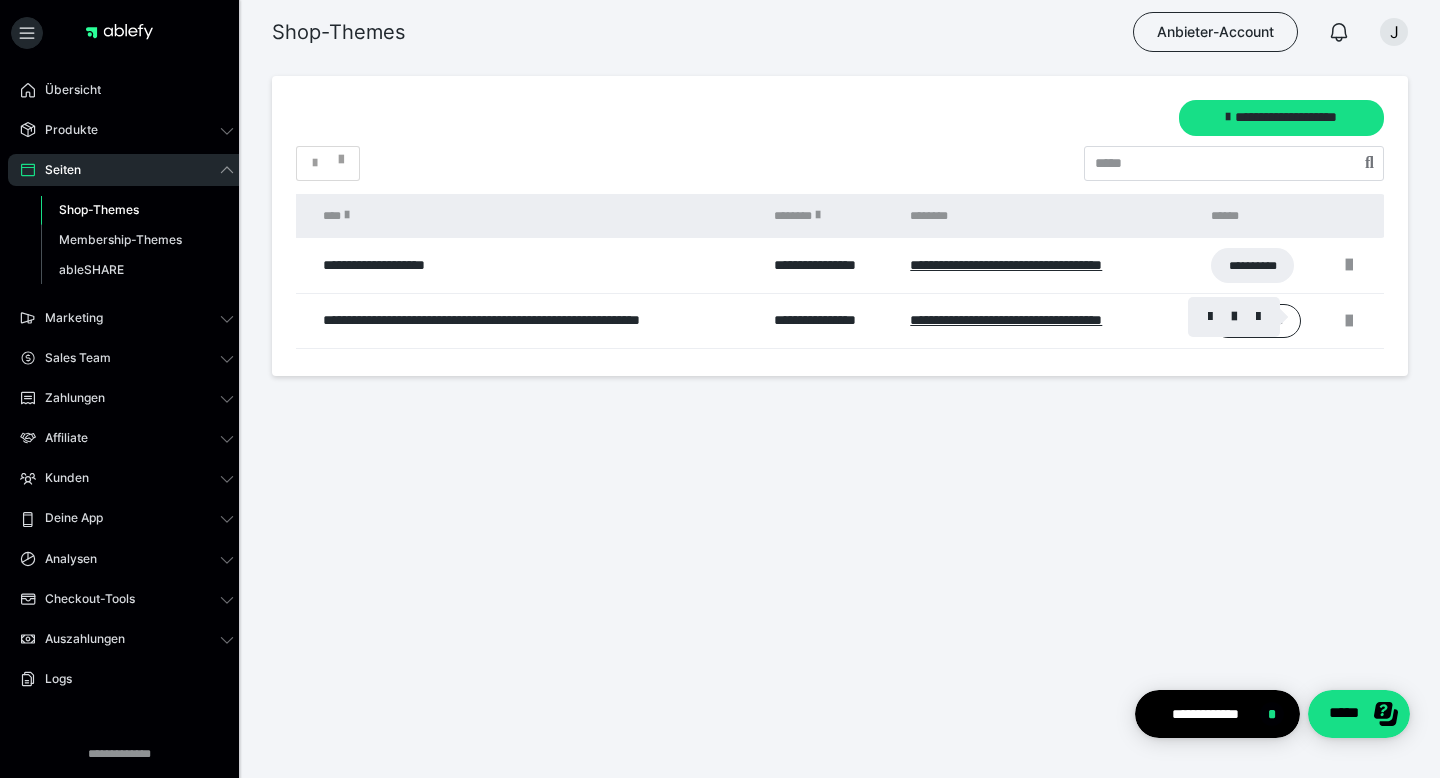 click at bounding box center [720, 389] 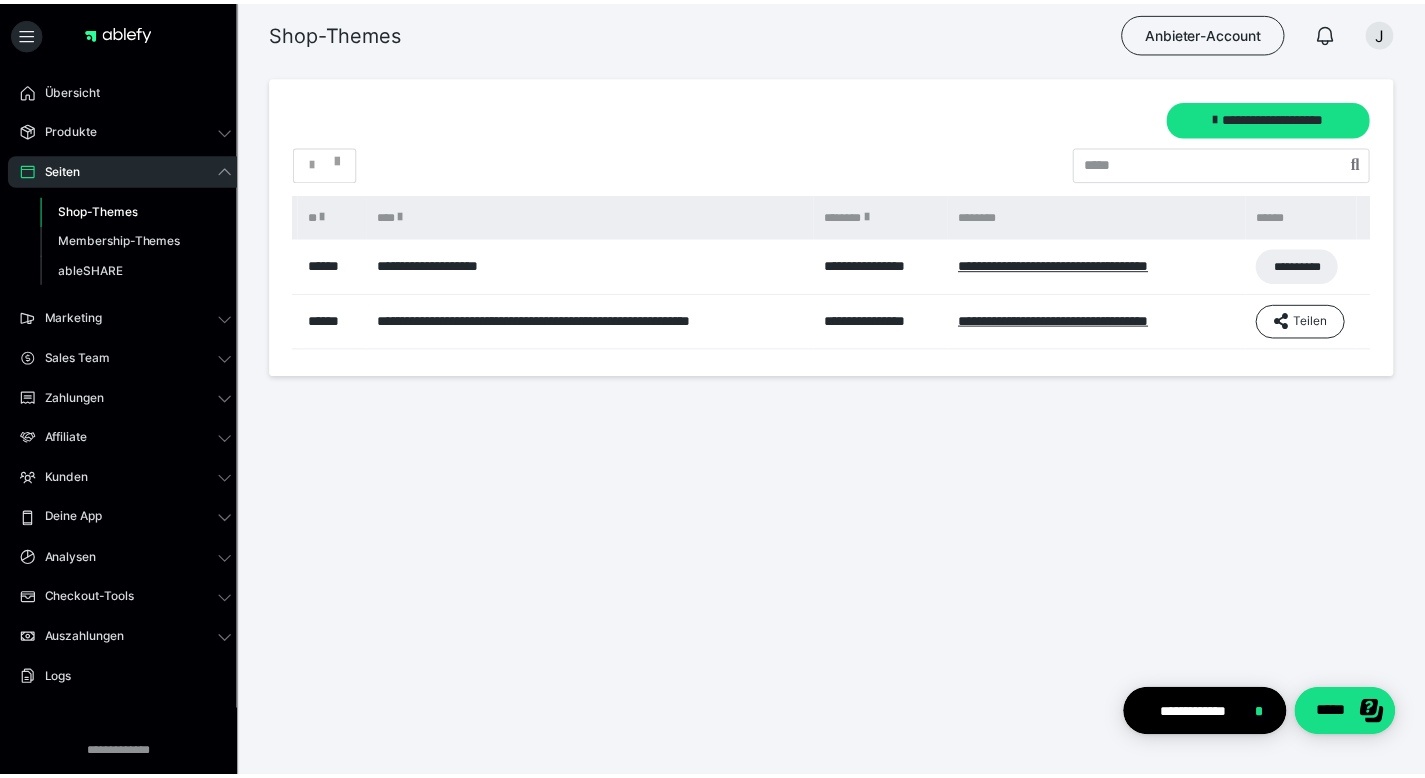 scroll, scrollTop: 0, scrollLeft: 0, axis: both 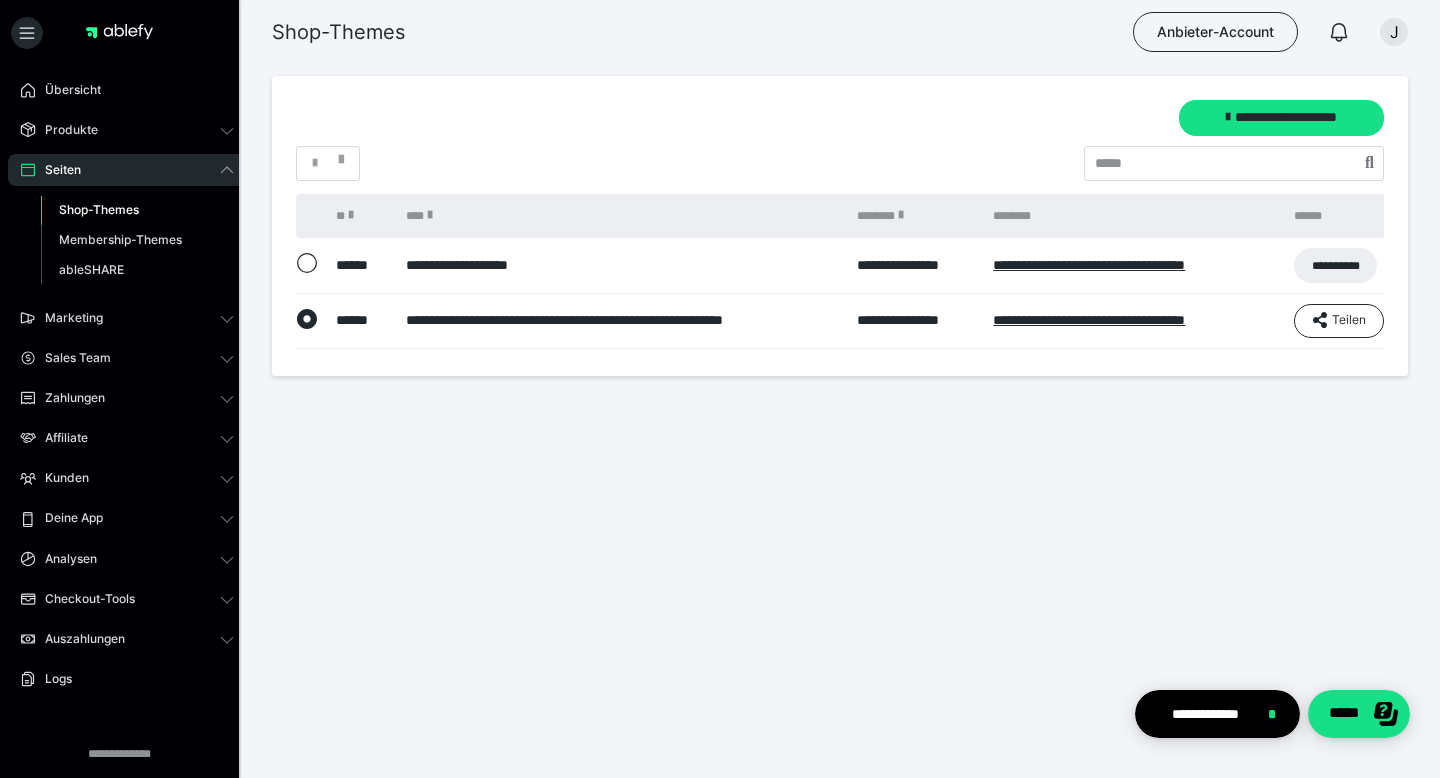 click on "Seiten" at bounding box center [127, 170] 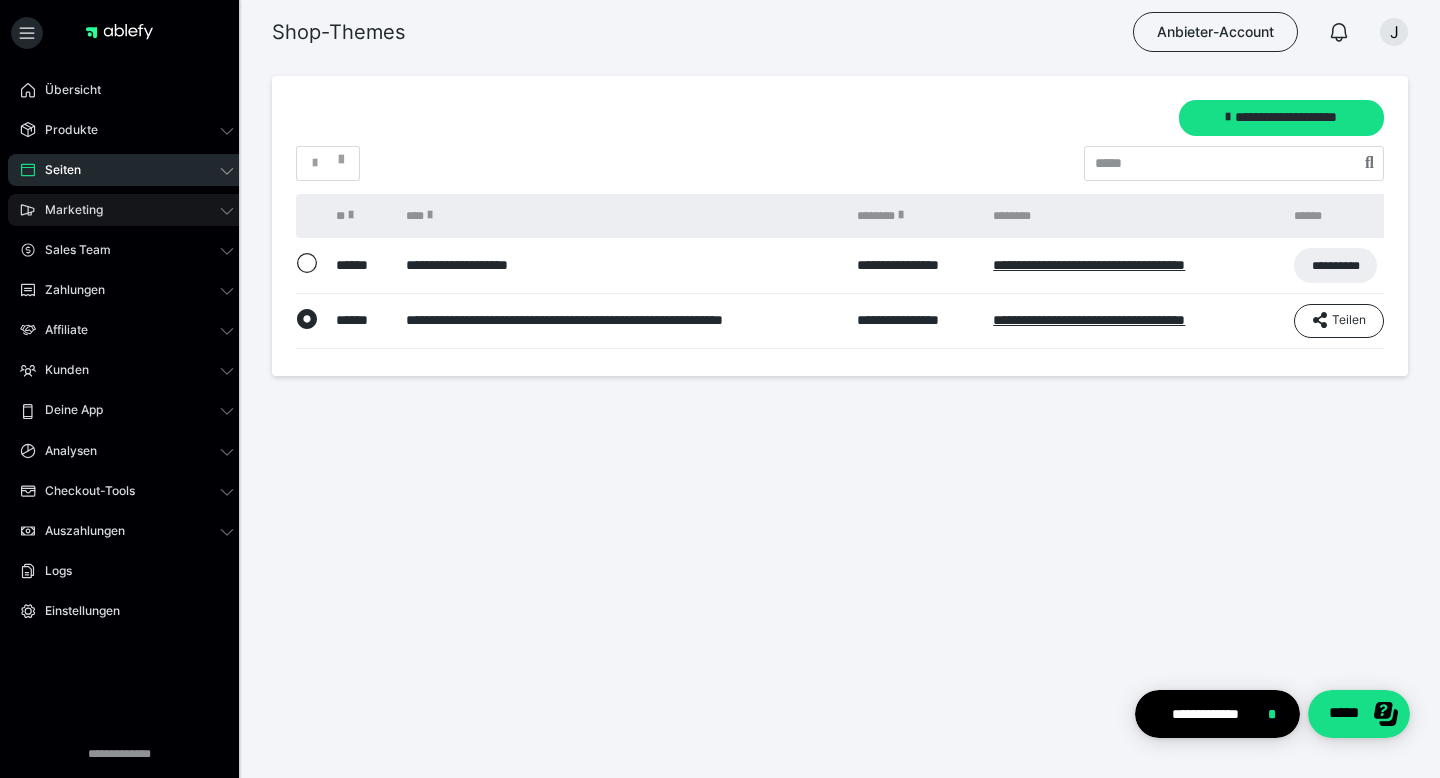 click on "Marketing" at bounding box center (127, 210) 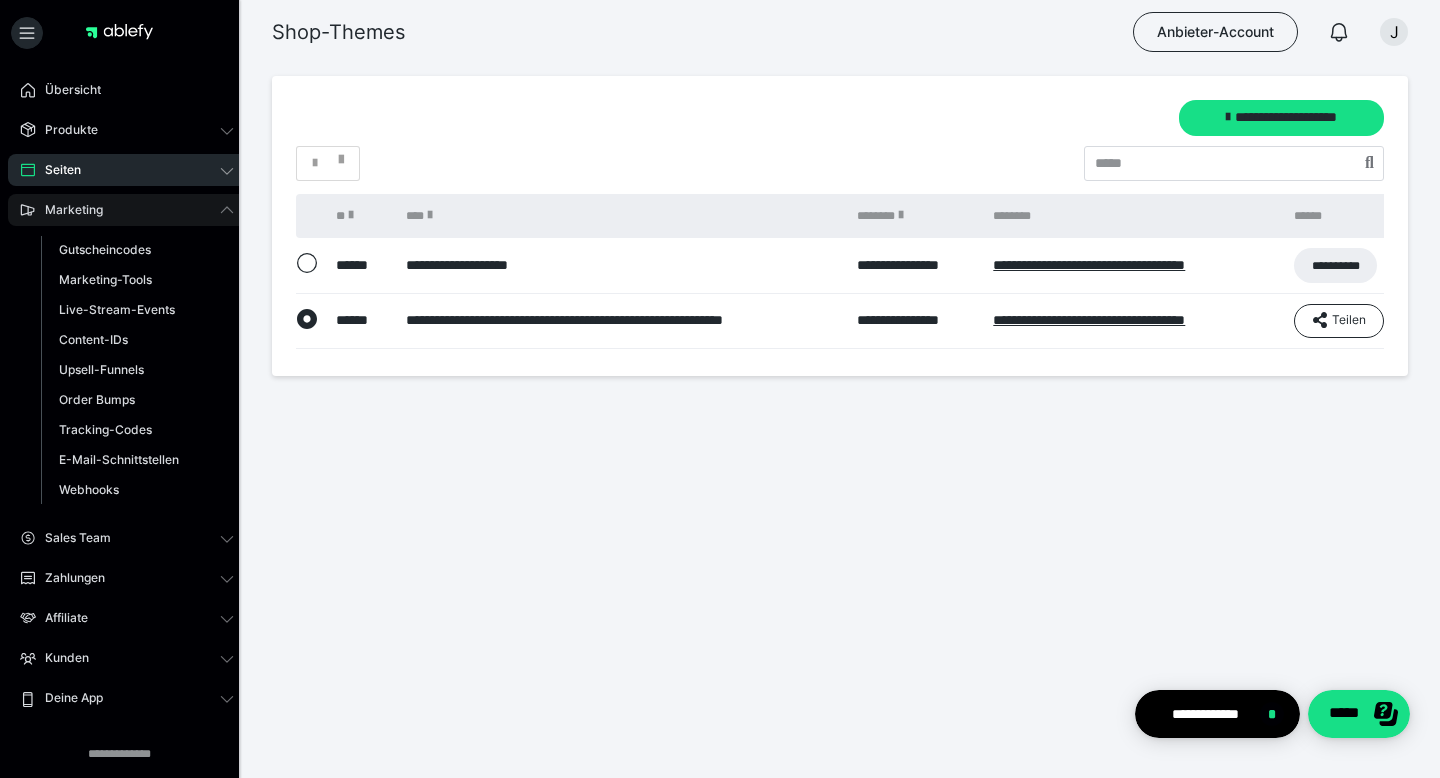 click on "Marketing" at bounding box center (127, 210) 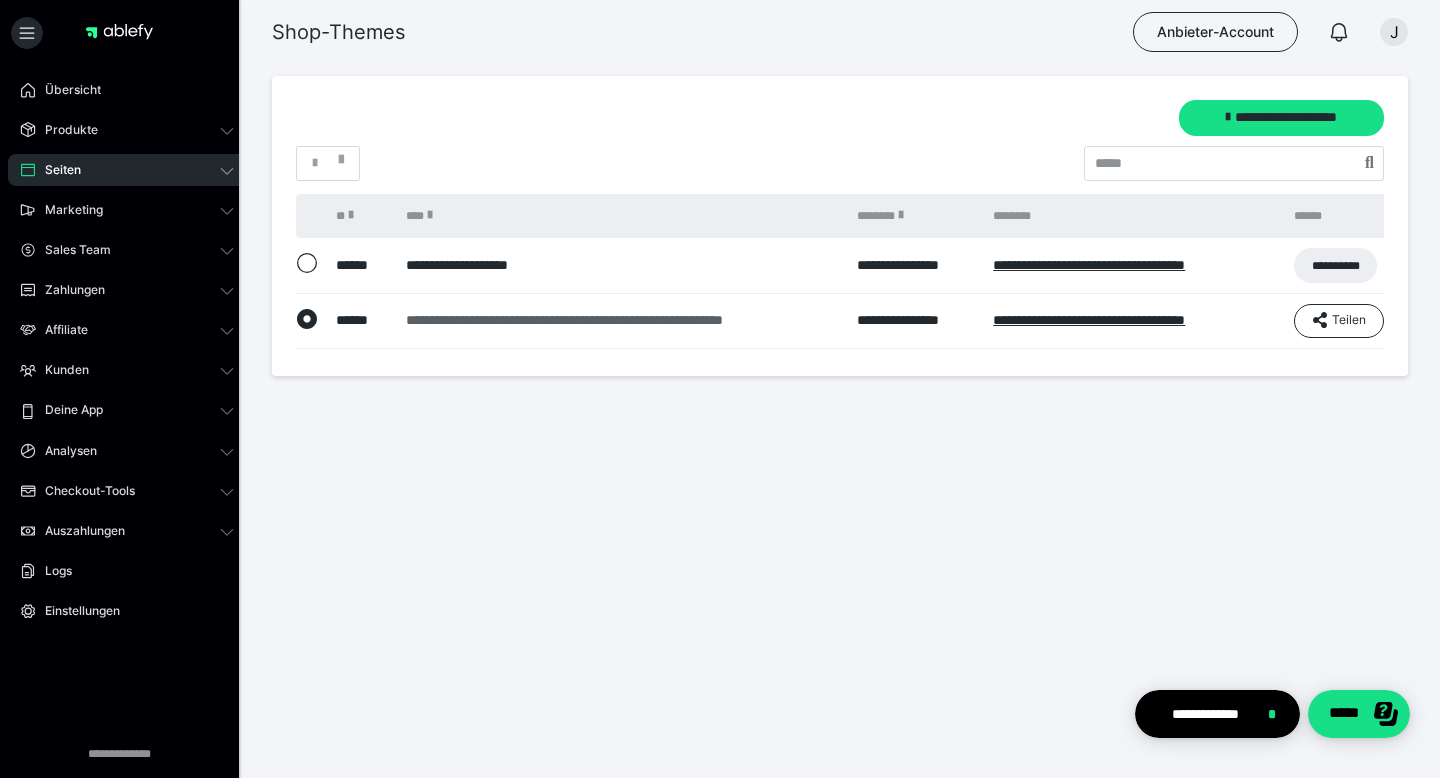 click on "**********" at bounding box center [622, 320] 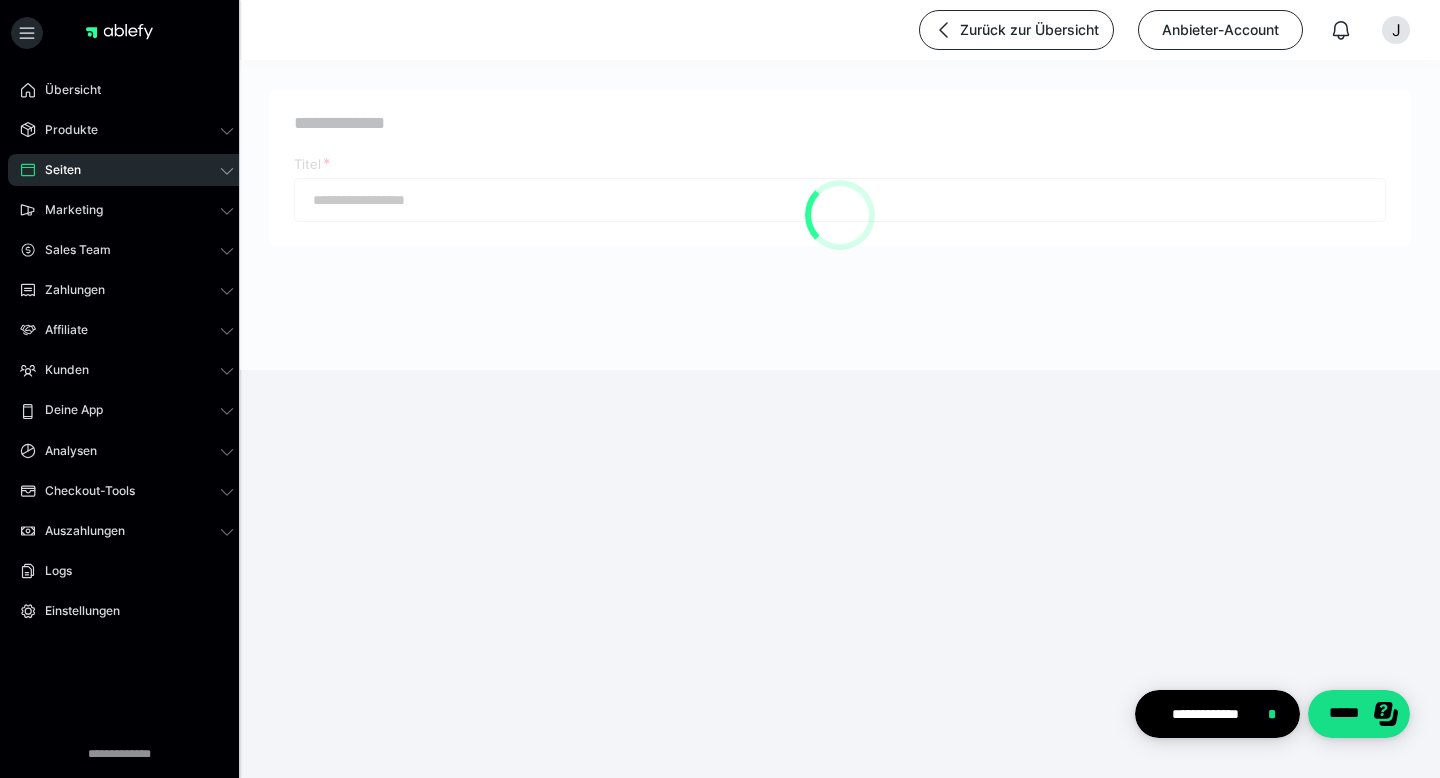 type on "**********" 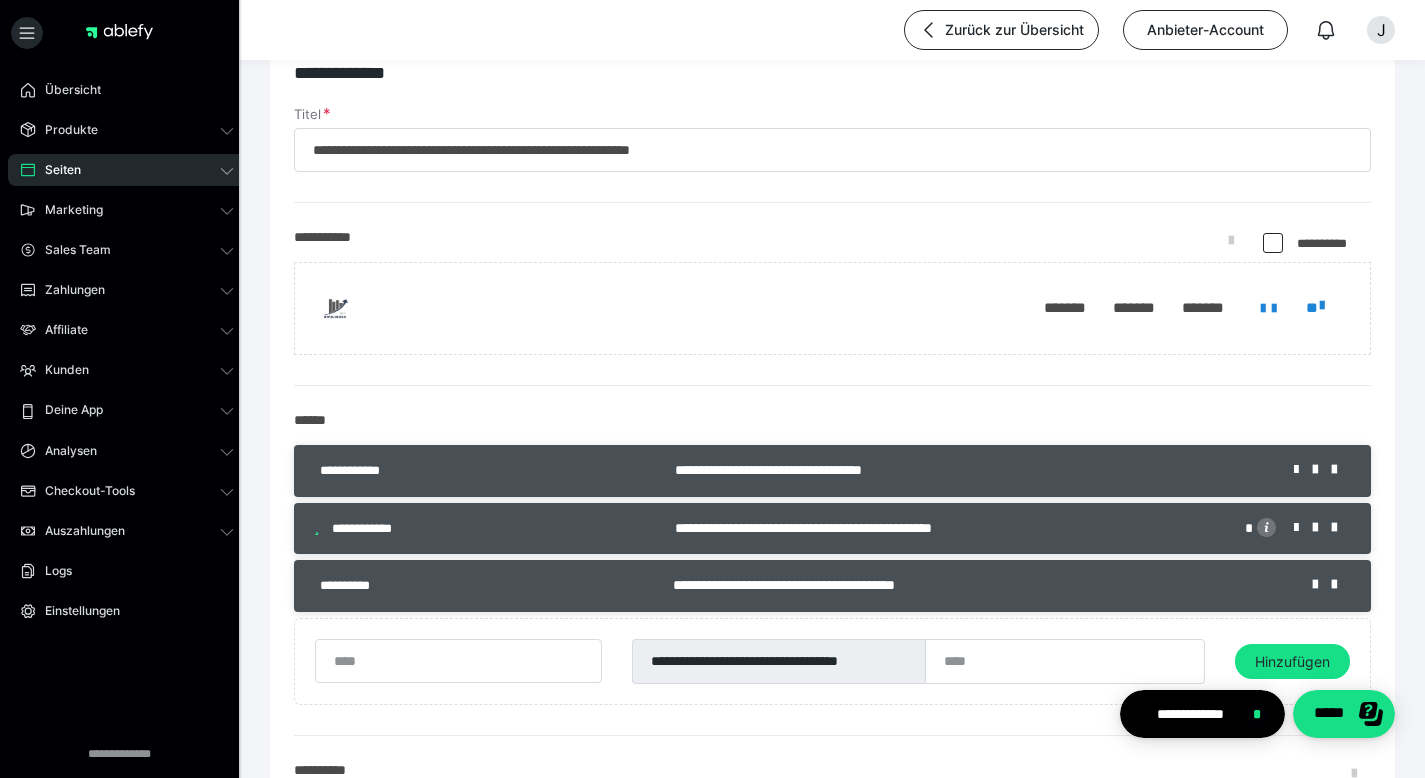scroll, scrollTop: 0, scrollLeft: 0, axis: both 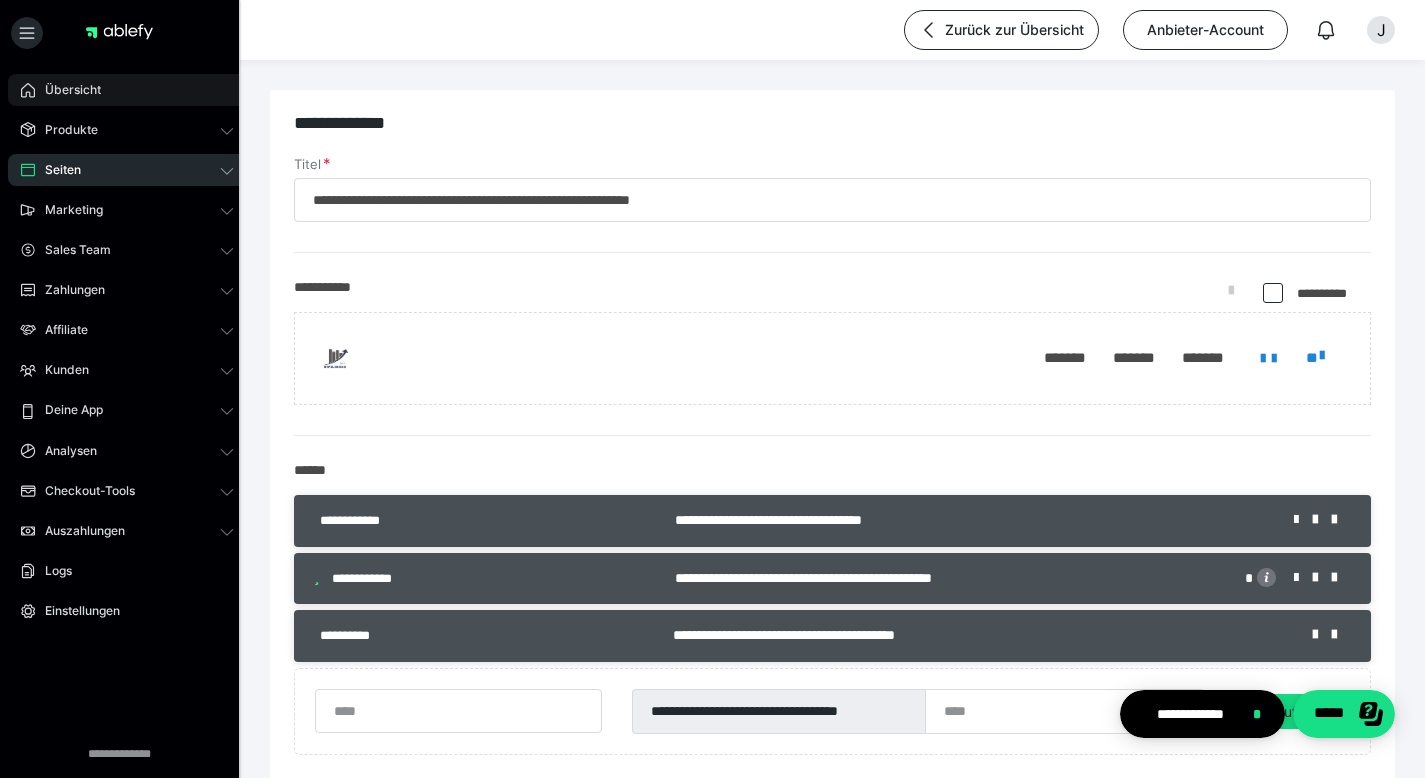 click on "Übersicht" at bounding box center [127, 90] 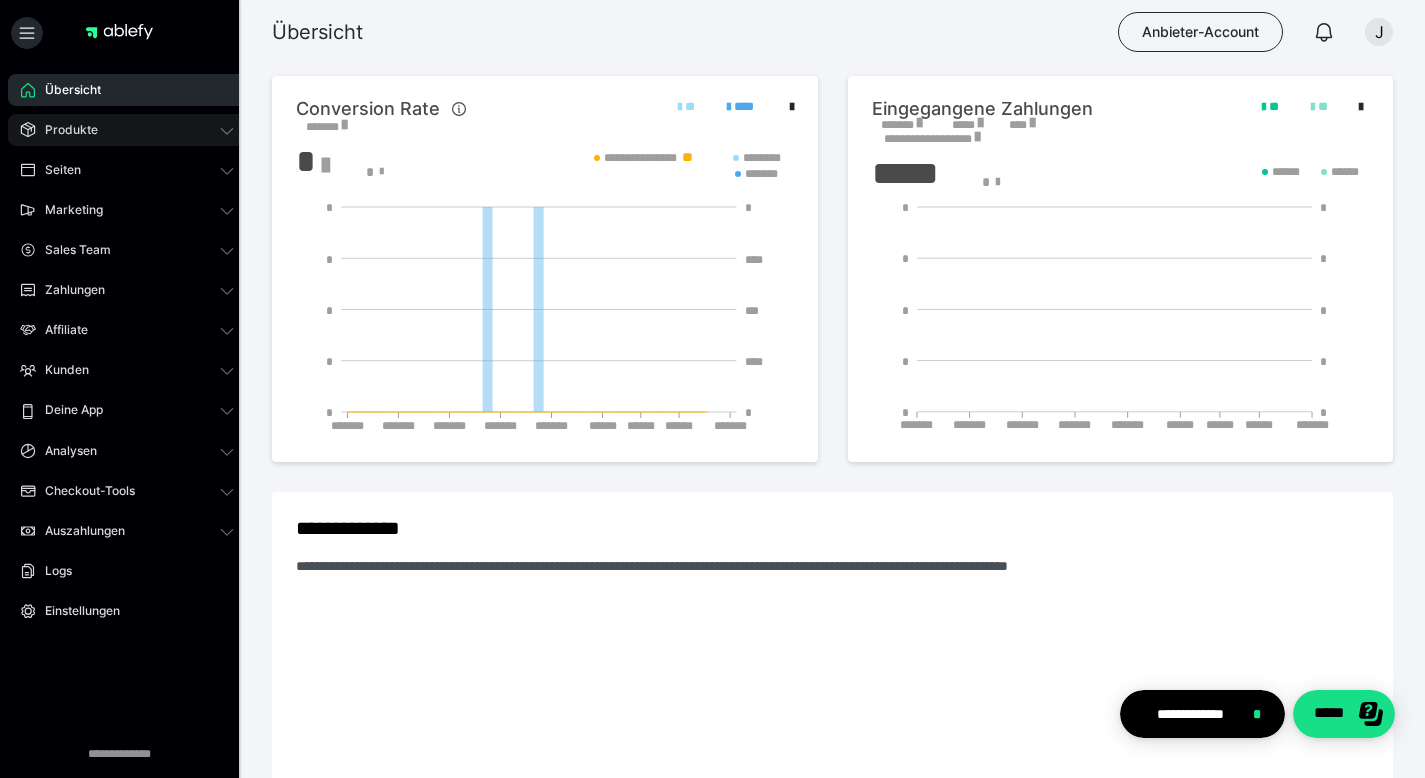 click on "Produkte" at bounding box center [127, 130] 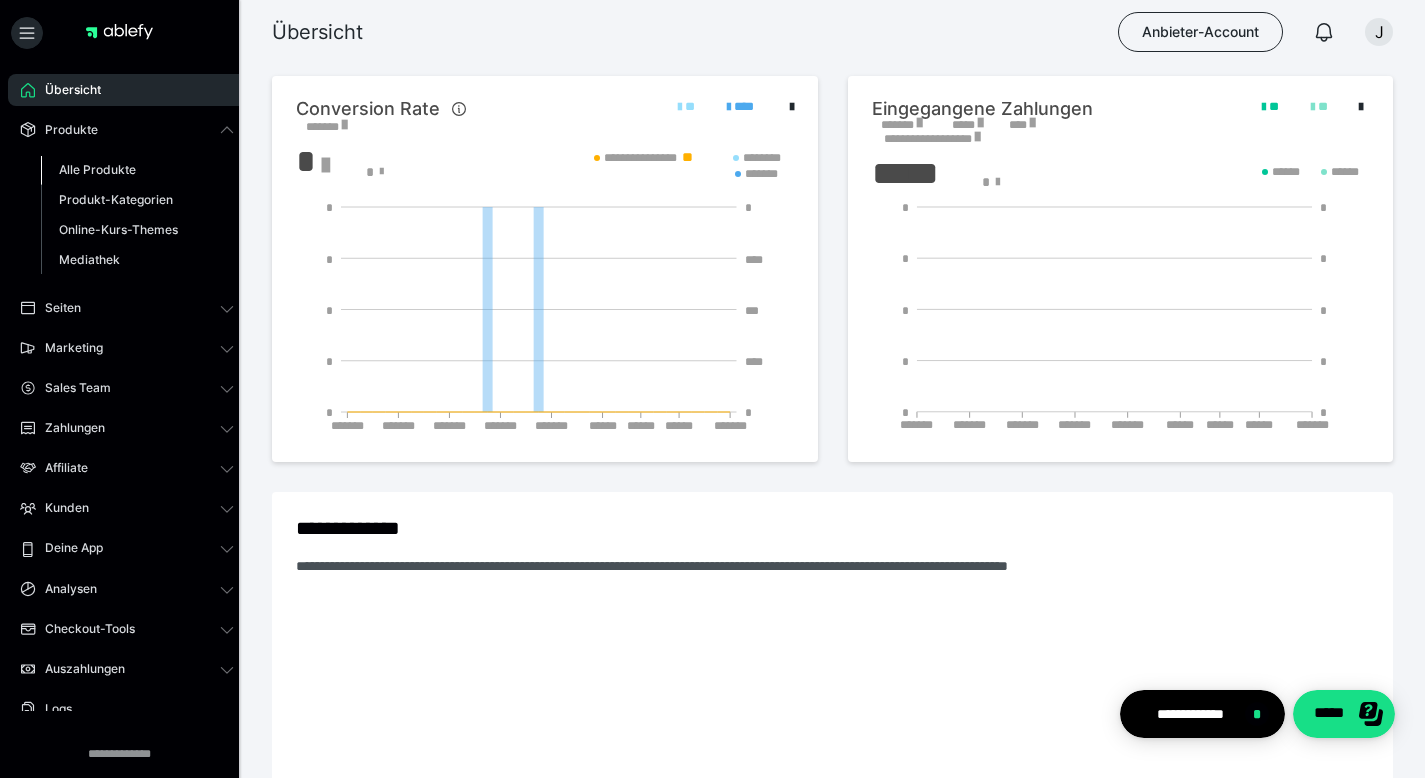 click on "Alle Produkte" at bounding box center [97, 169] 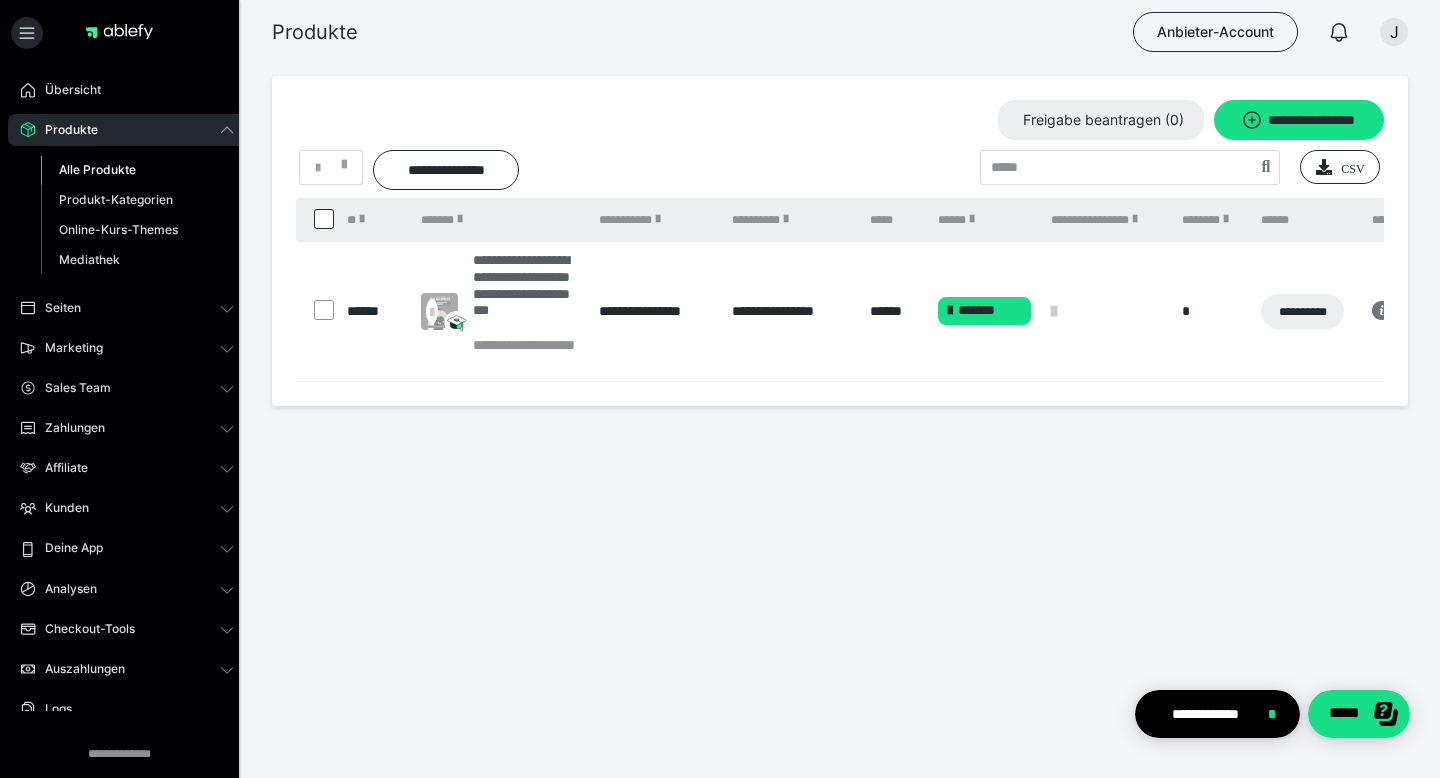 click on "**********" at bounding box center [526, 294] 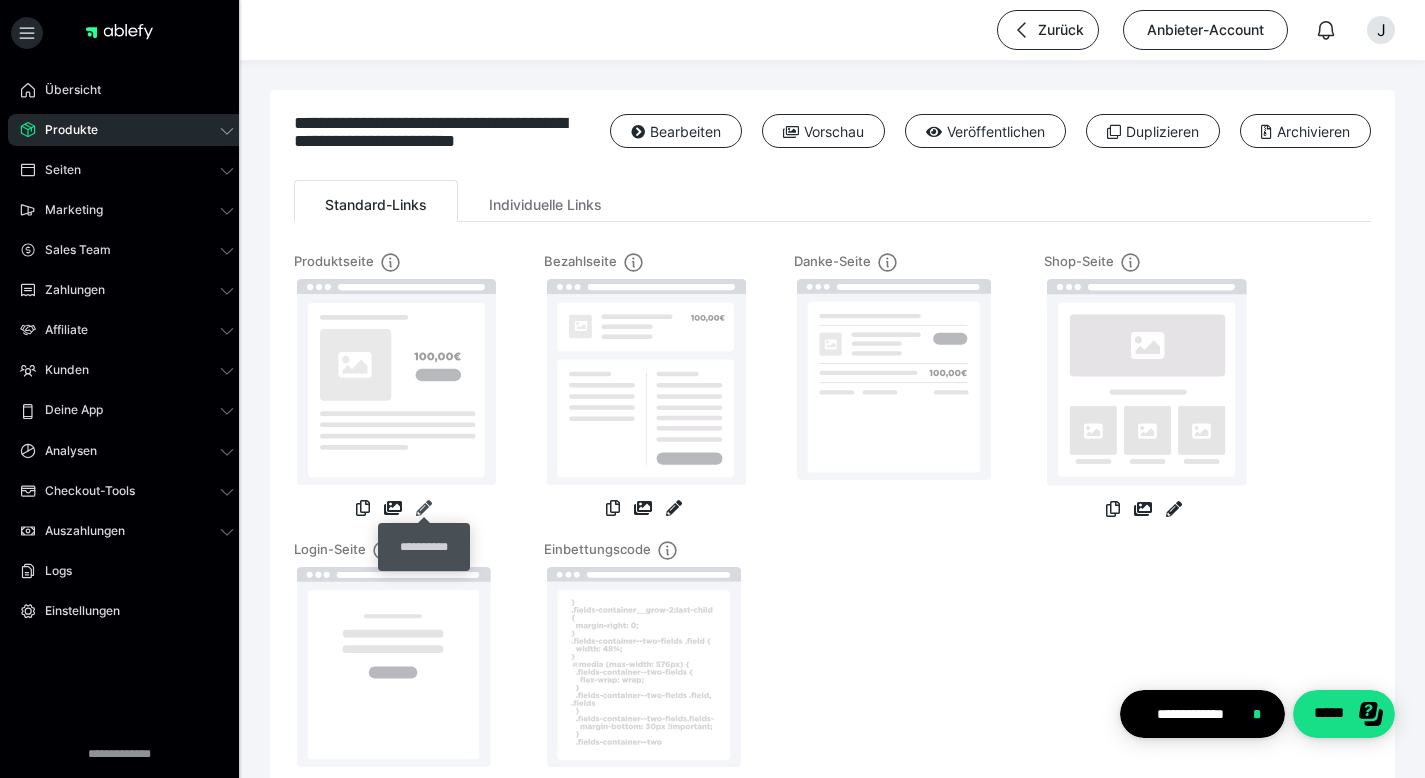 click at bounding box center [424, 508] 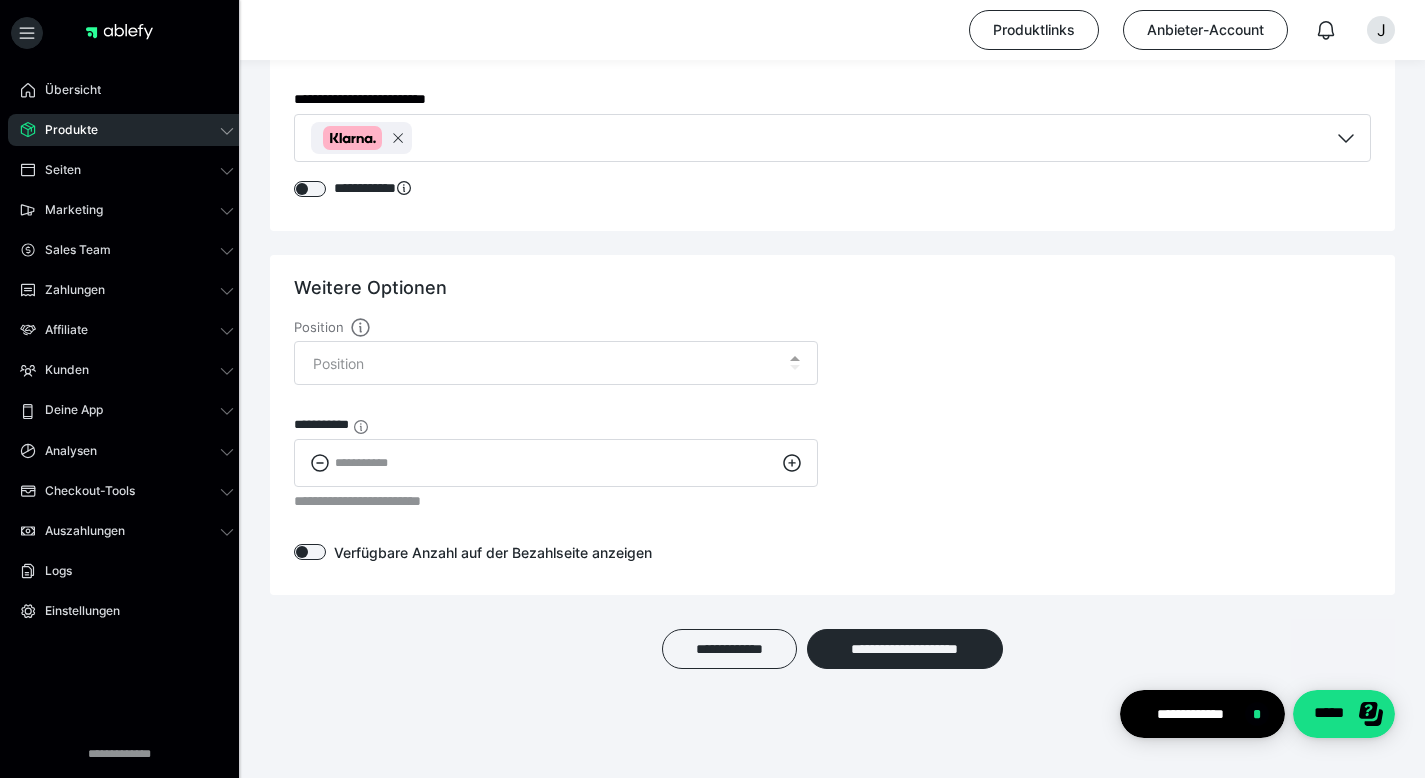 scroll, scrollTop: 0, scrollLeft: 0, axis: both 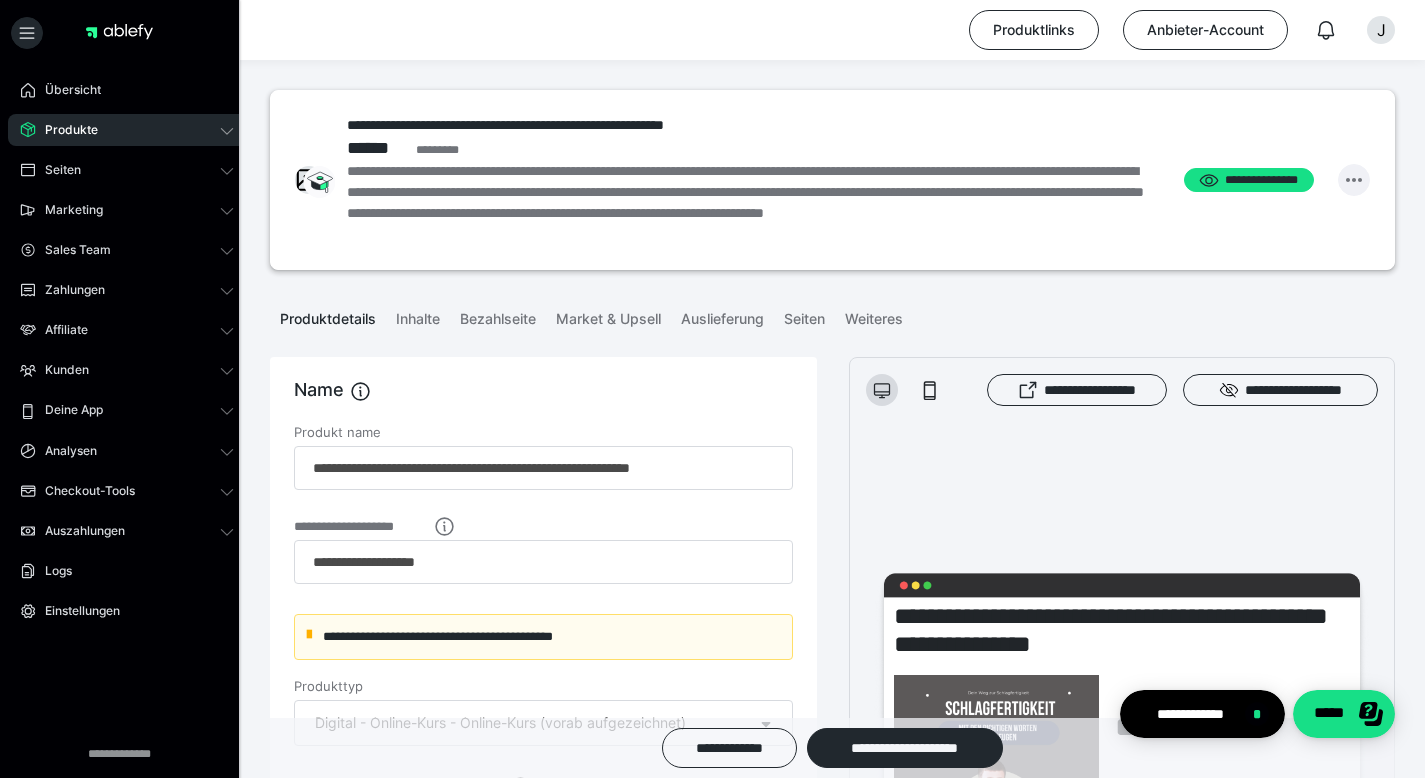 click 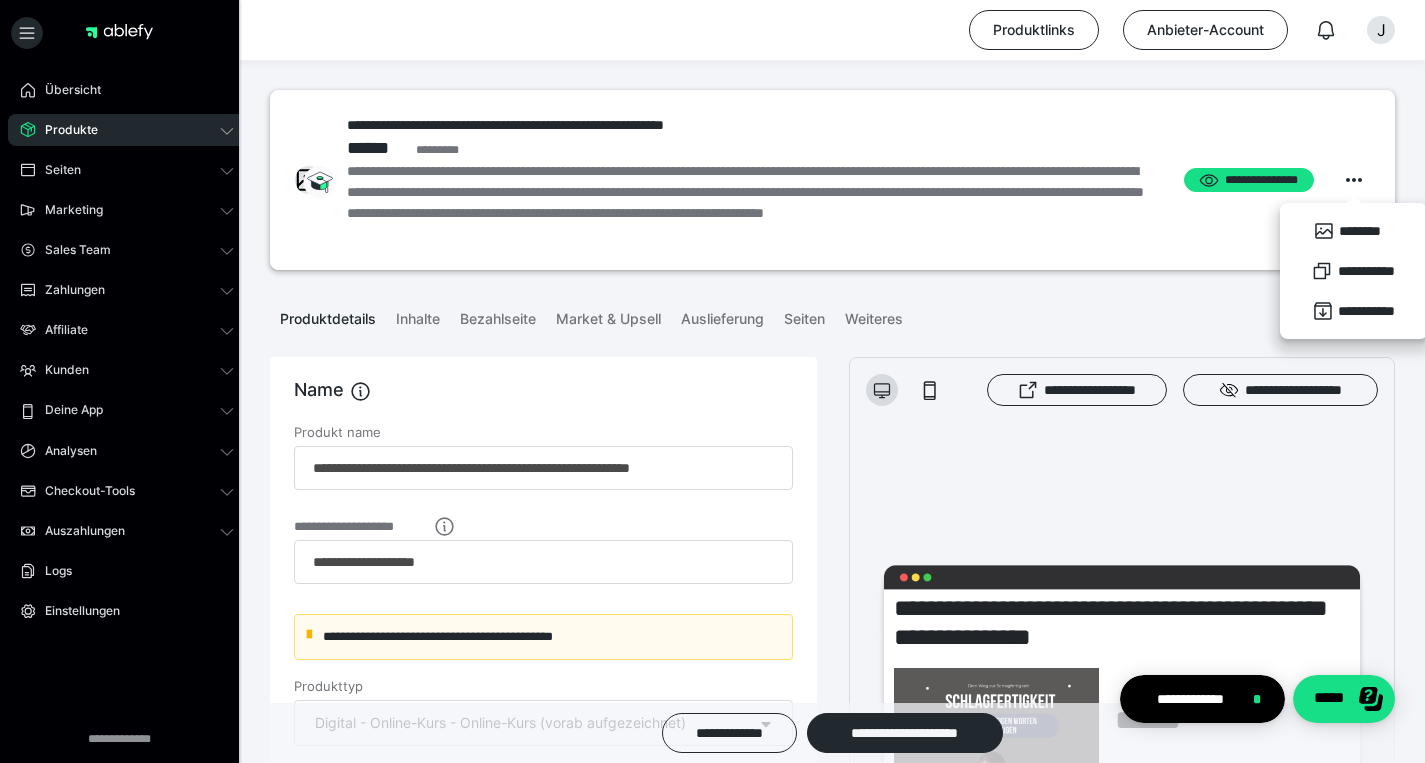 click on "**********" at bounding box center [832, 180] 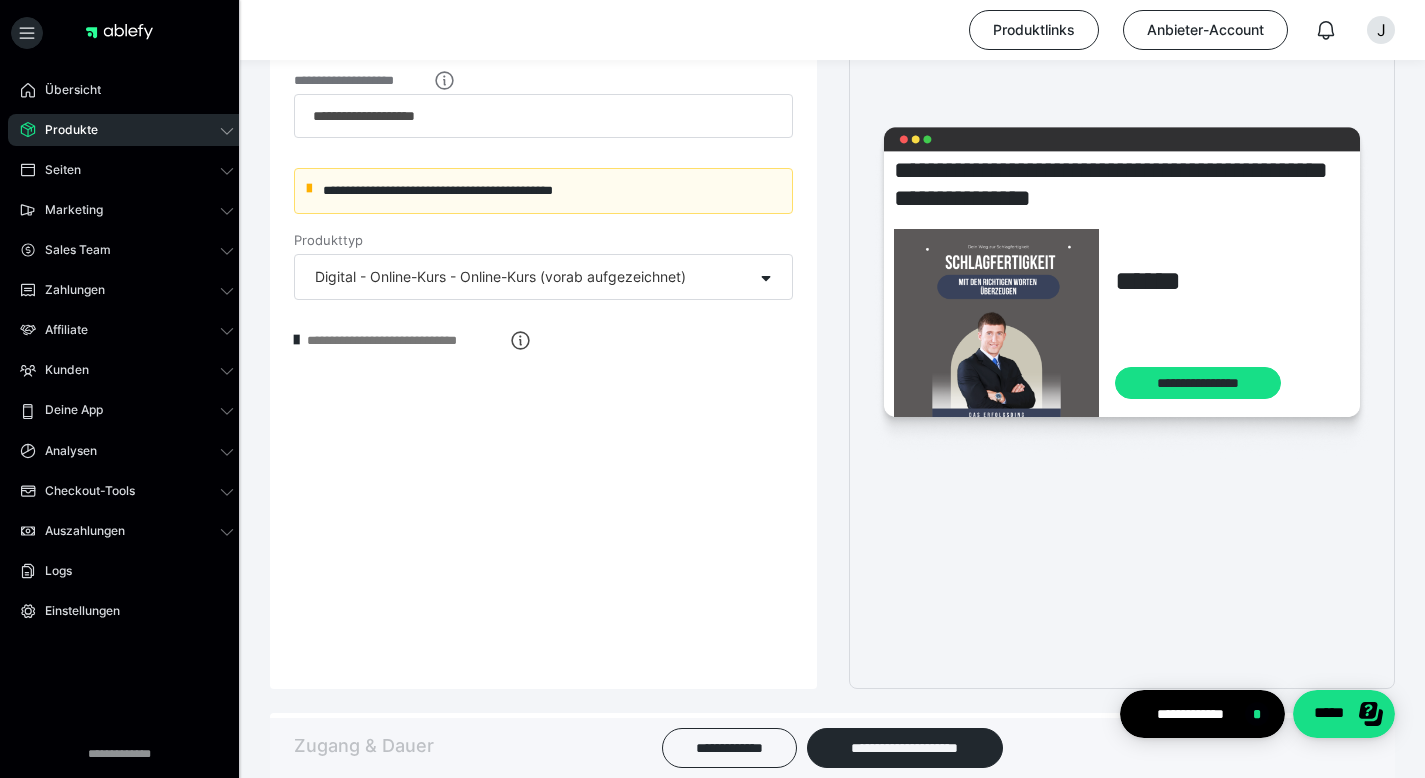 scroll, scrollTop: 456, scrollLeft: 0, axis: vertical 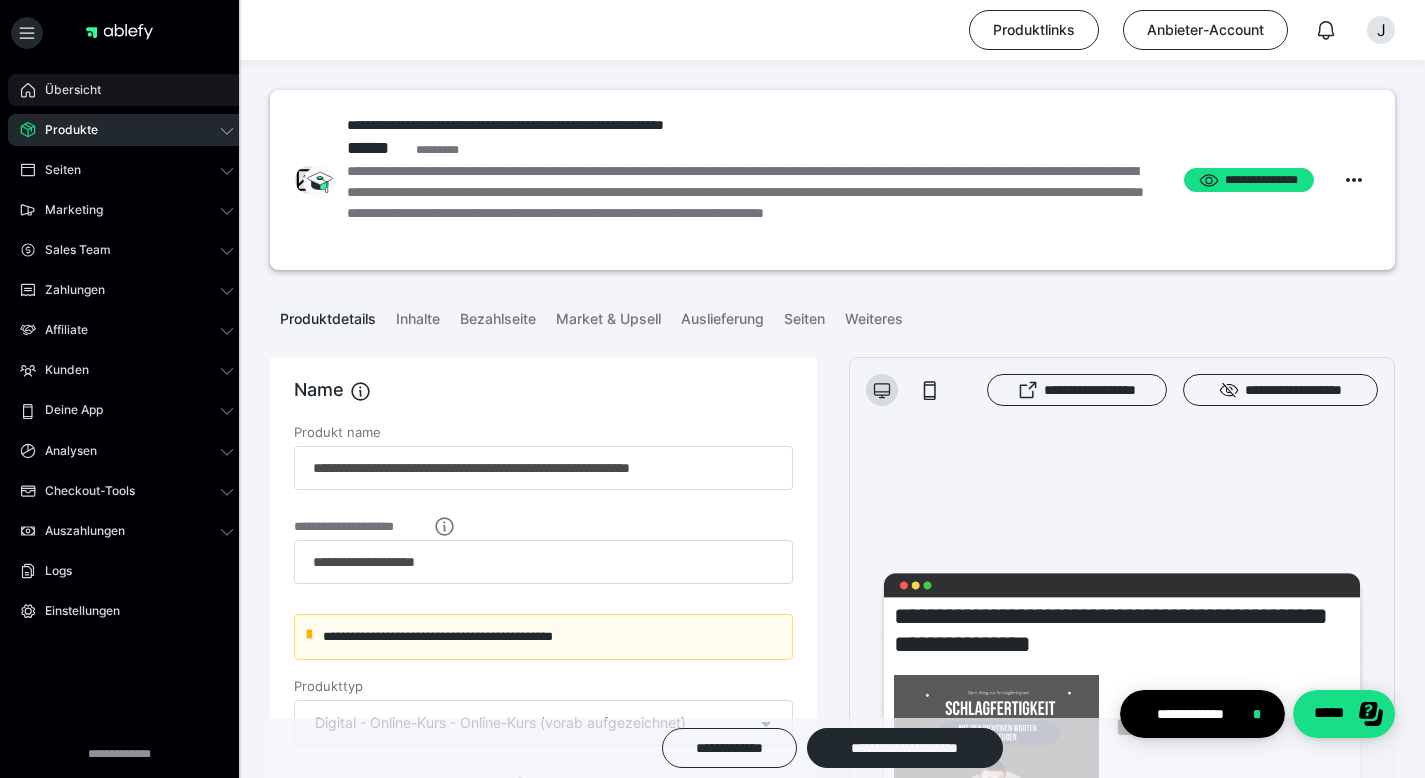 click on "Übersicht" at bounding box center [66, 90] 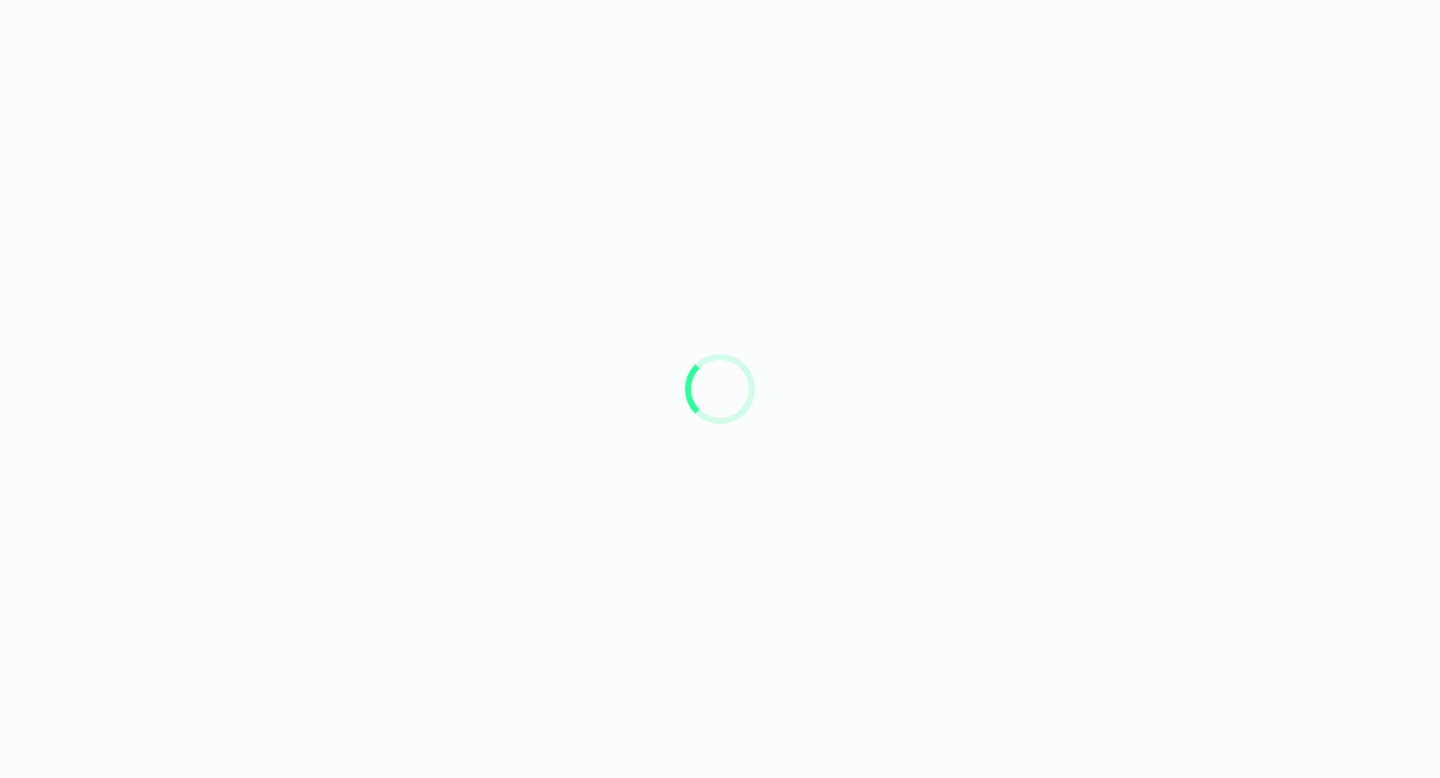 scroll, scrollTop: 0, scrollLeft: 0, axis: both 